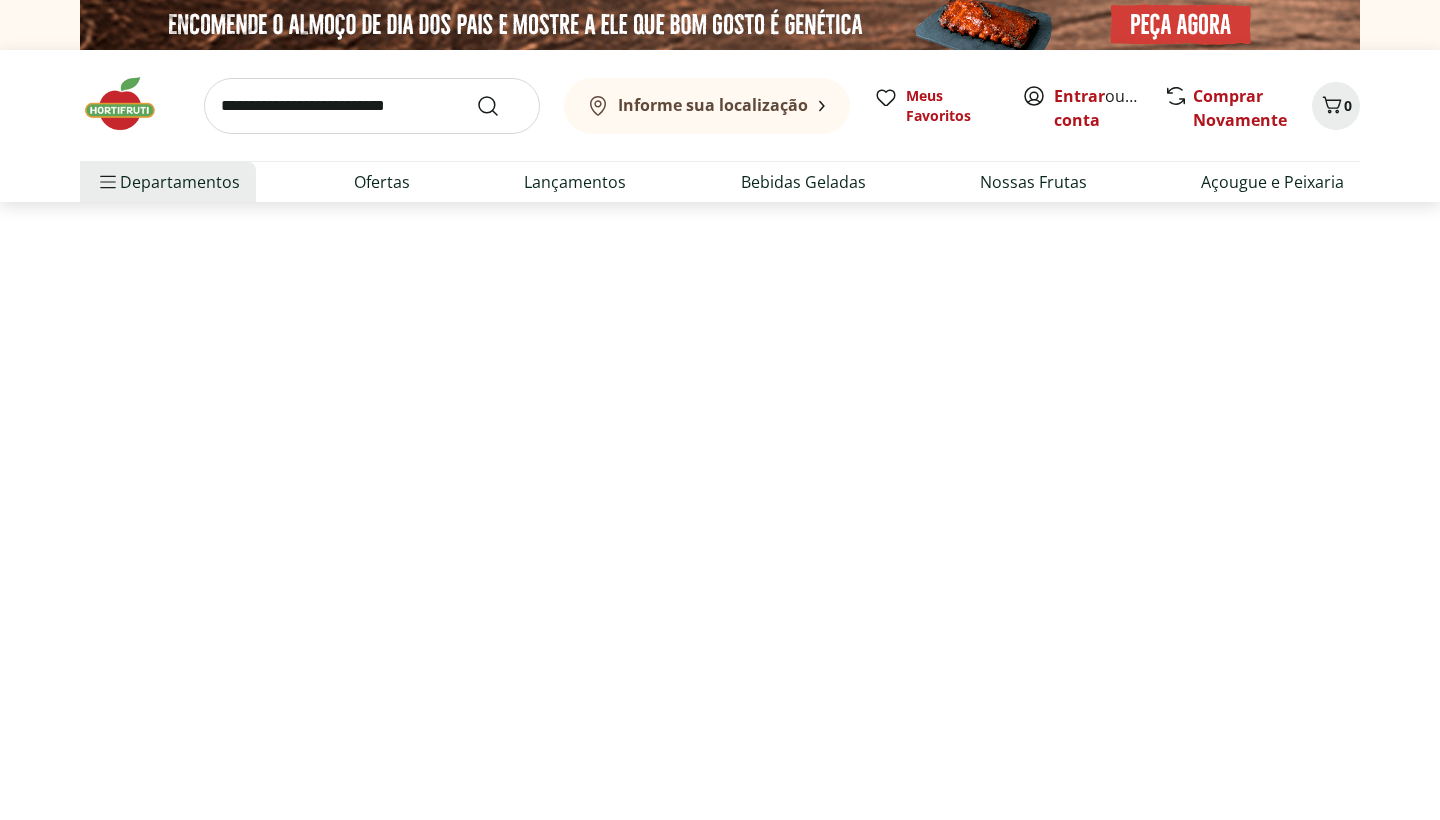scroll, scrollTop: 0, scrollLeft: 0, axis: both 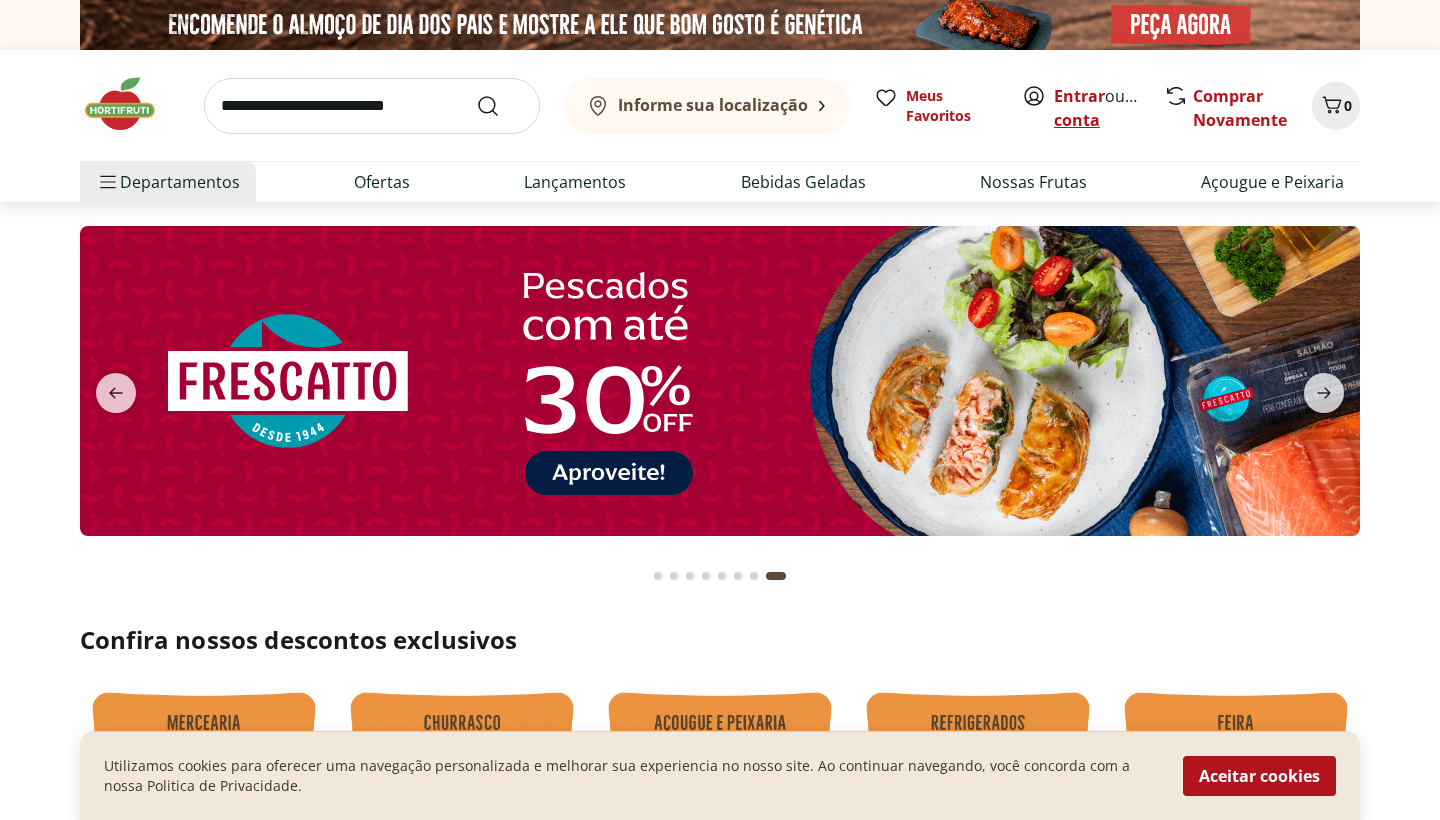 click on "Criar conta" at bounding box center [1109, 108] 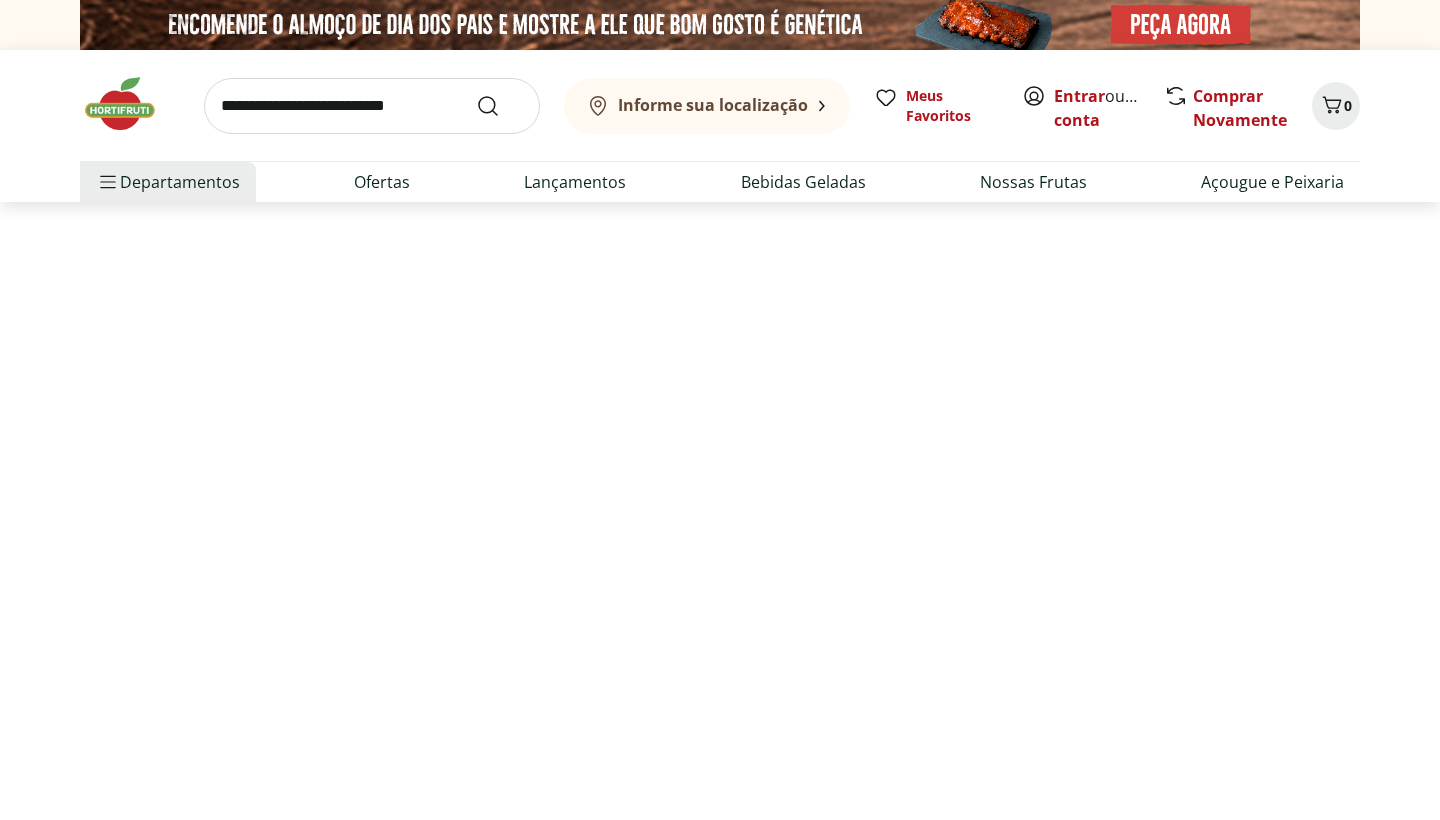 scroll, scrollTop: 0, scrollLeft: 0, axis: both 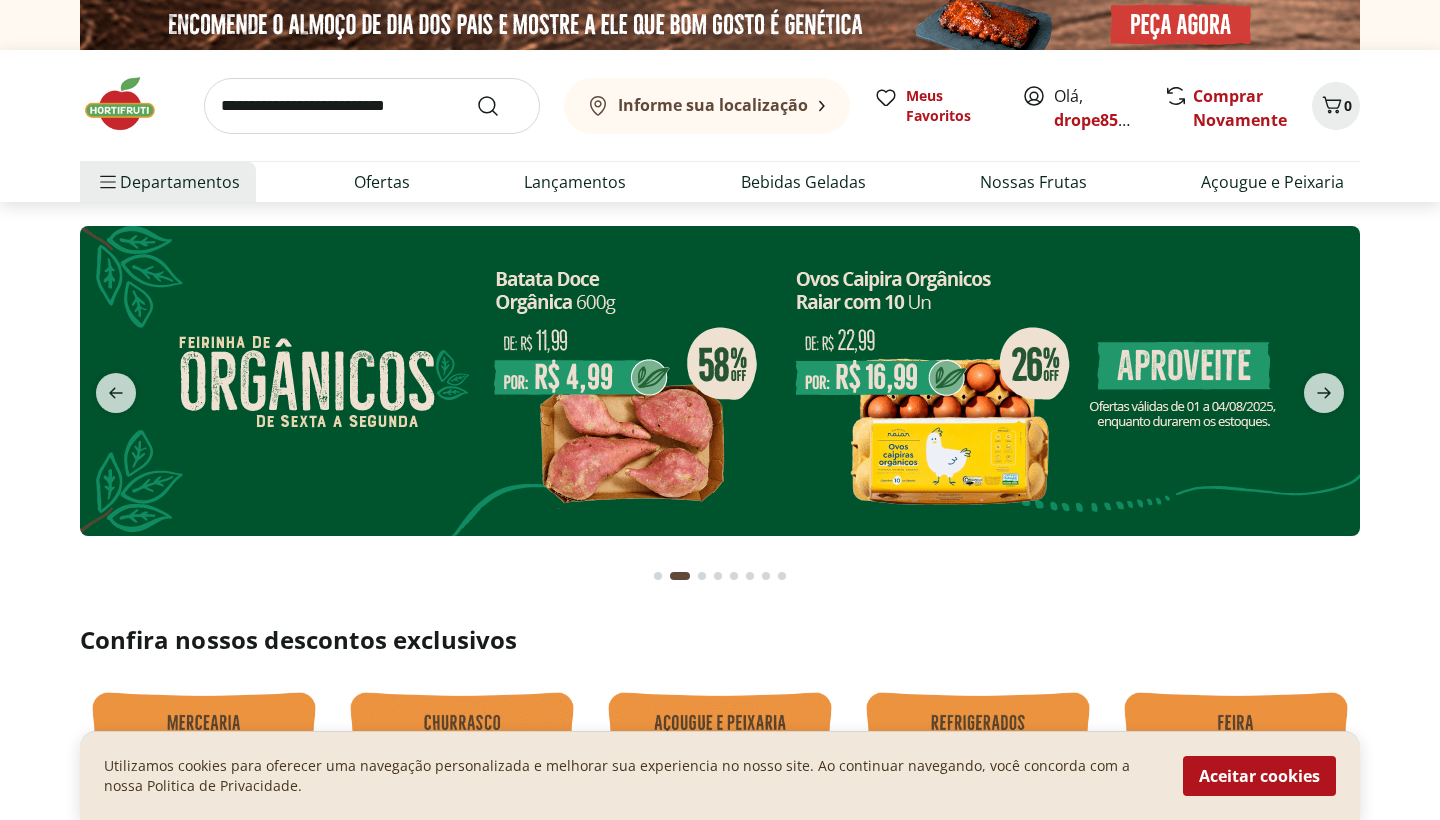 click 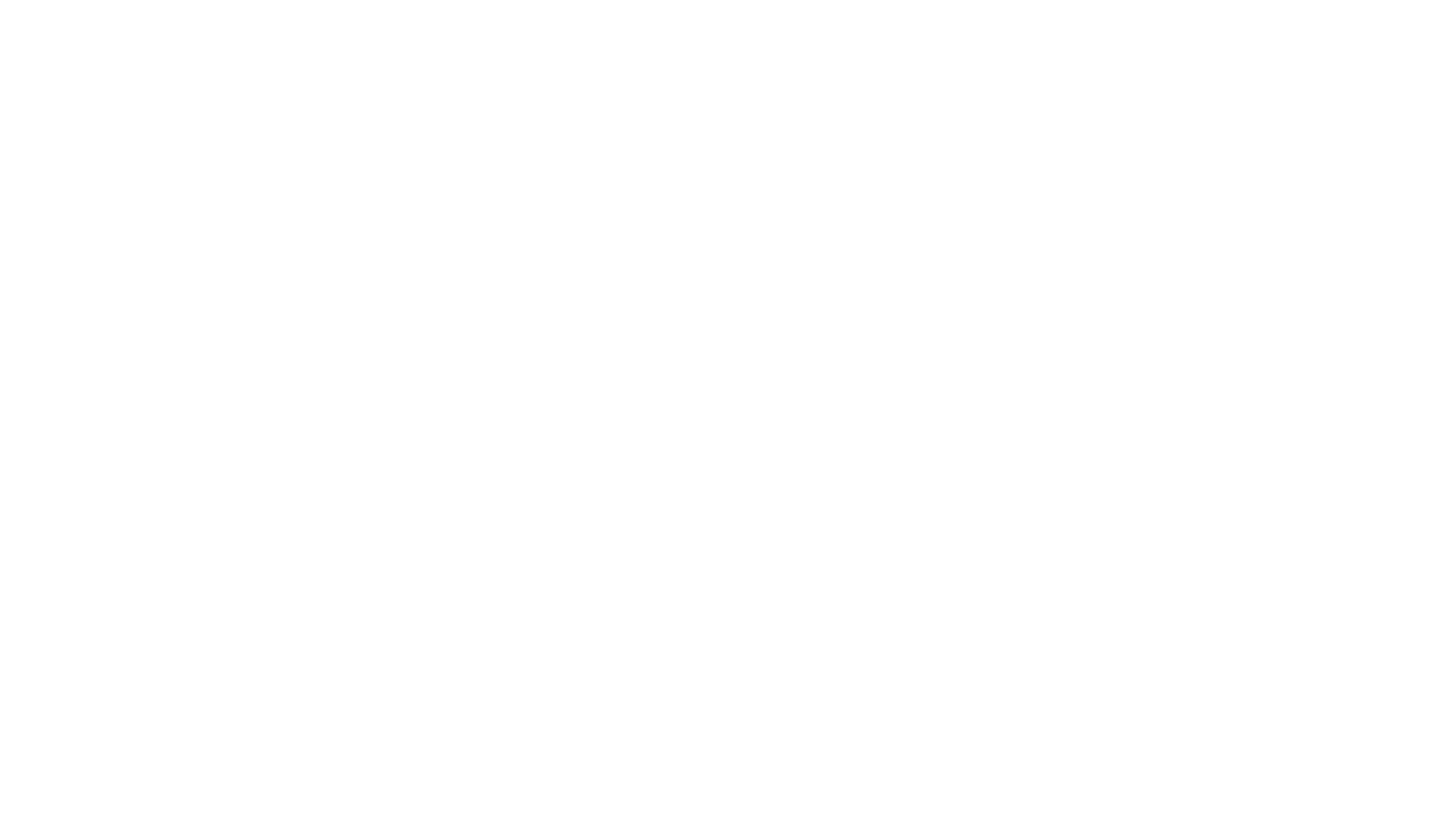 scroll, scrollTop: 0, scrollLeft: 0, axis: both 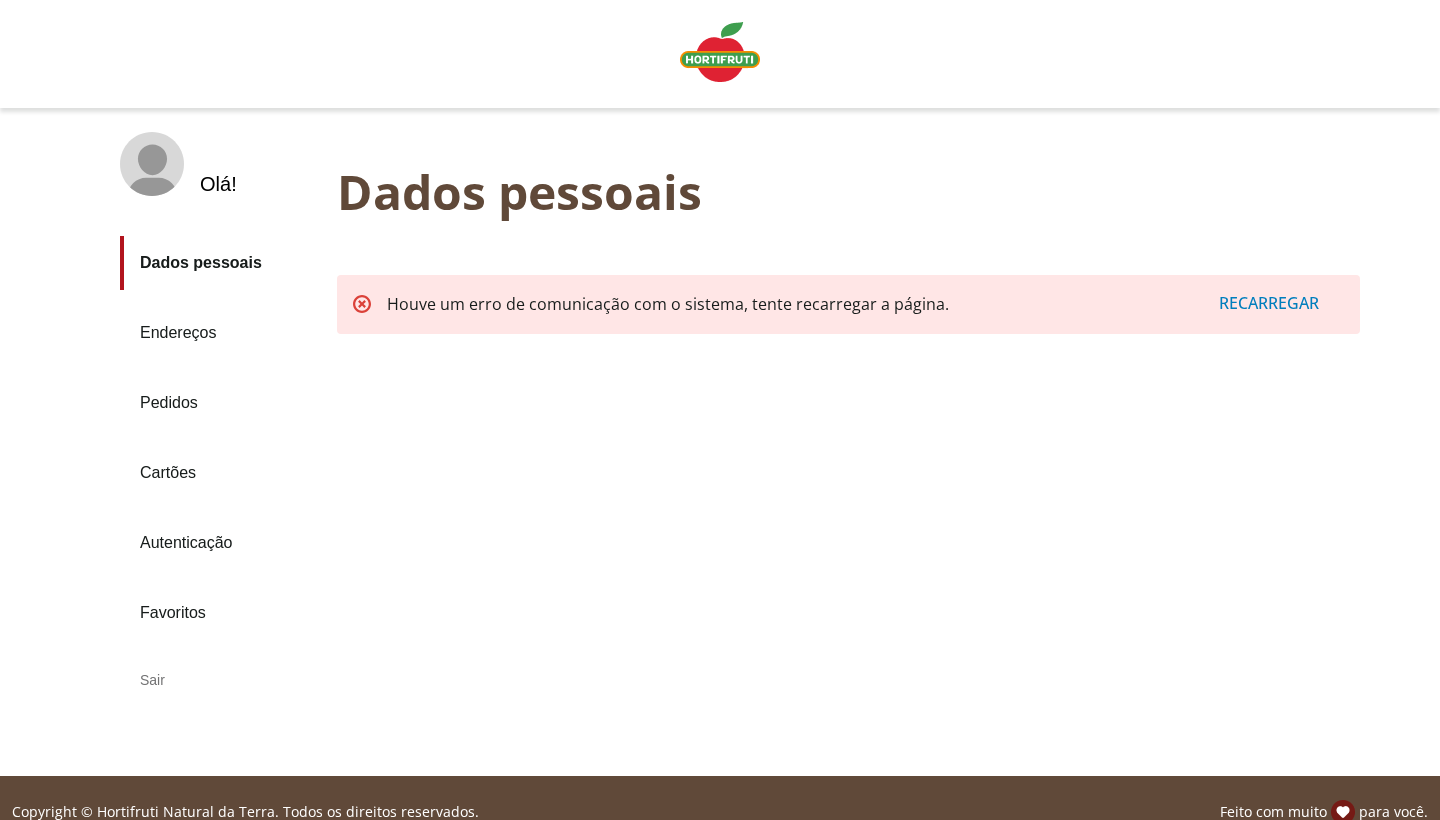click on "Endereços" at bounding box center [220, 333] 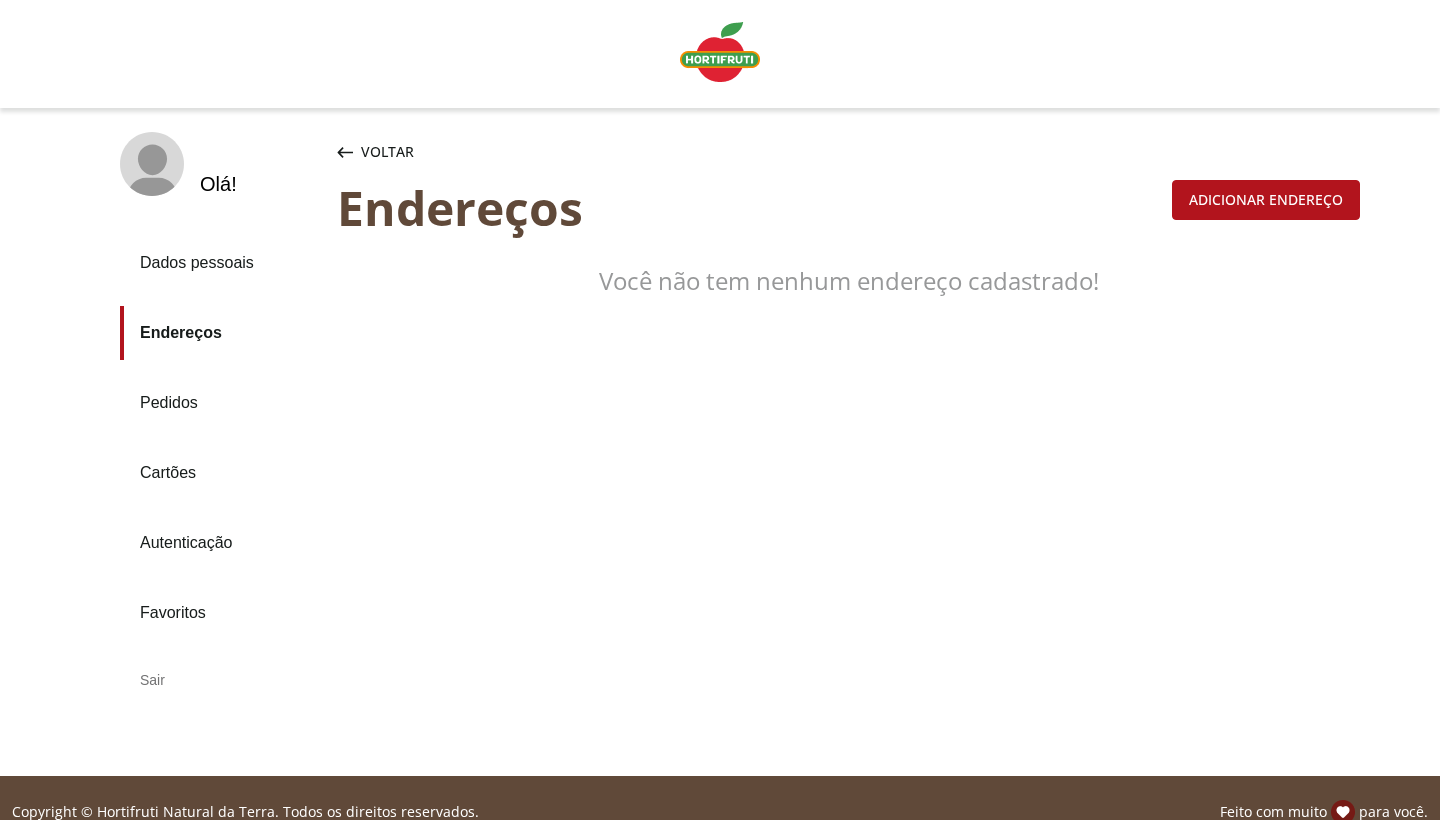 click on "Adicionar endereço" at bounding box center [1266, 200] 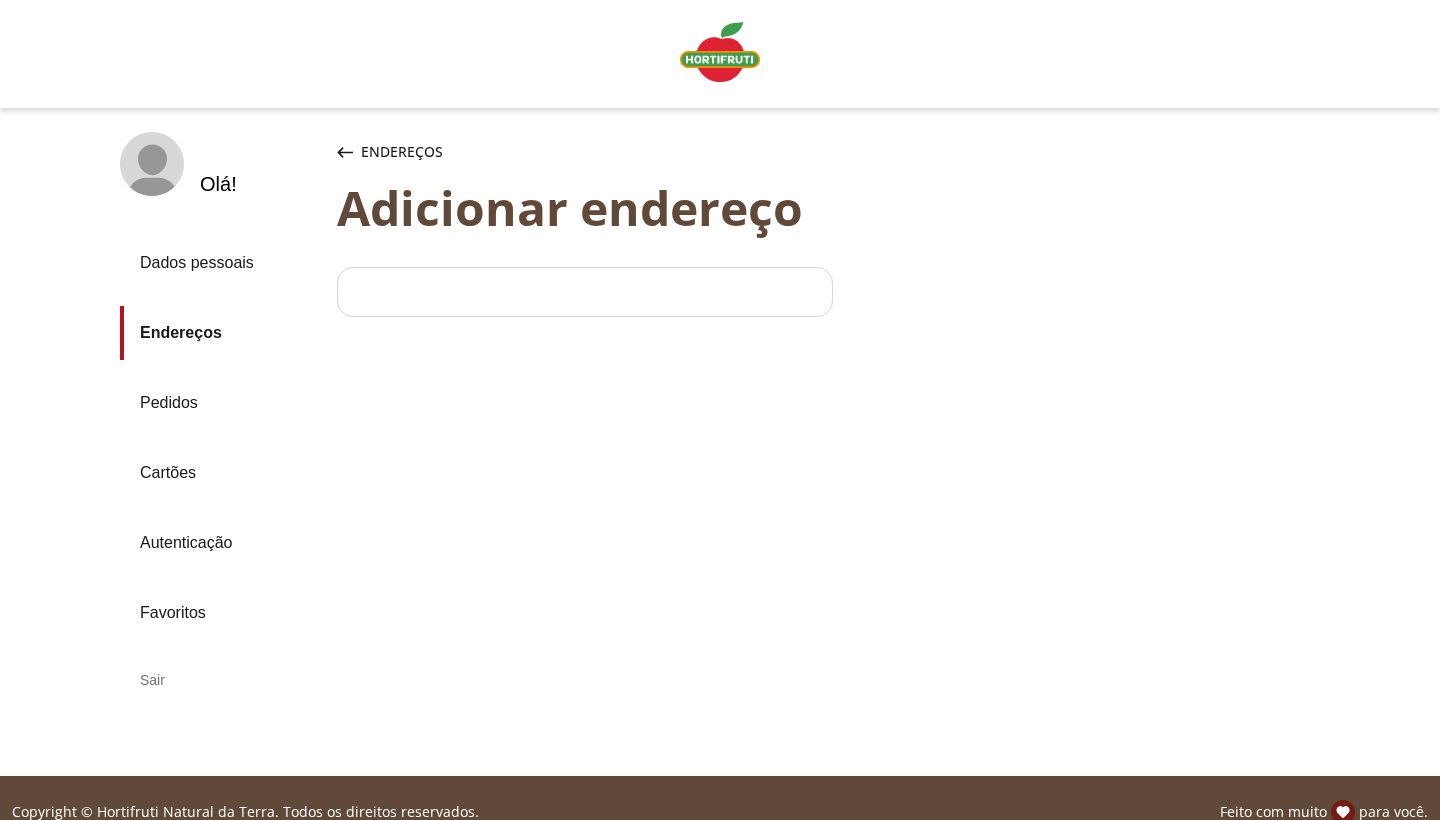 select on "***" 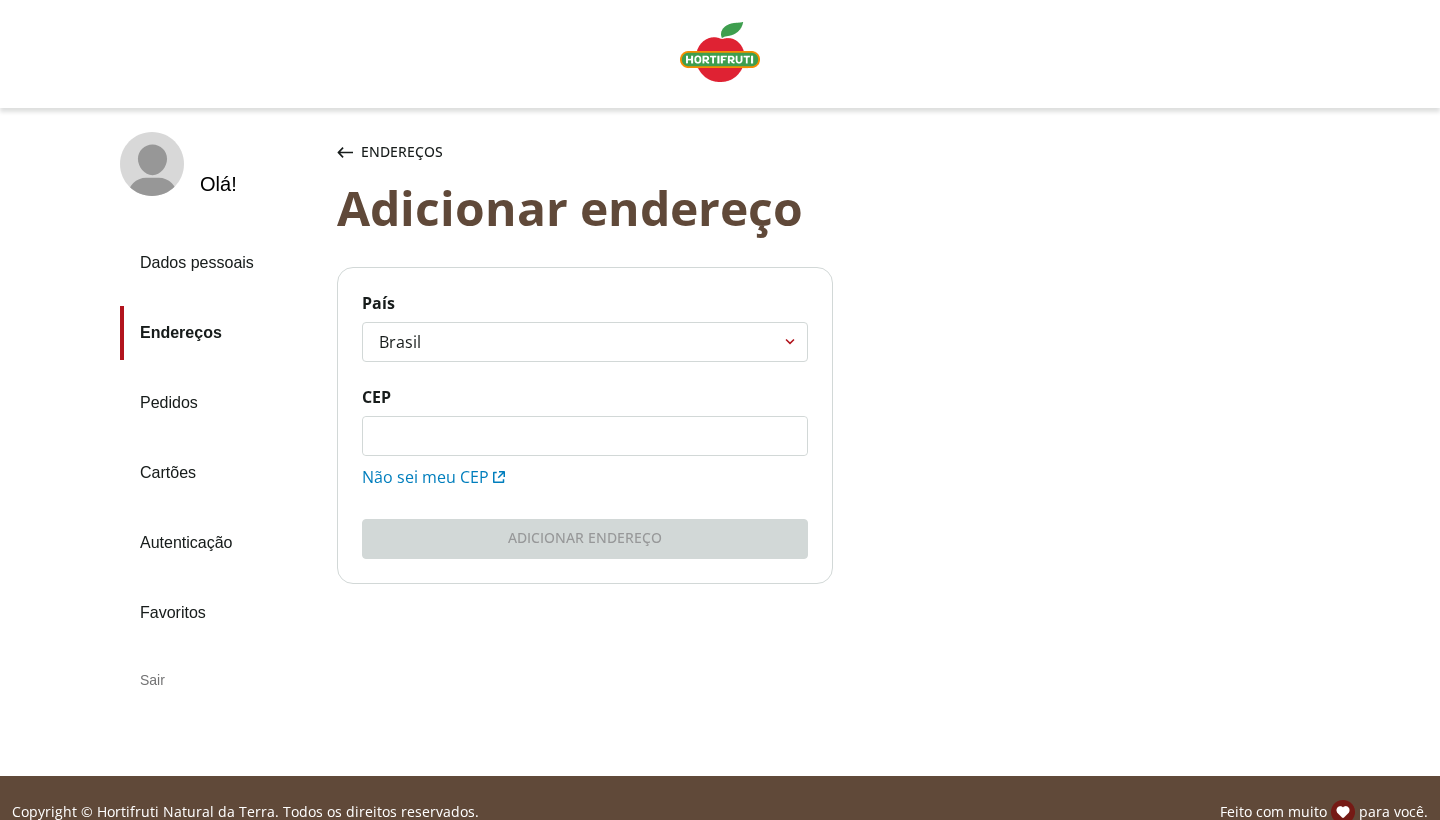 click on "CEP" 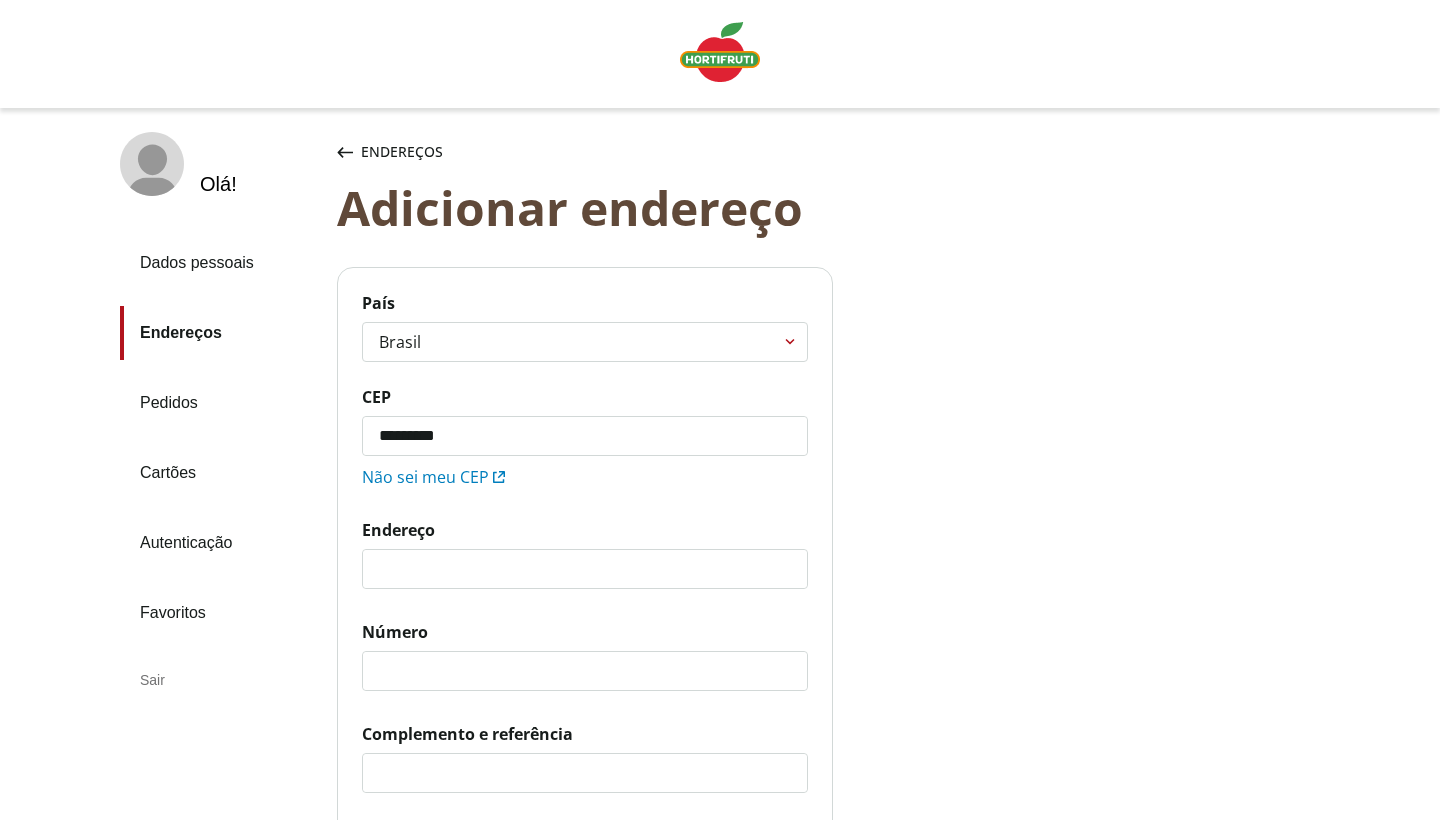 type on "*********" 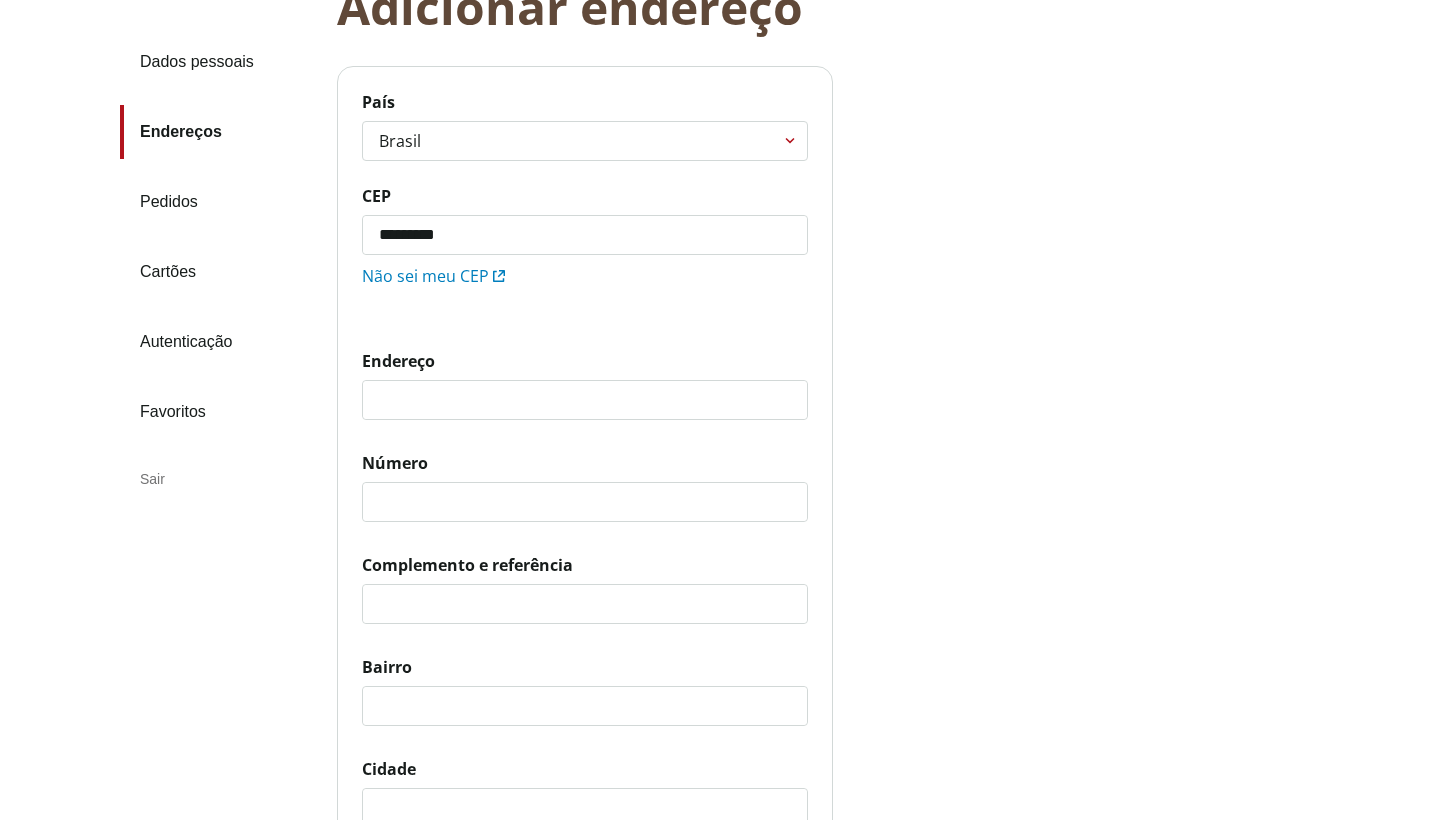 scroll, scrollTop: 217, scrollLeft: 0, axis: vertical 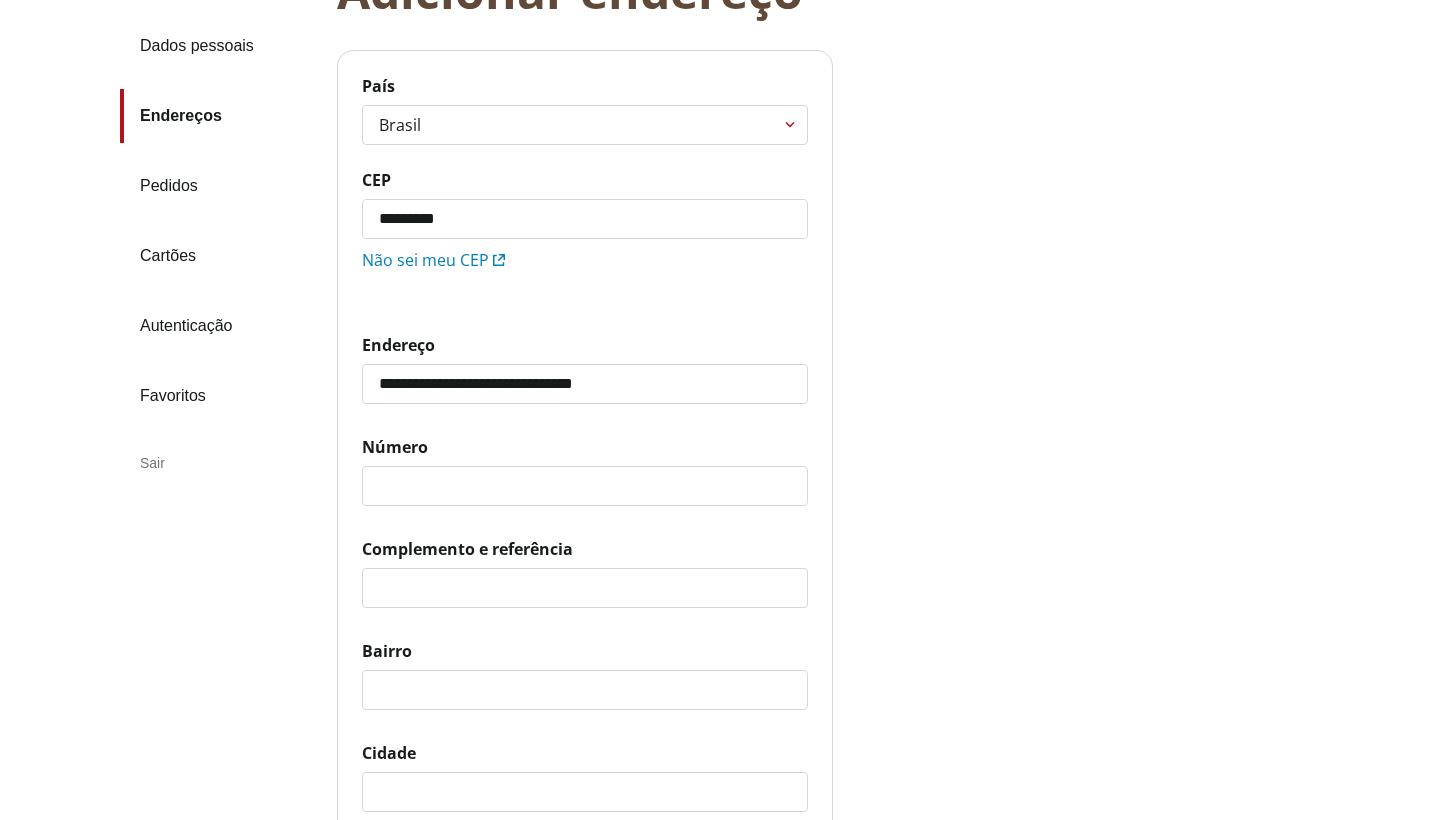 type on "**********" 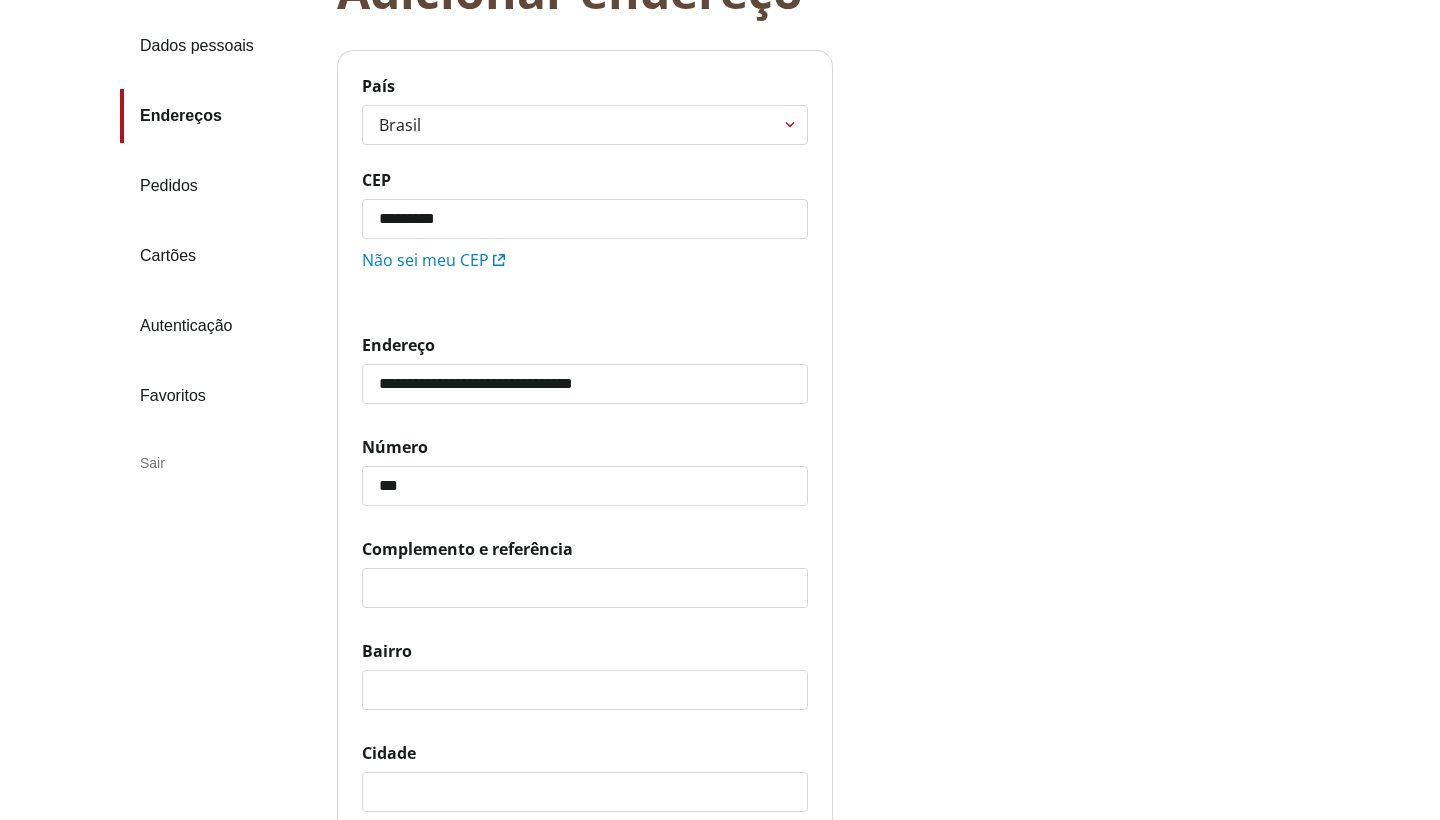 type on "***" 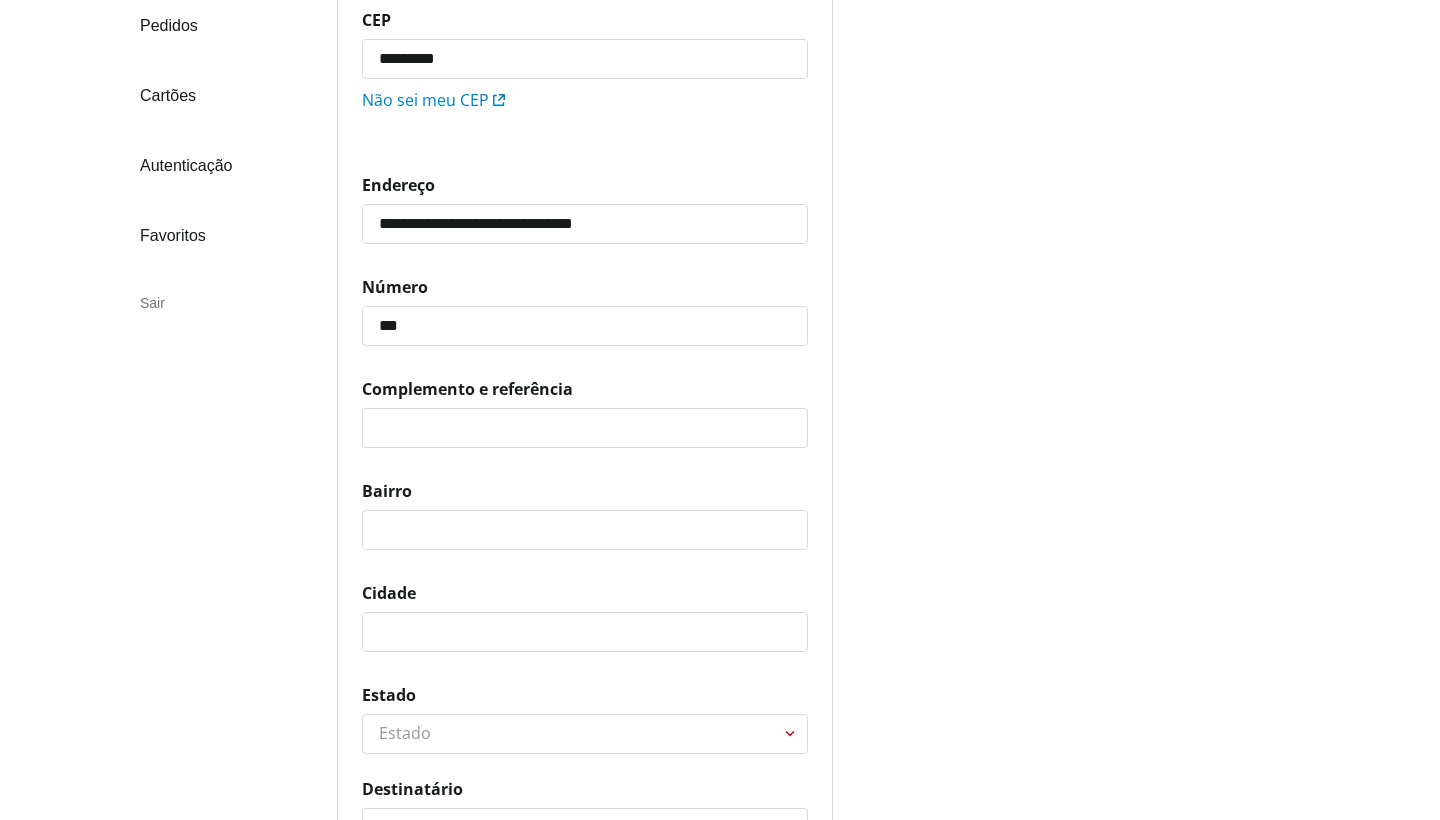 scroll, scrollTop: 378, scrollLeft: 0, axis: vertical 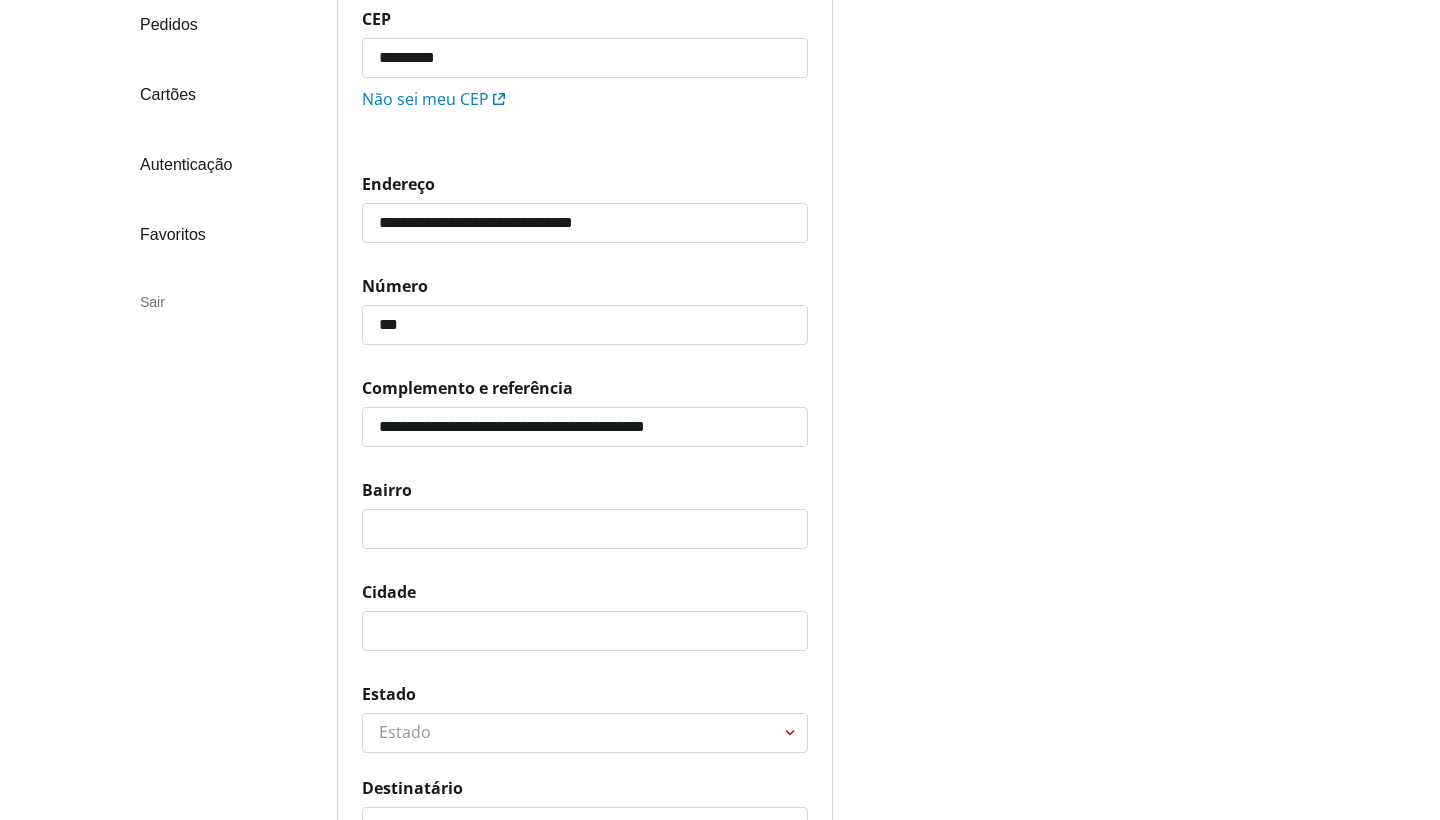 type on "**********" 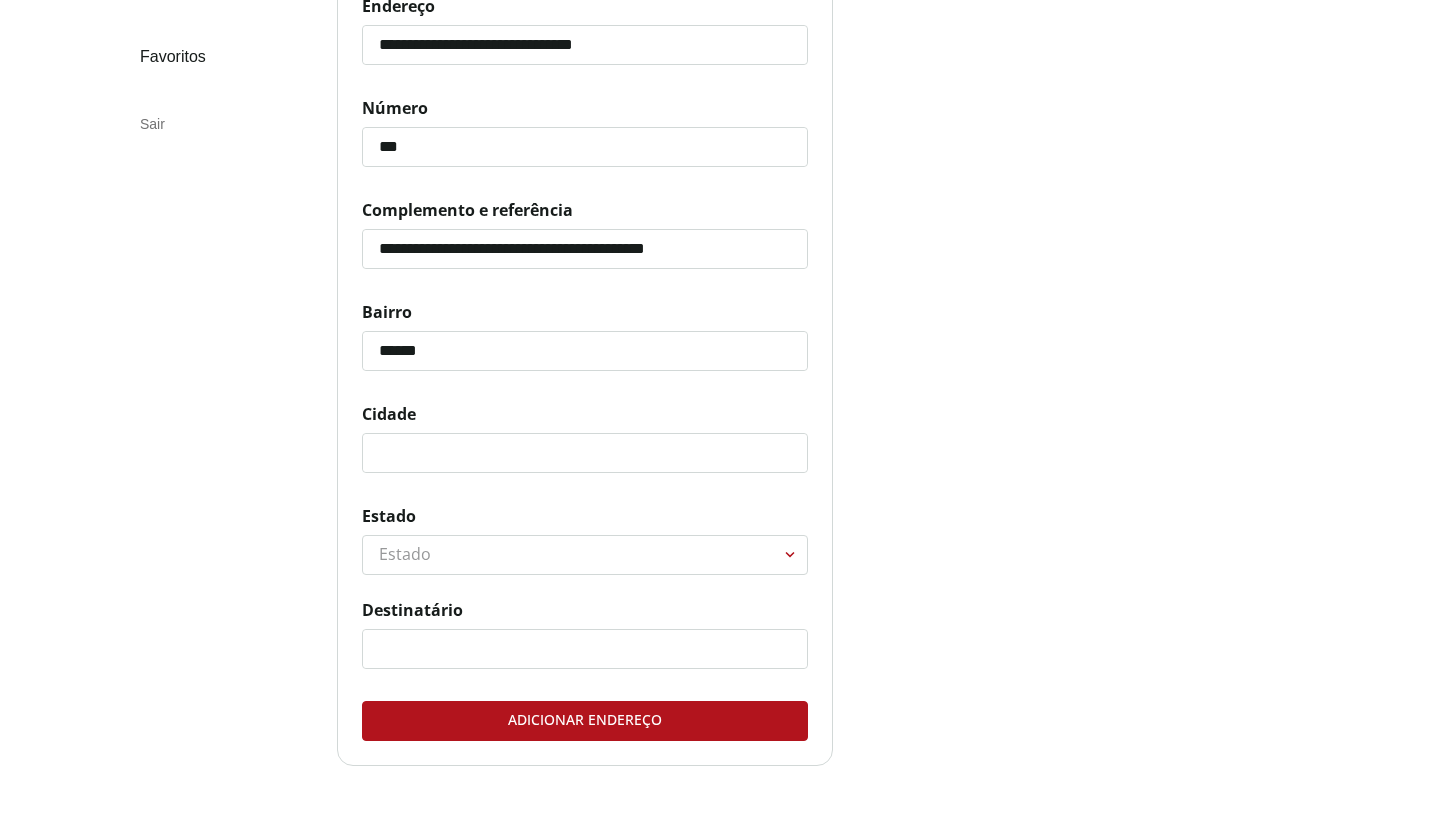 scroll, scrollTop: 568, scrollLeft: 0, axis: vertical 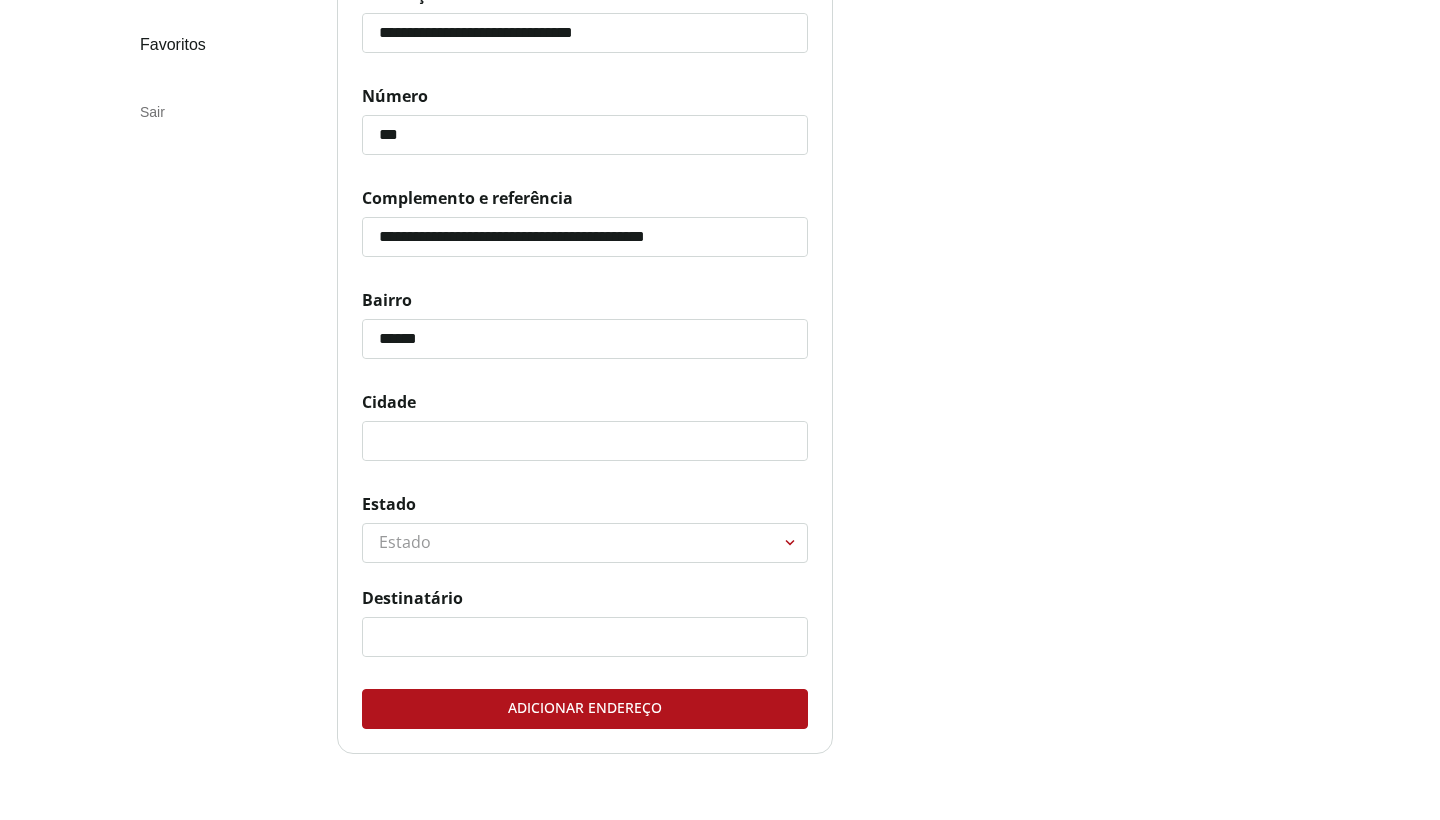 type on "******" 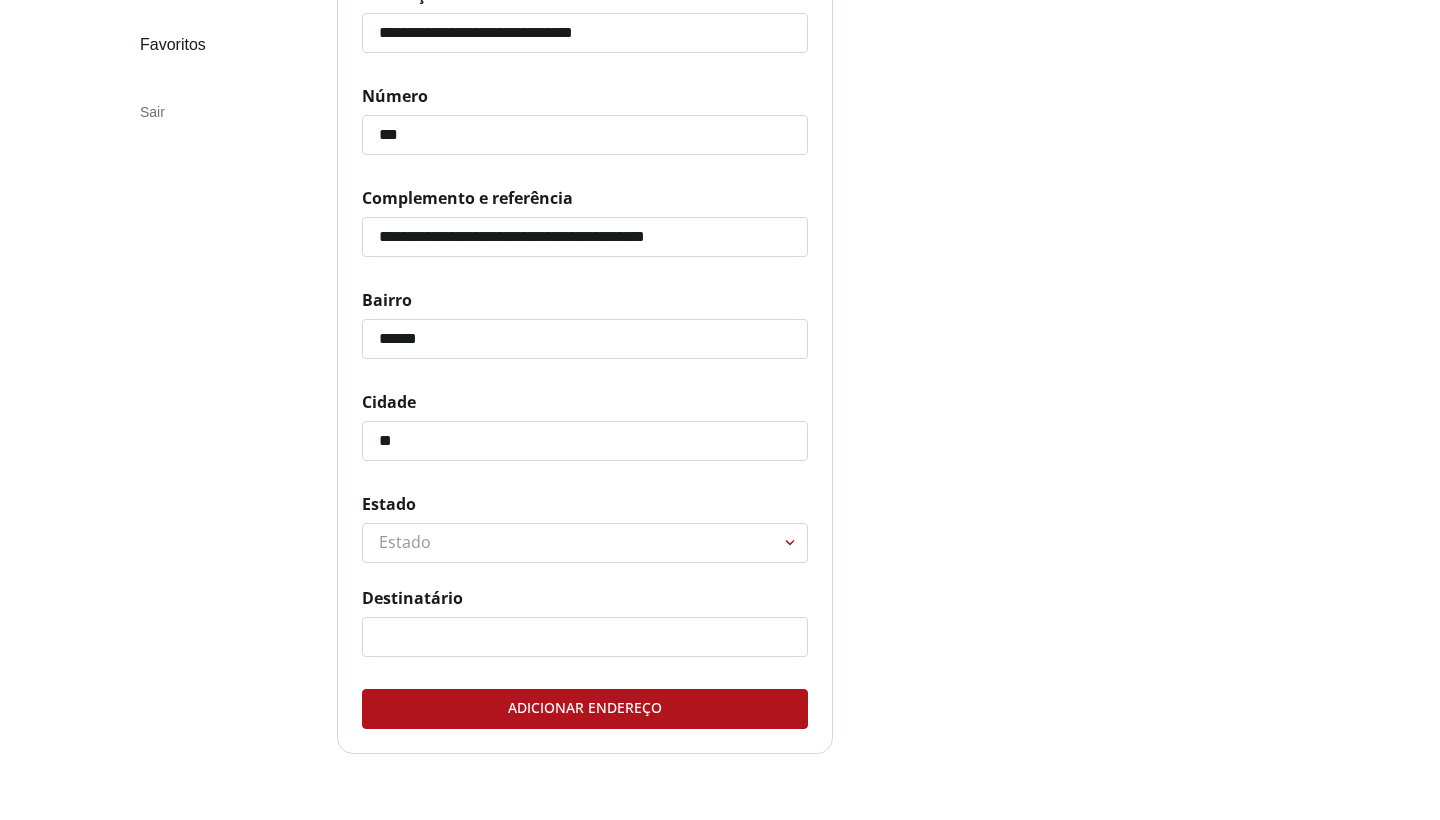 type on "*" 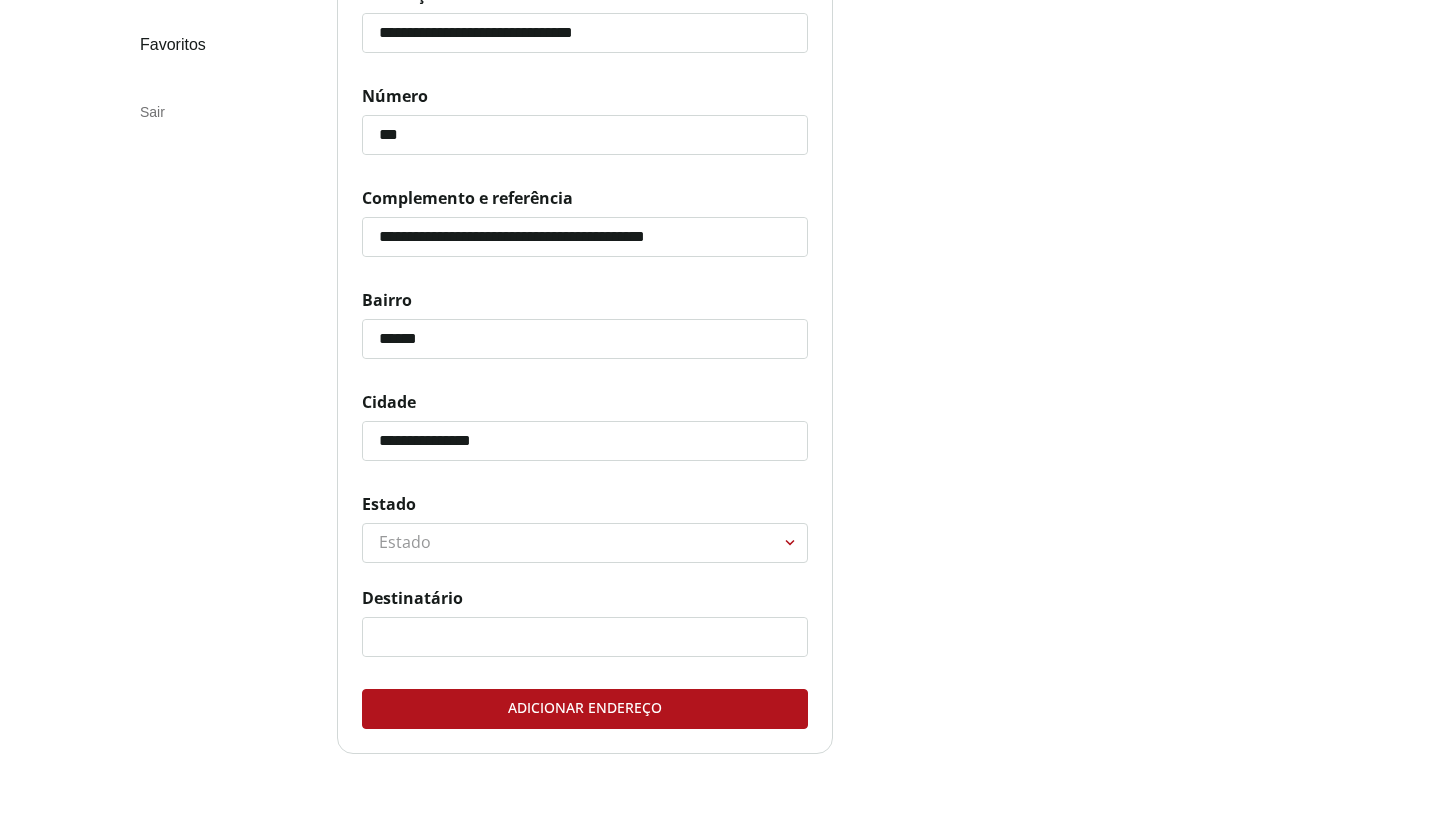 type on "**********" 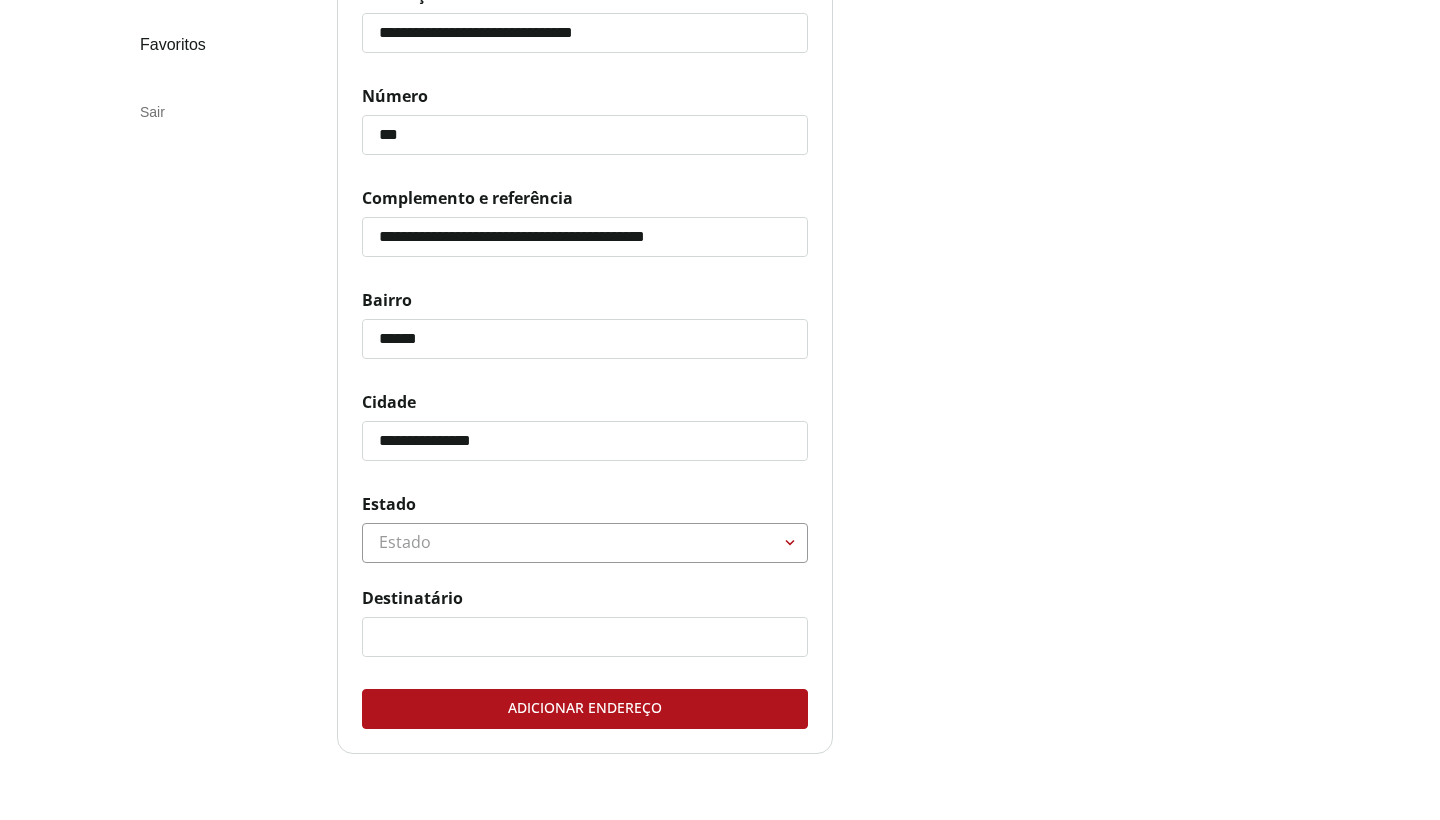 select on "**" 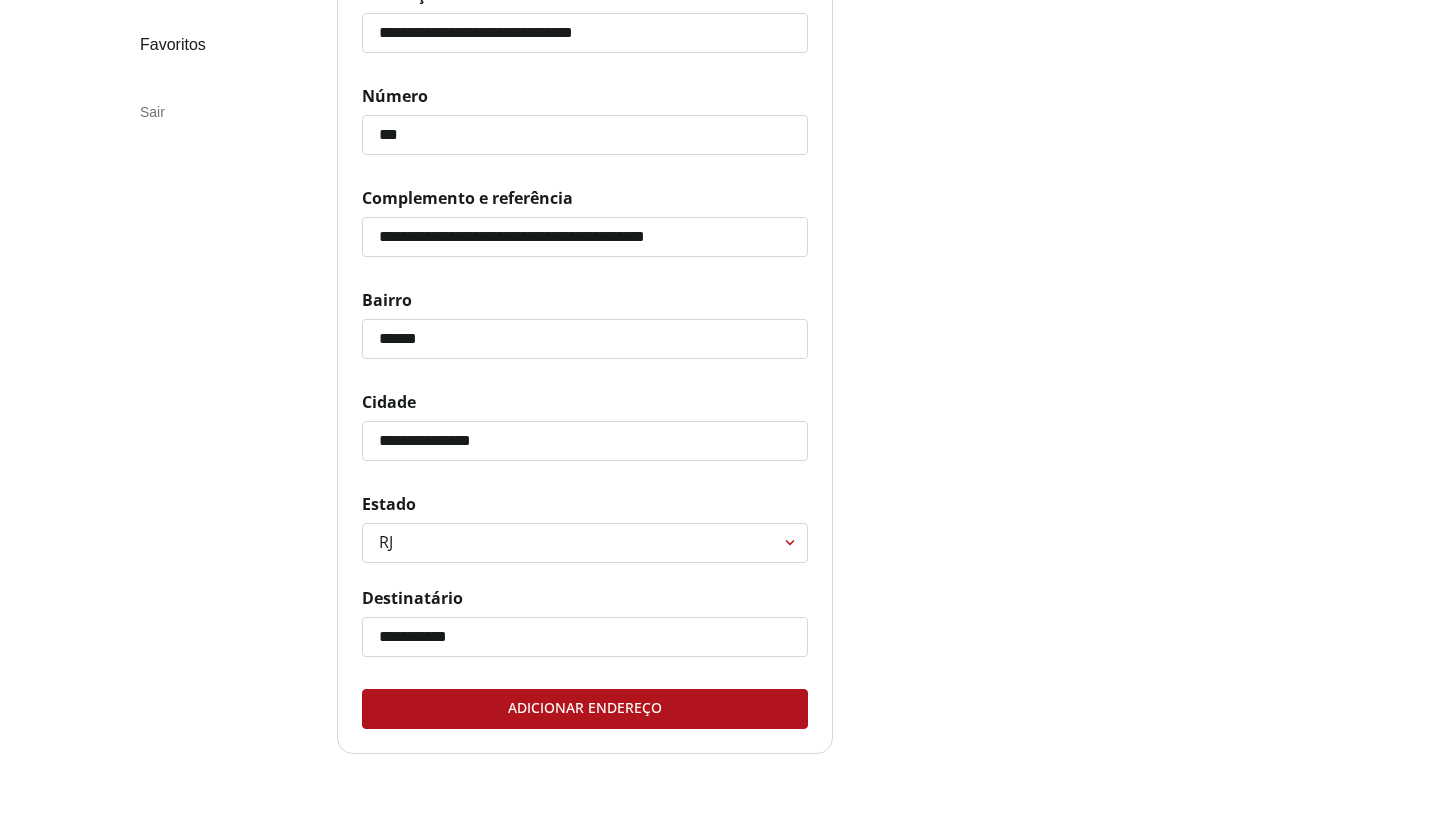 type on "**********" 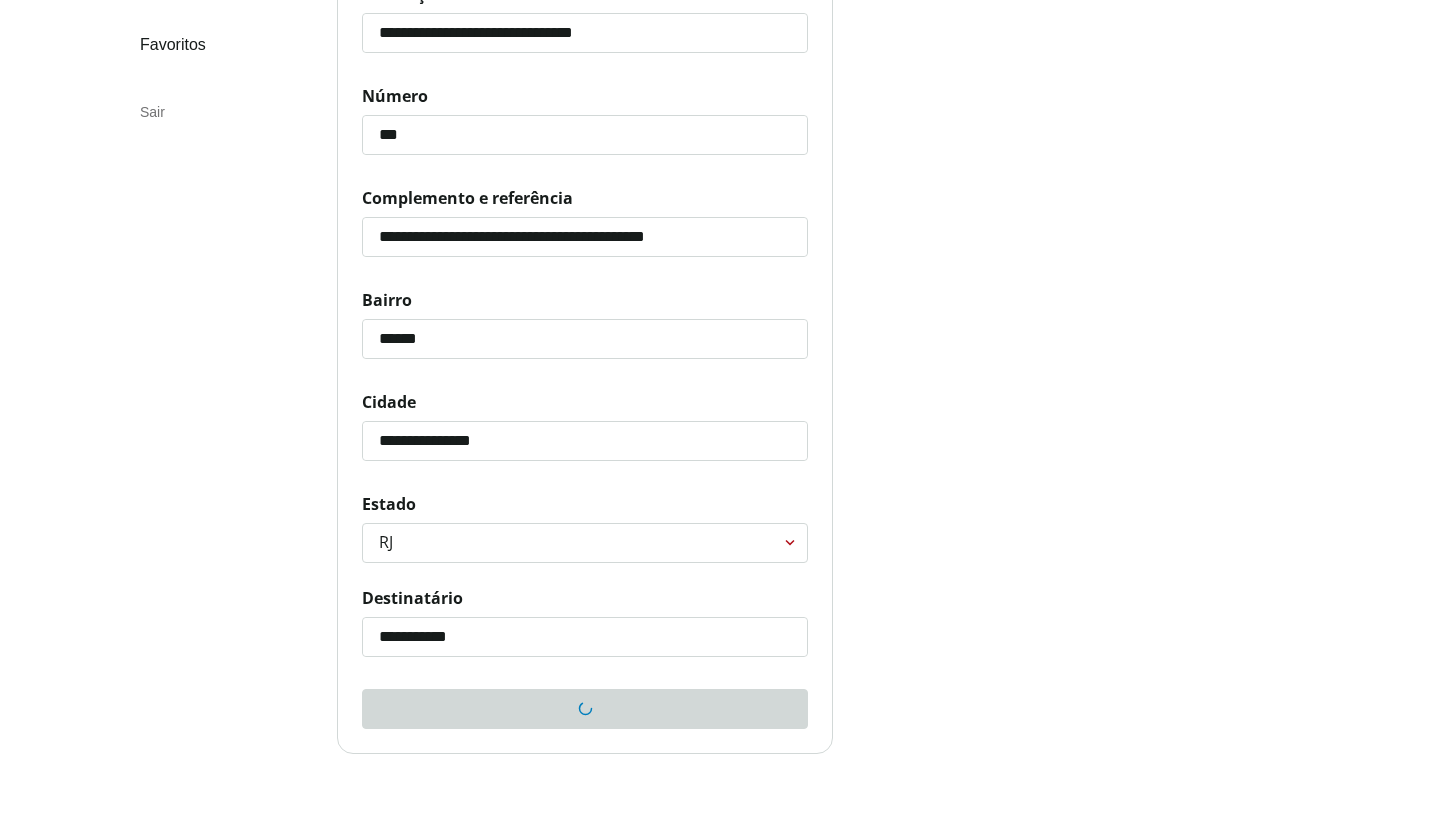 scroll, scrollTop: 0, scrollLeft: 0, axis: both 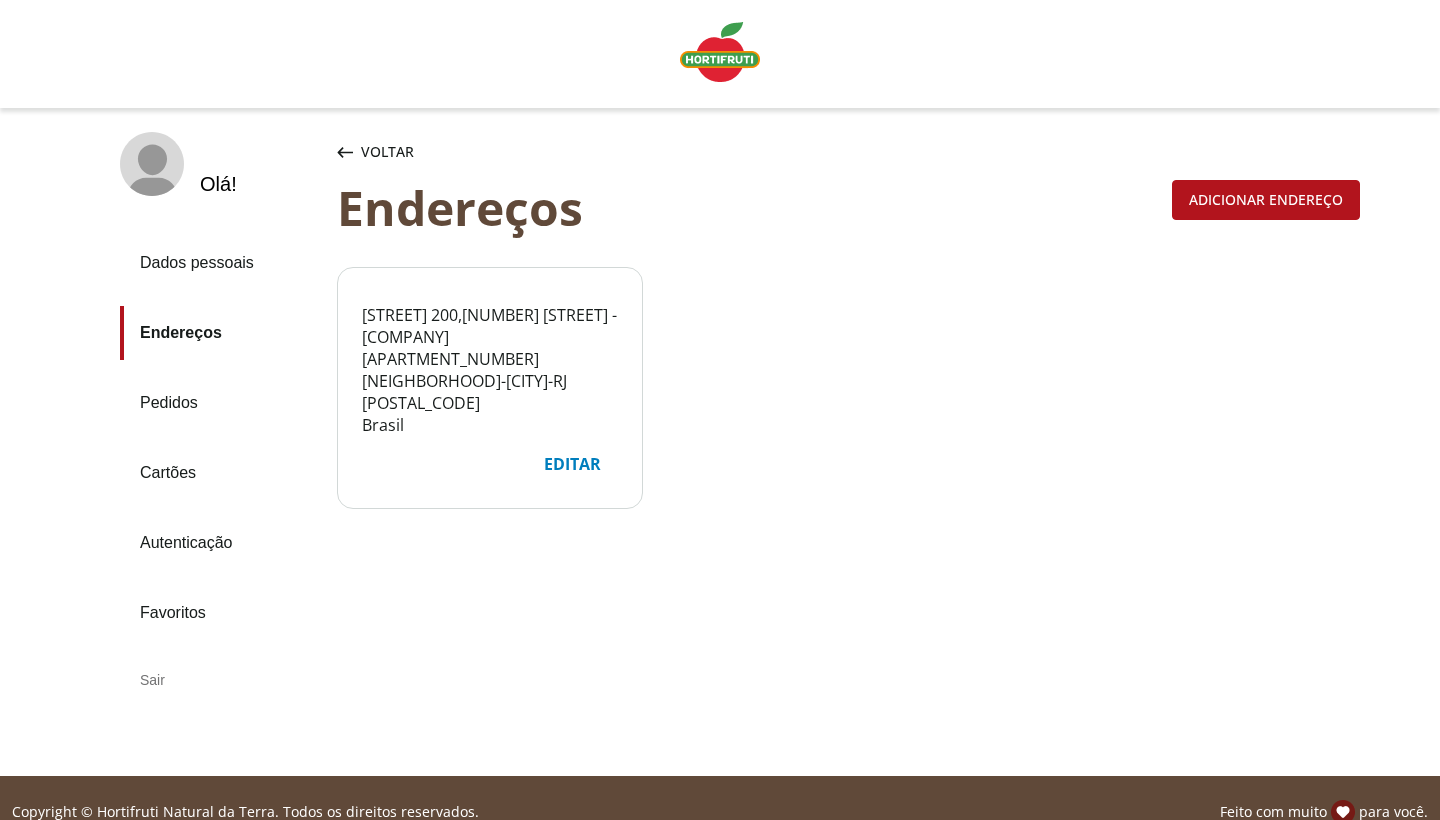 click on "Pedidos" at bounding box center (220, 403) 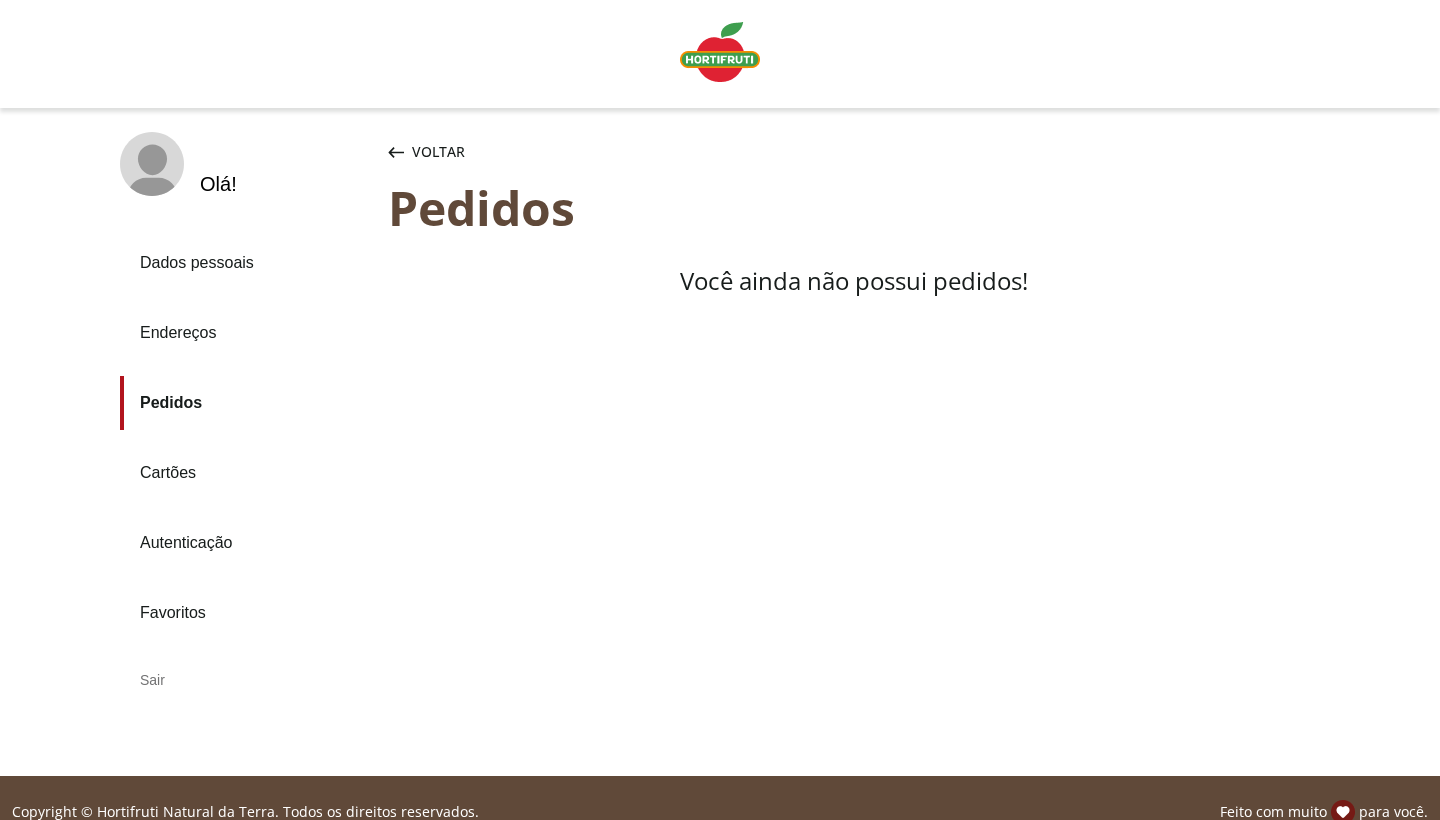 click on "Autenticação" at bounding box center [246, 543] 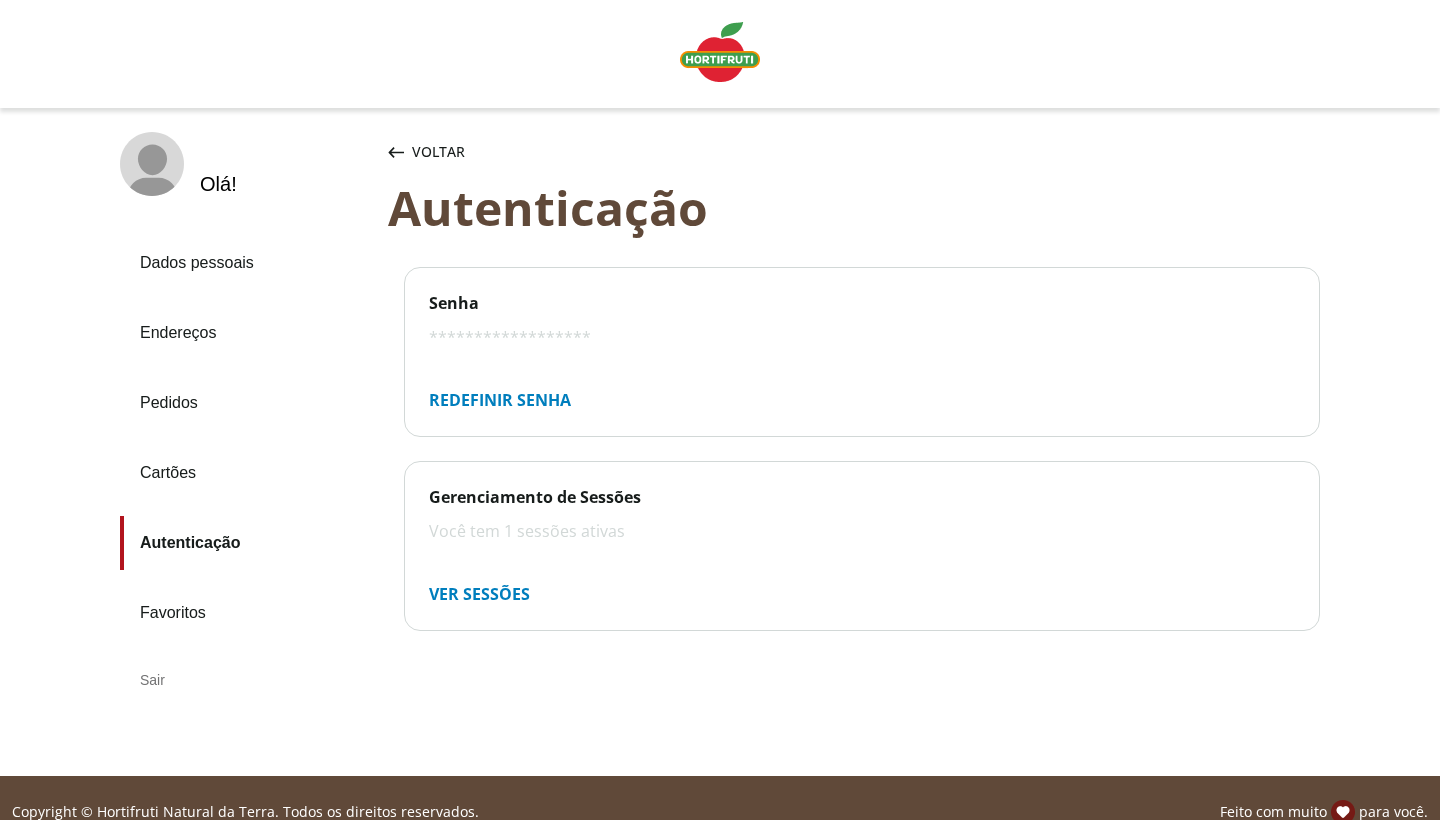 click on "Dados pessoais" at bounding box center (246, 263) 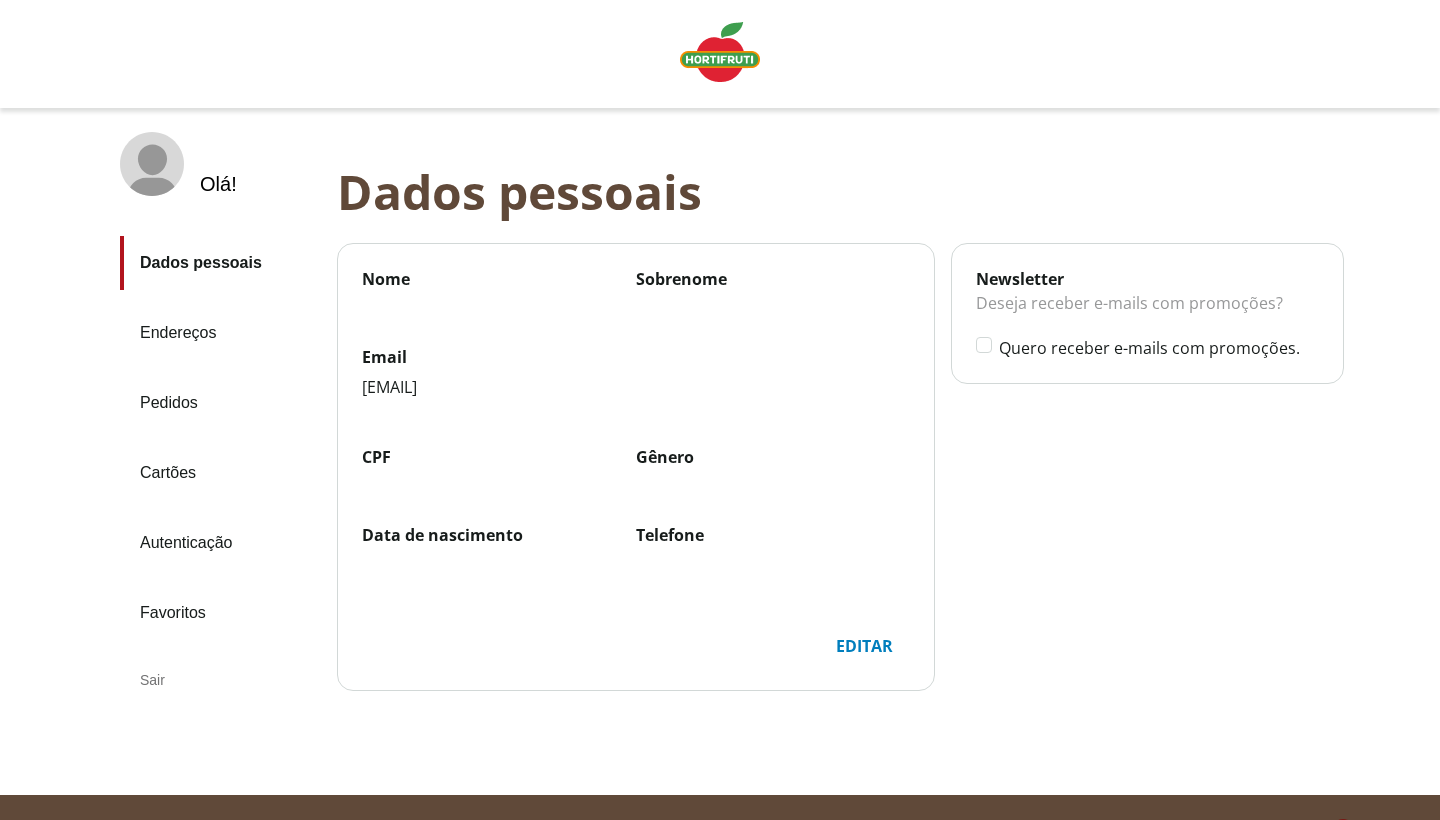 click on "Editar" at bounding box center (864, 646) 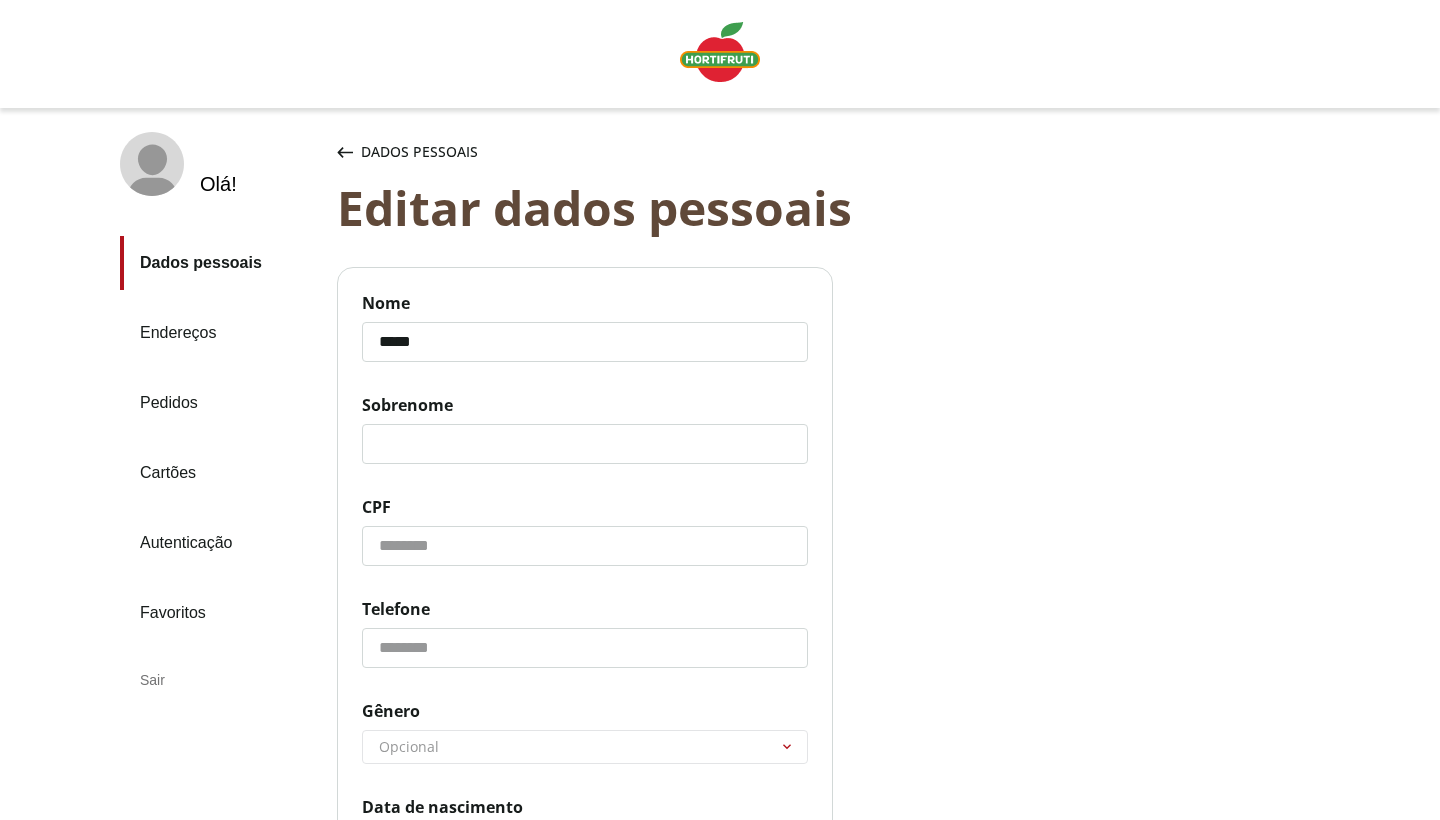 type on "*****" 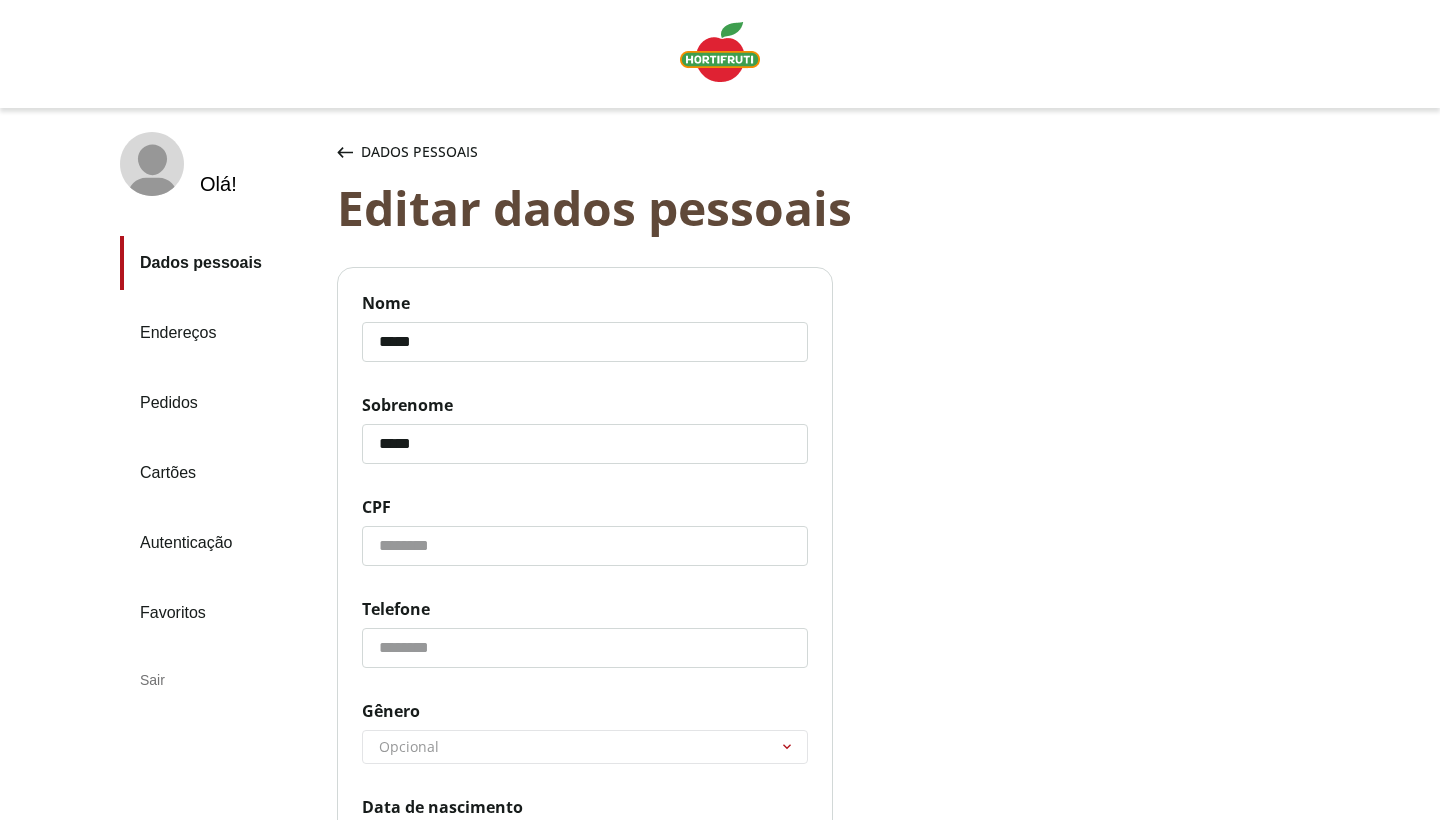 type on "*****" 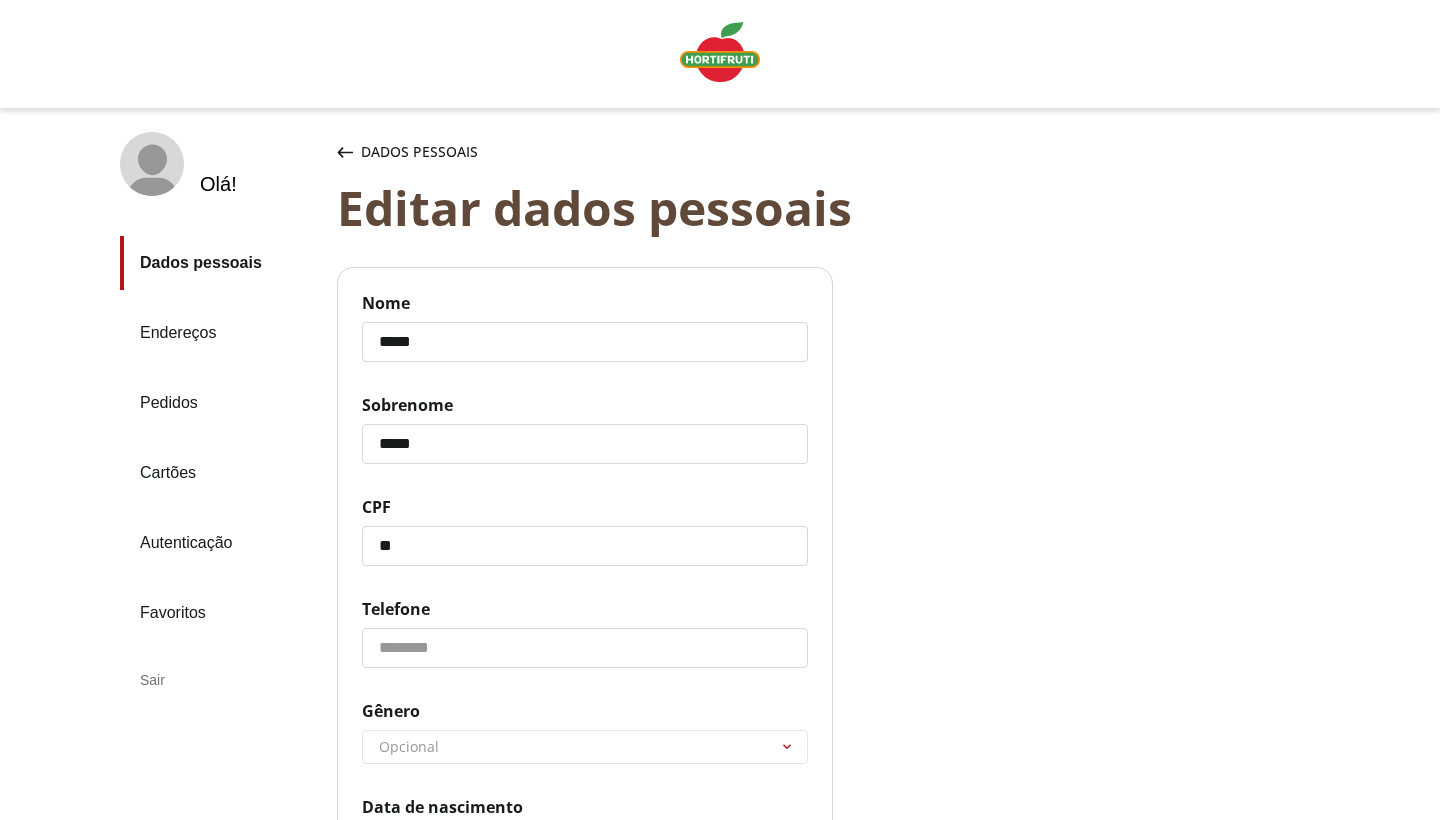 type on "*" 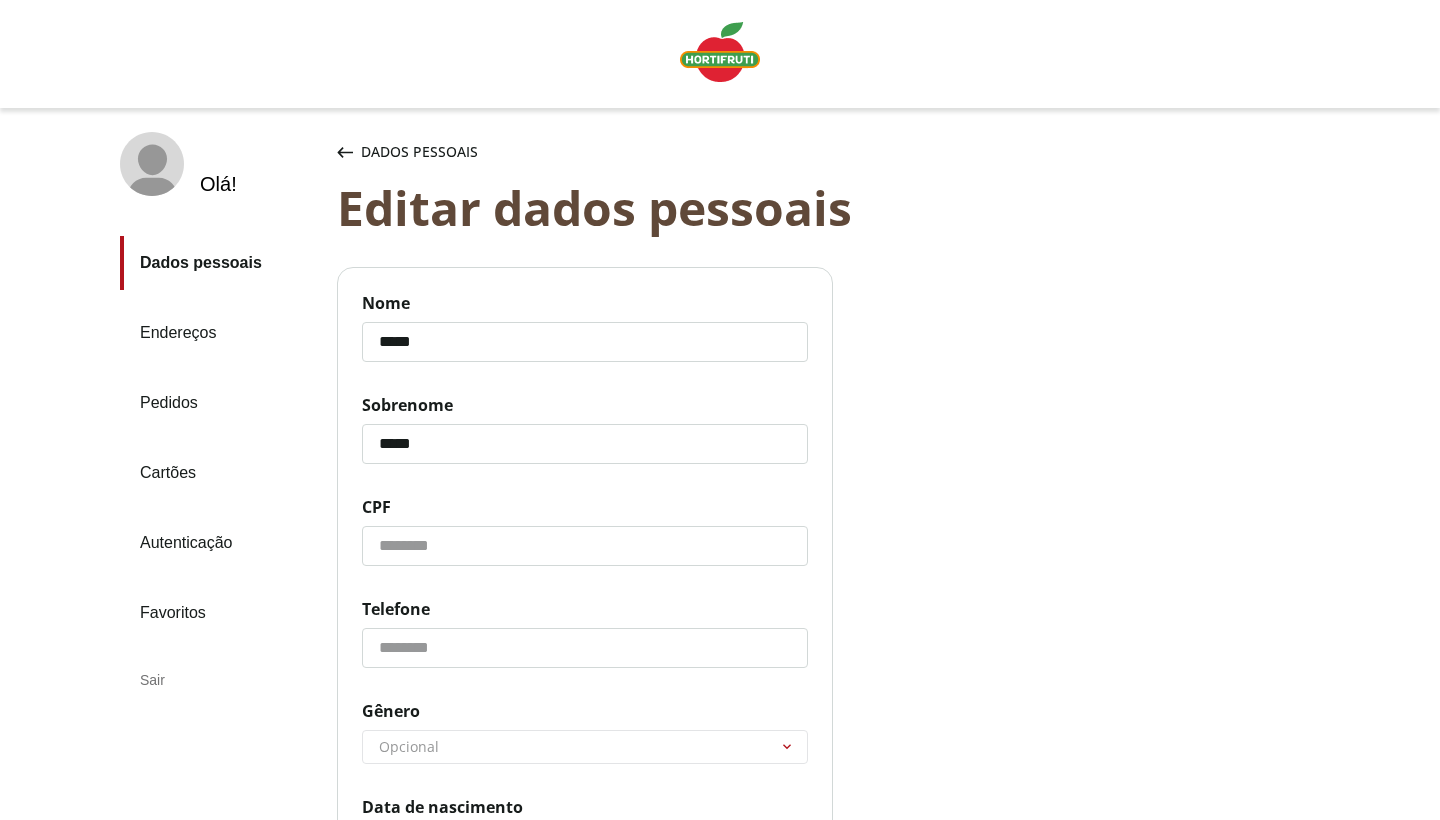 type 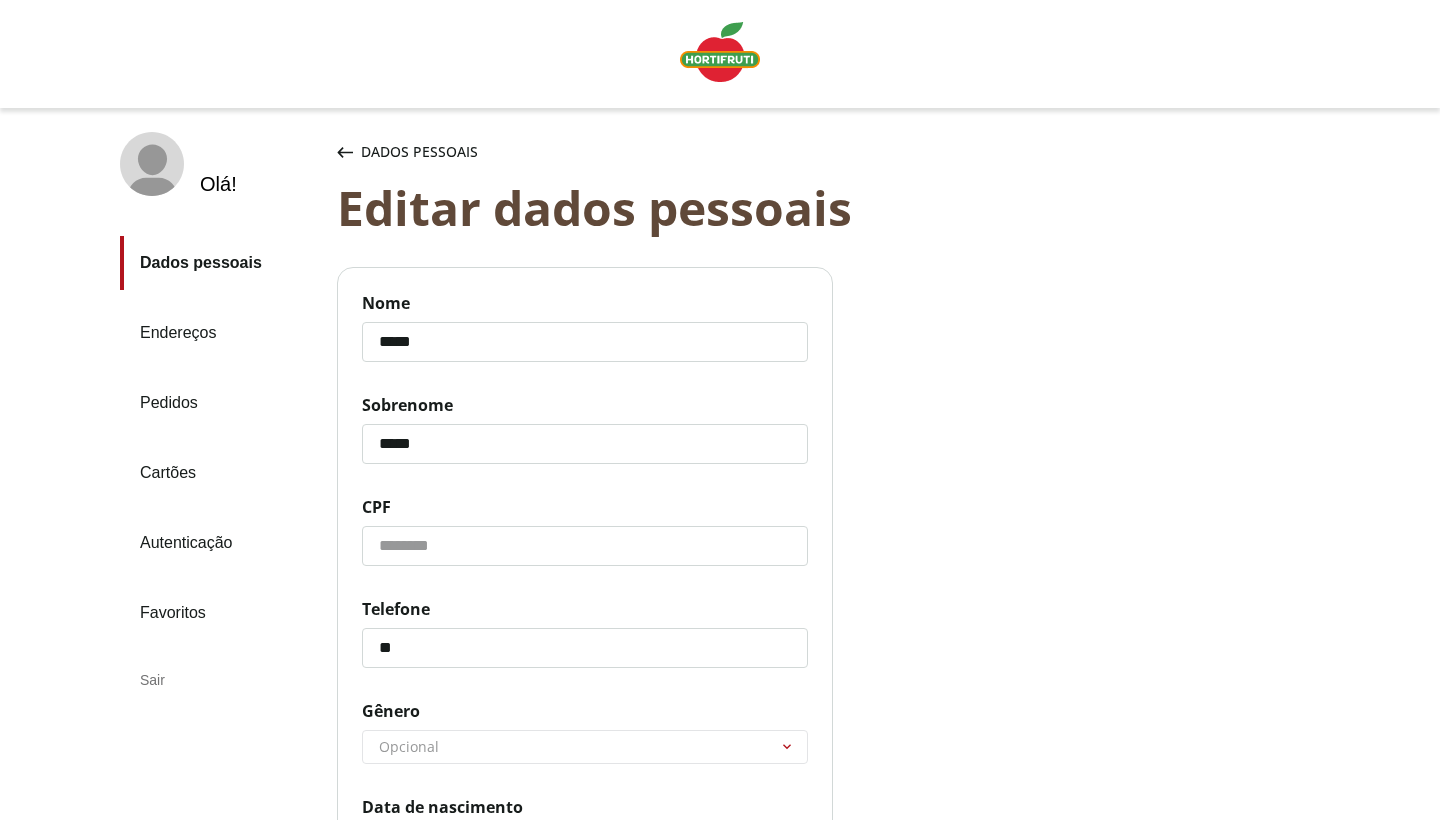 type on "*" 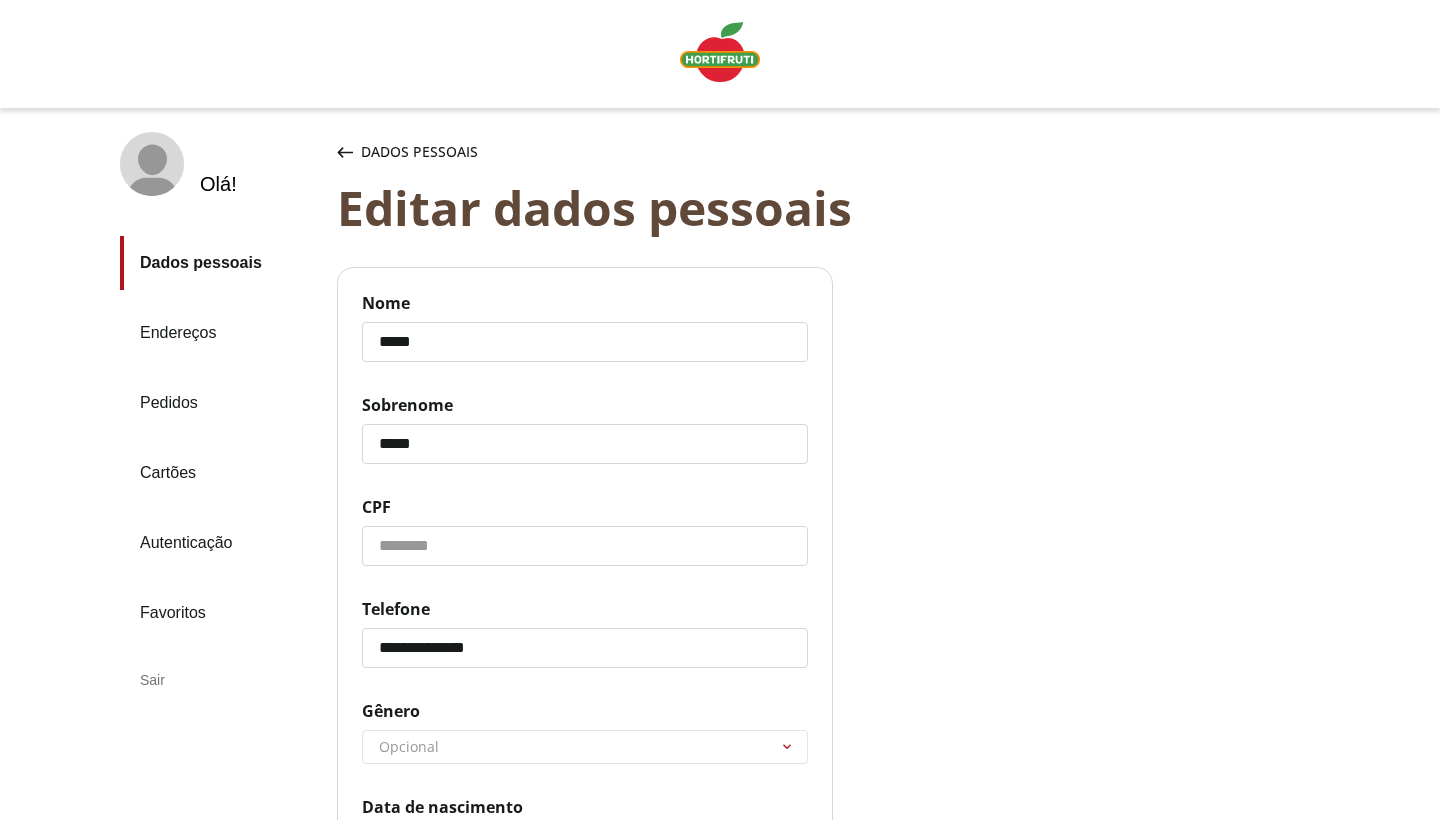 type on "**********" 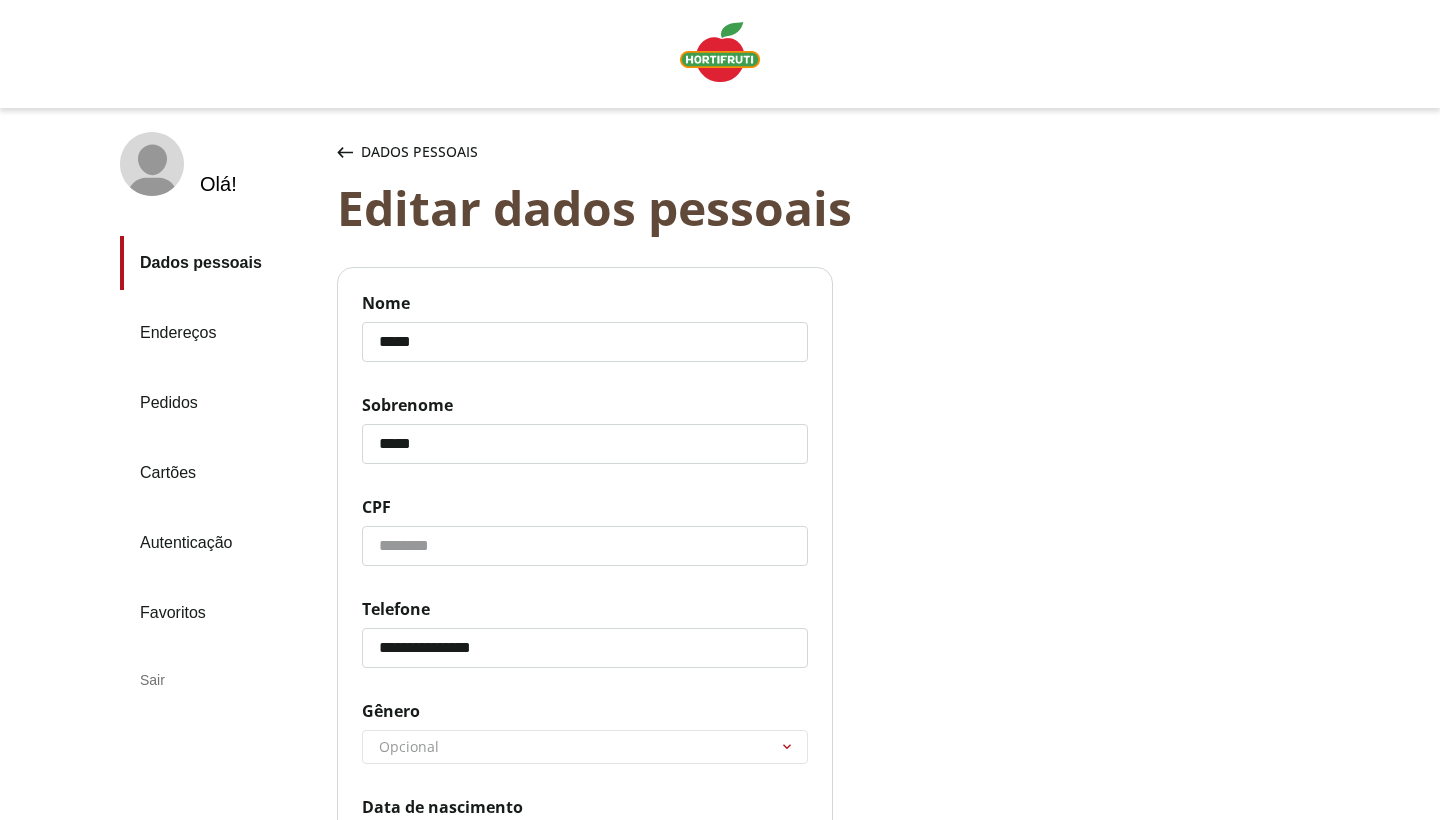 click on "*****" 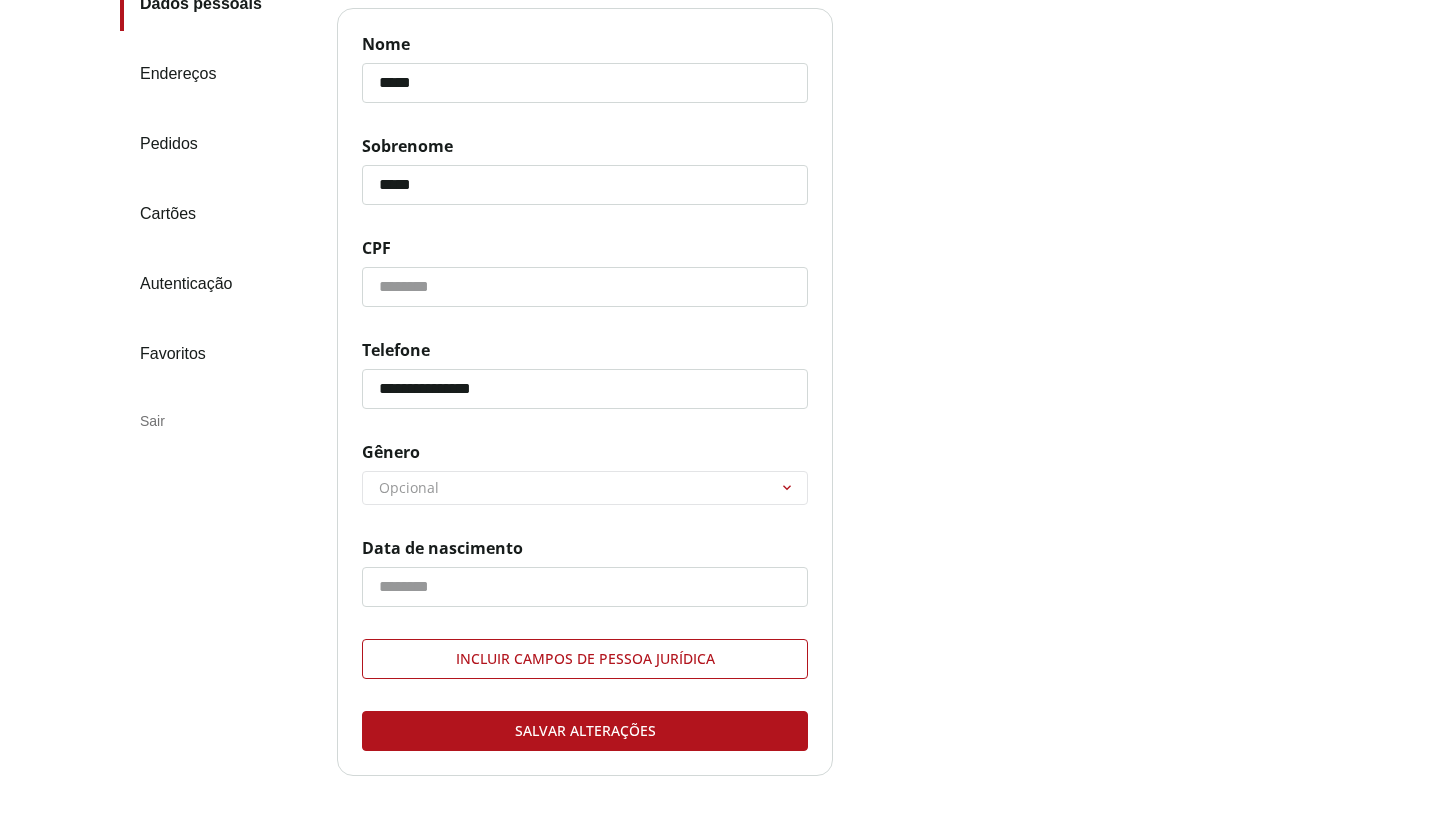 scroll, scrollTop: 266, scrollLeft: 0, axis: vertical 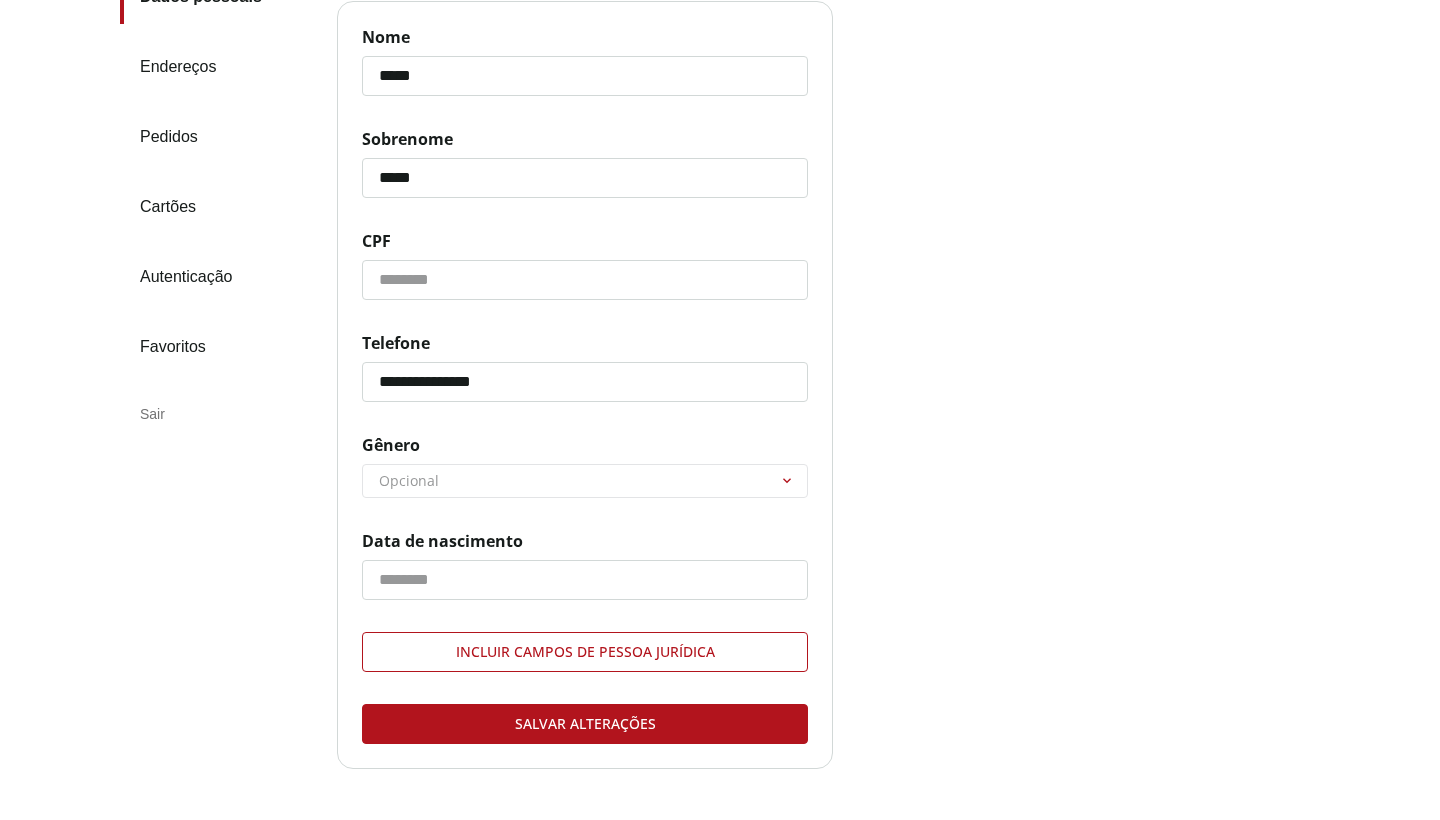 select on "****" 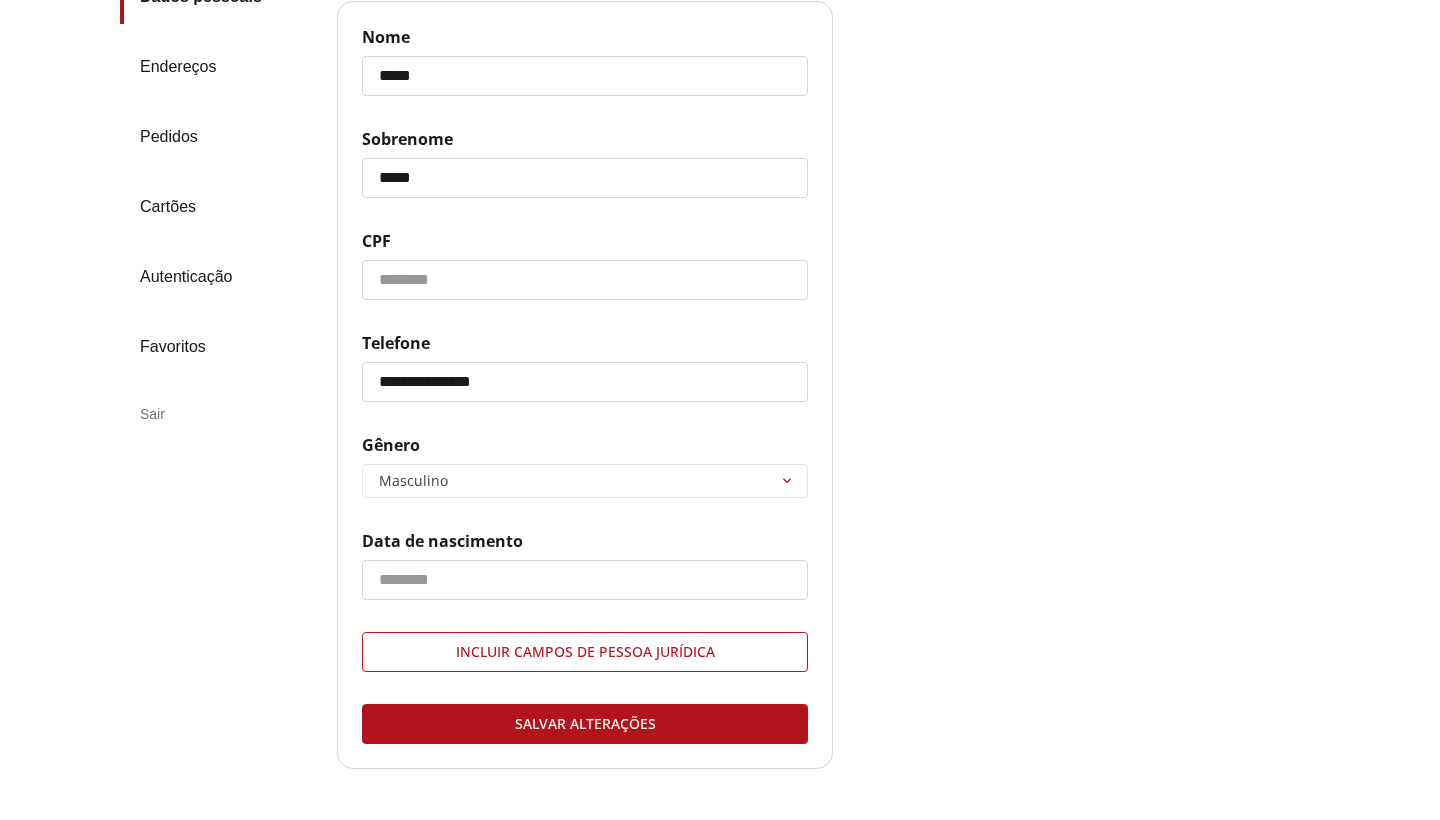 click on "Salvar alterações" at bounding box center (585, 724) 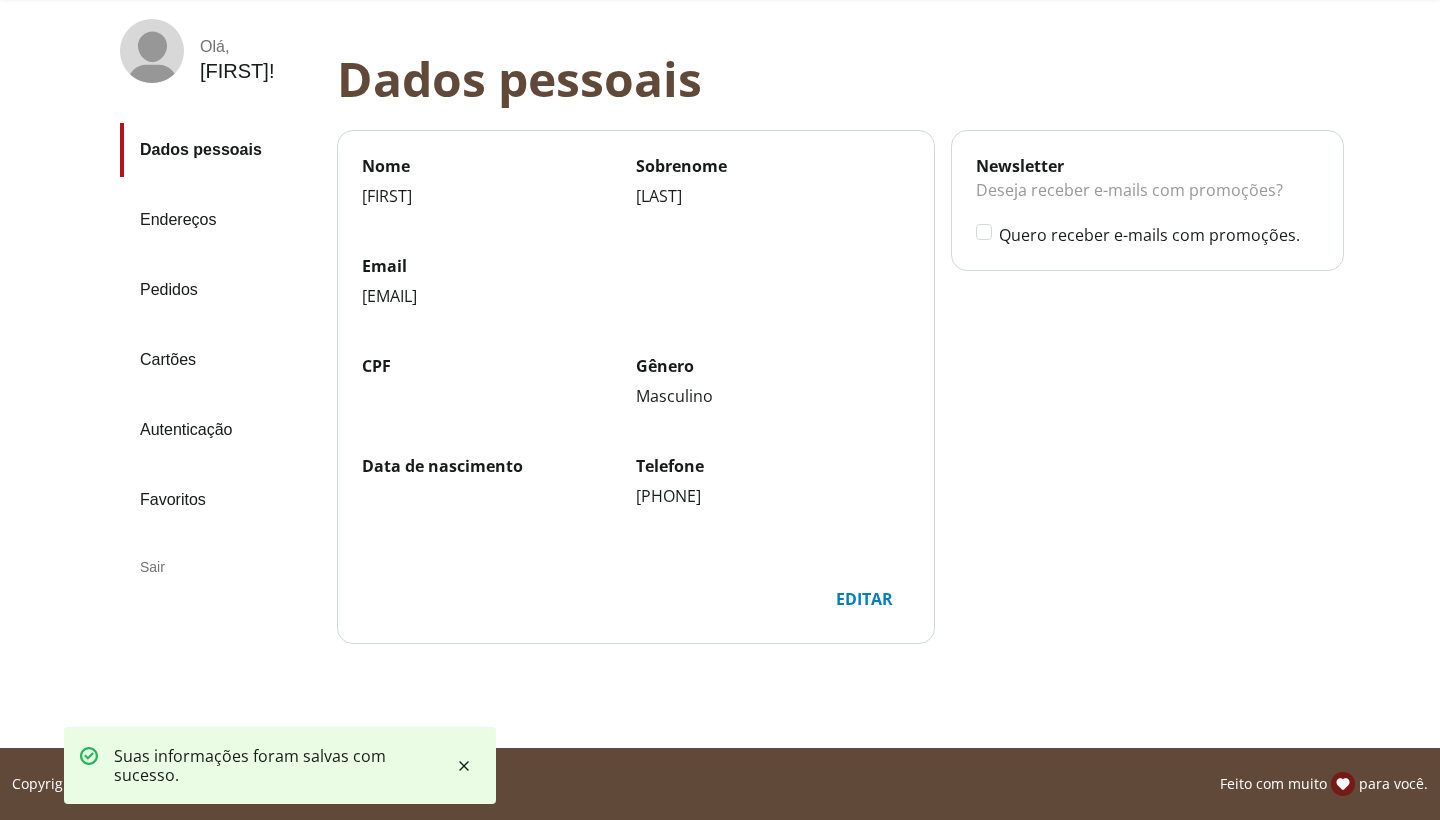 scroll, scrollTop: 0, scrollLeft: 0, axis: both 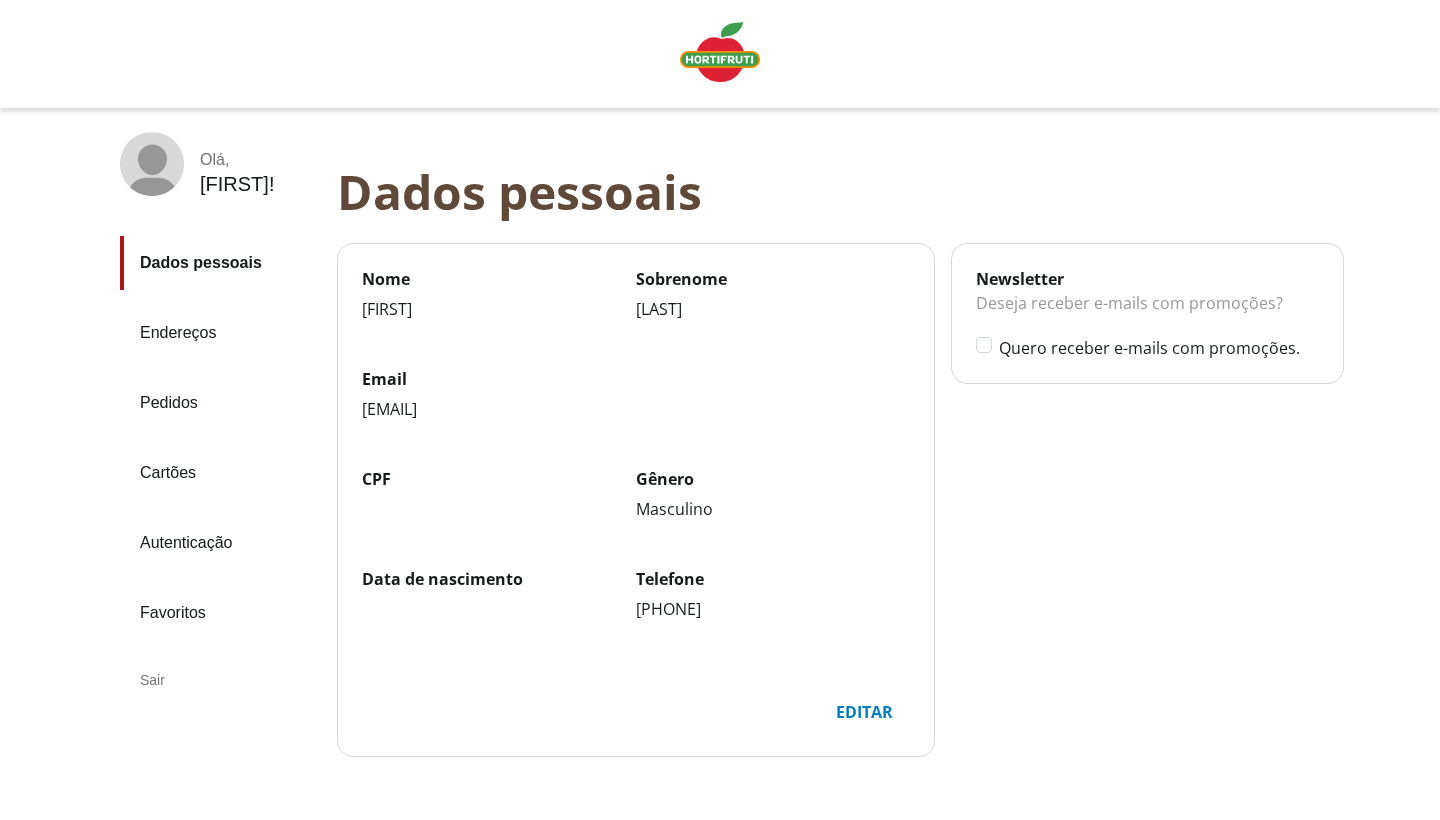 click at bounding box center (720, 52) 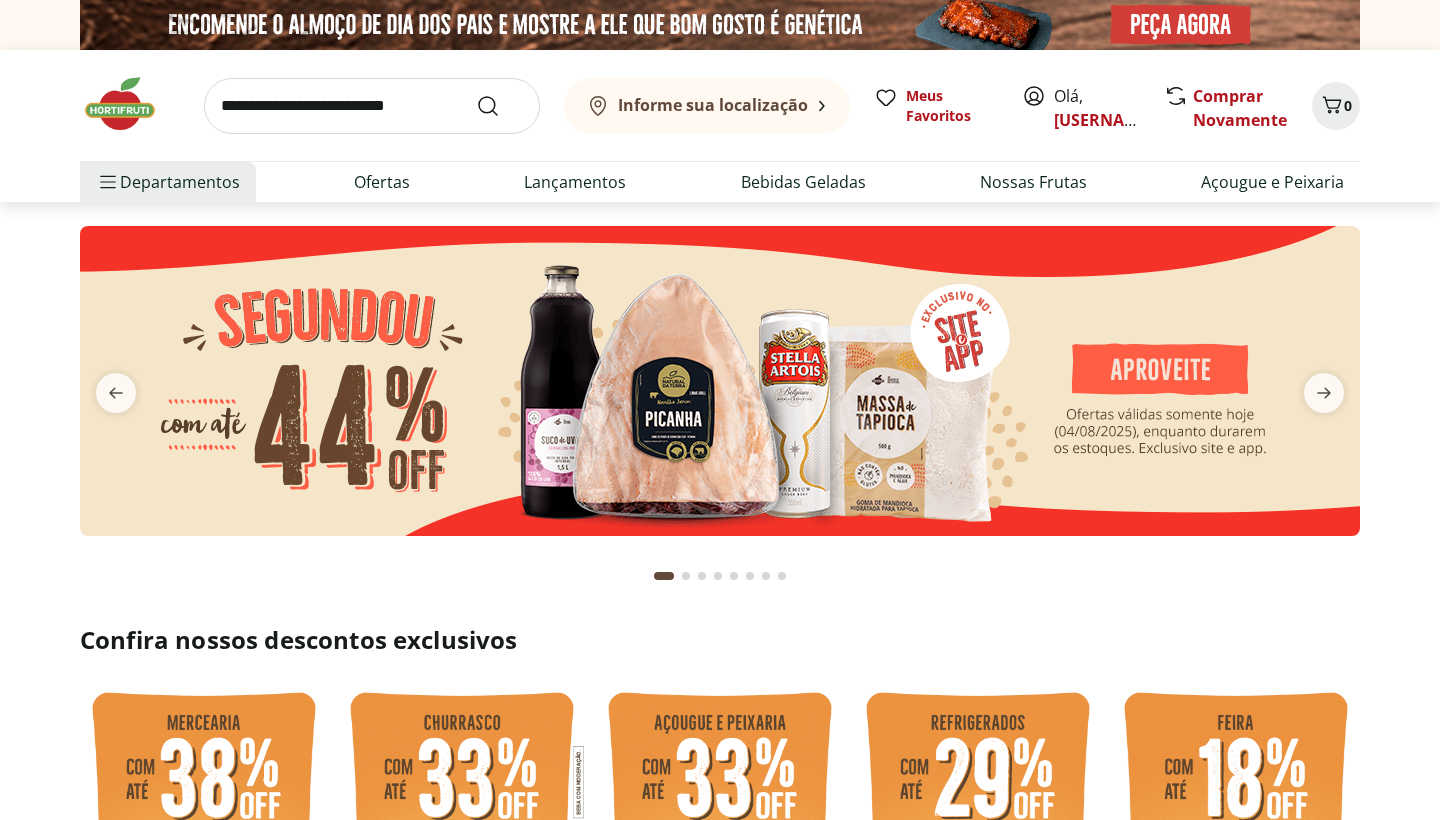 scroll, scrollTop: 0, scrollLeft: 0, axis: both 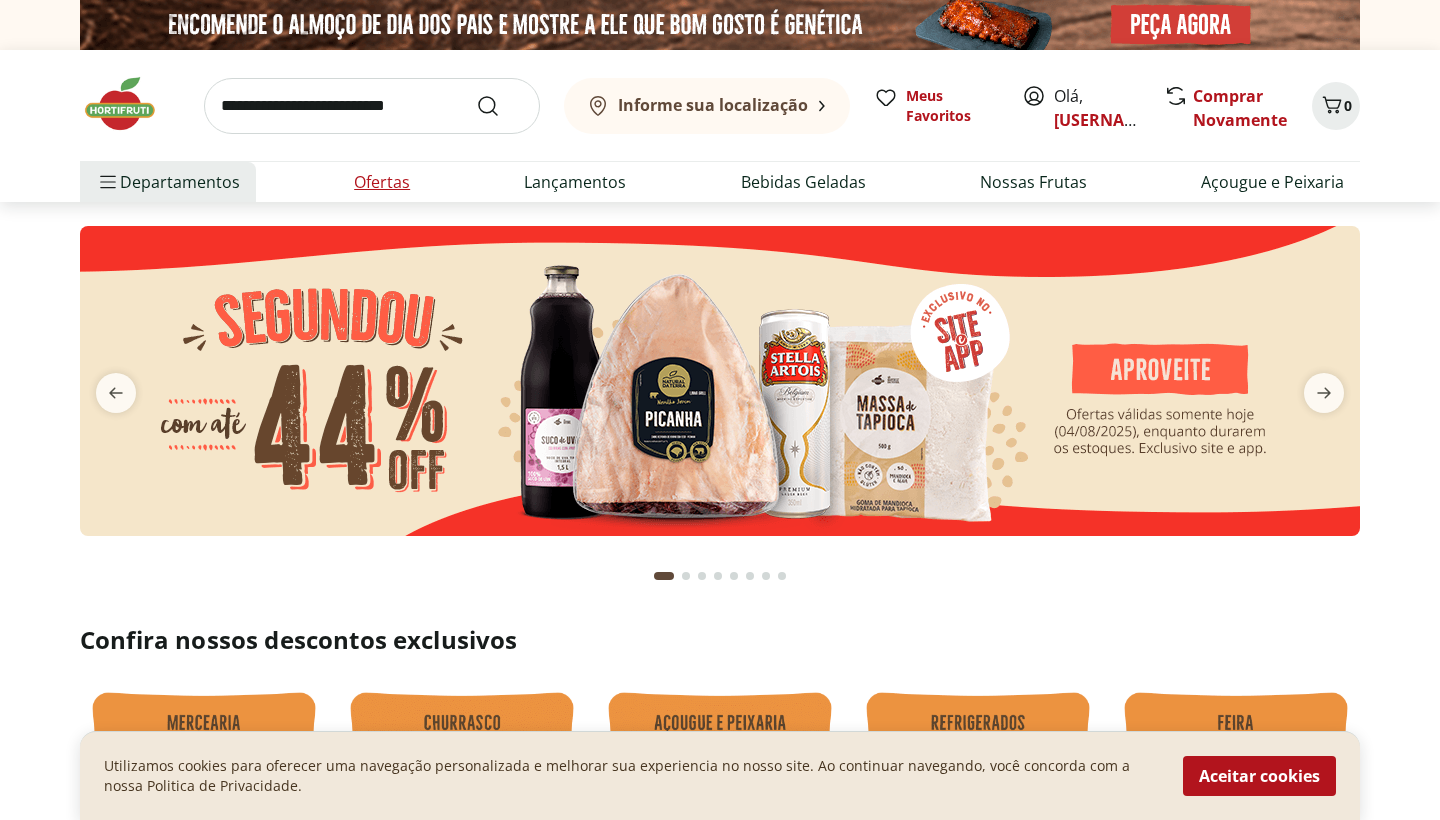click on "Ofertas" at bounding box center [382, 182] 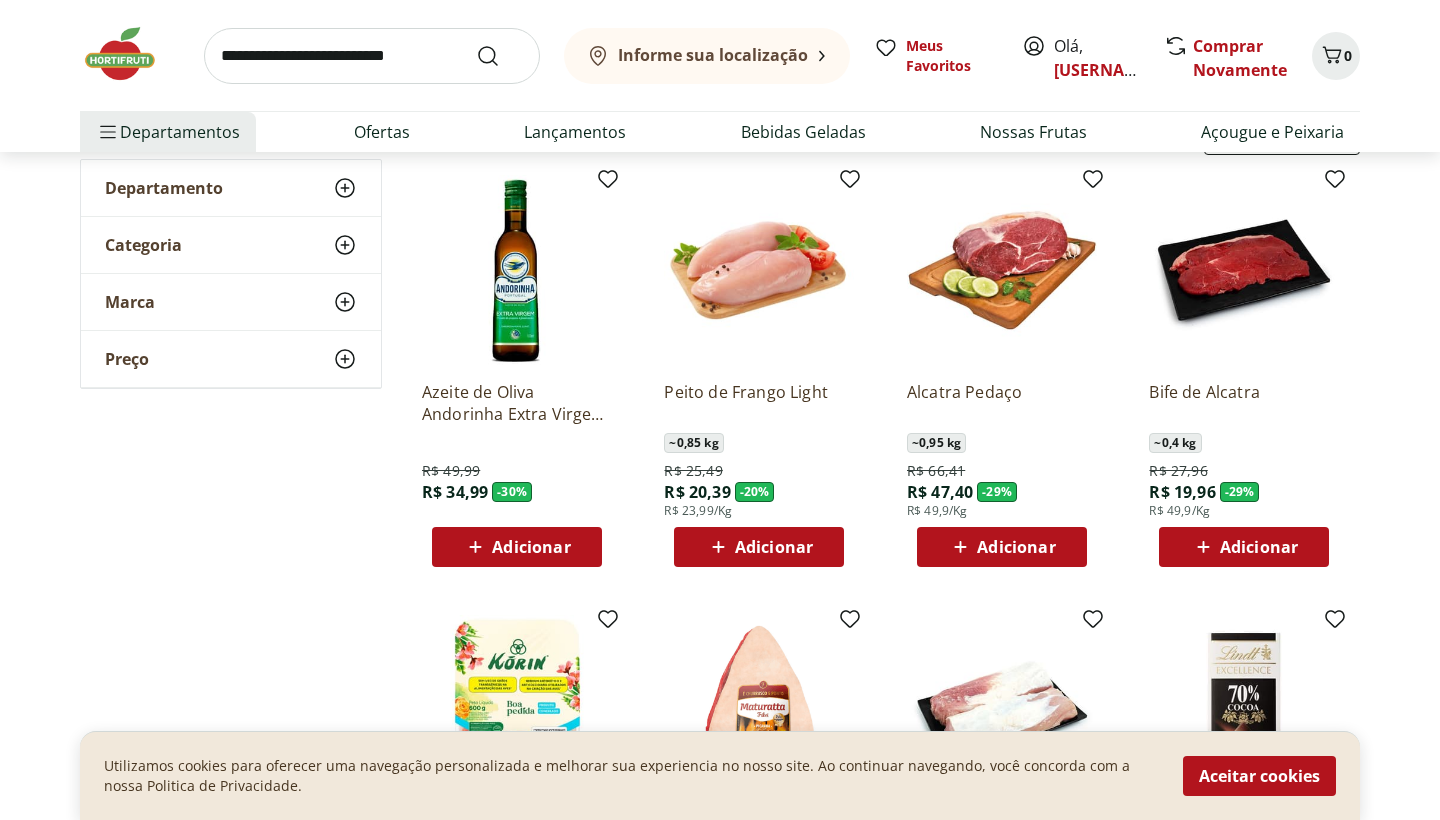 scroll, scrollTop: 176, scrollLeft: 0, axis: vertical 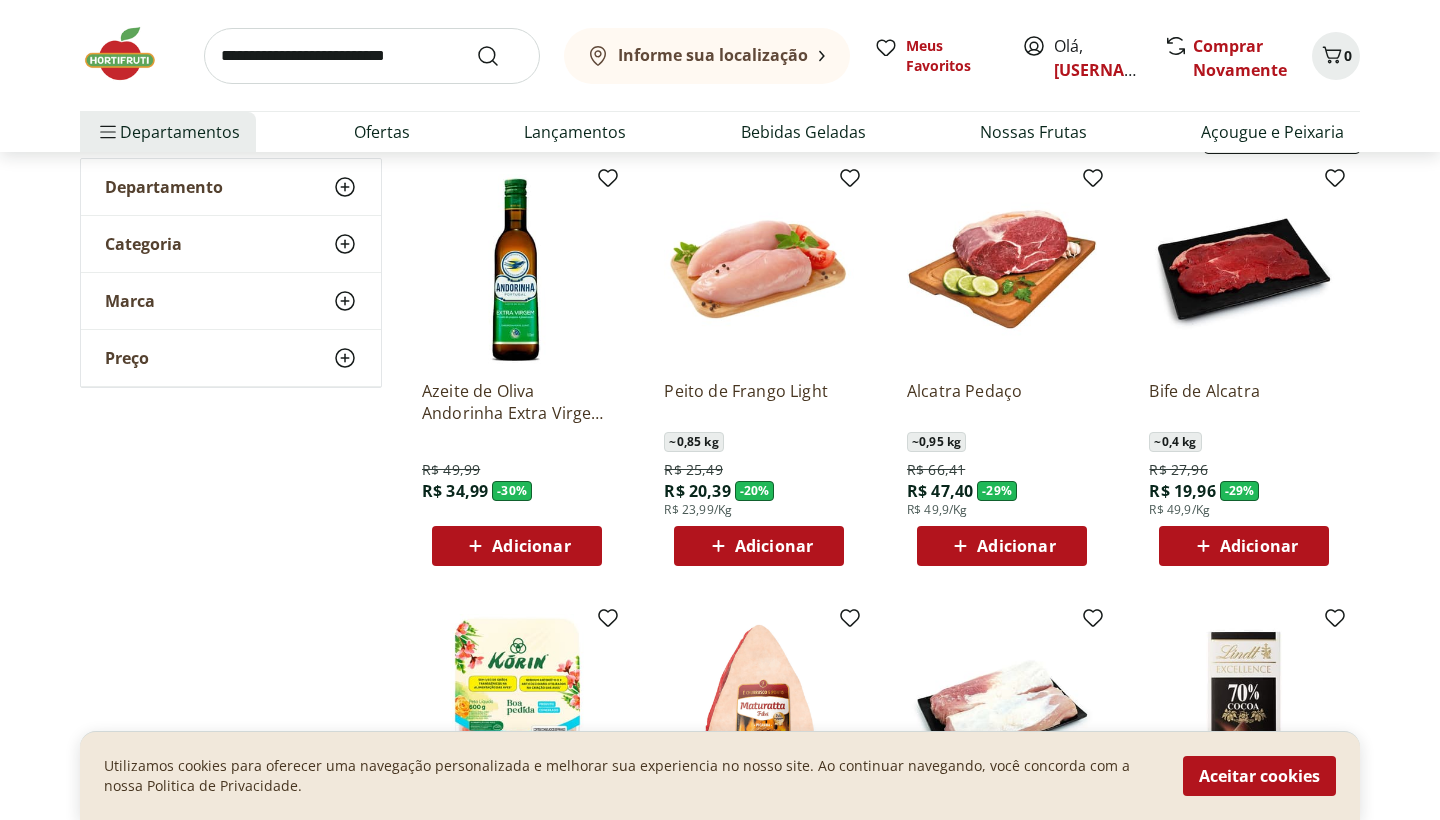 click at bounding box center [759, 269] 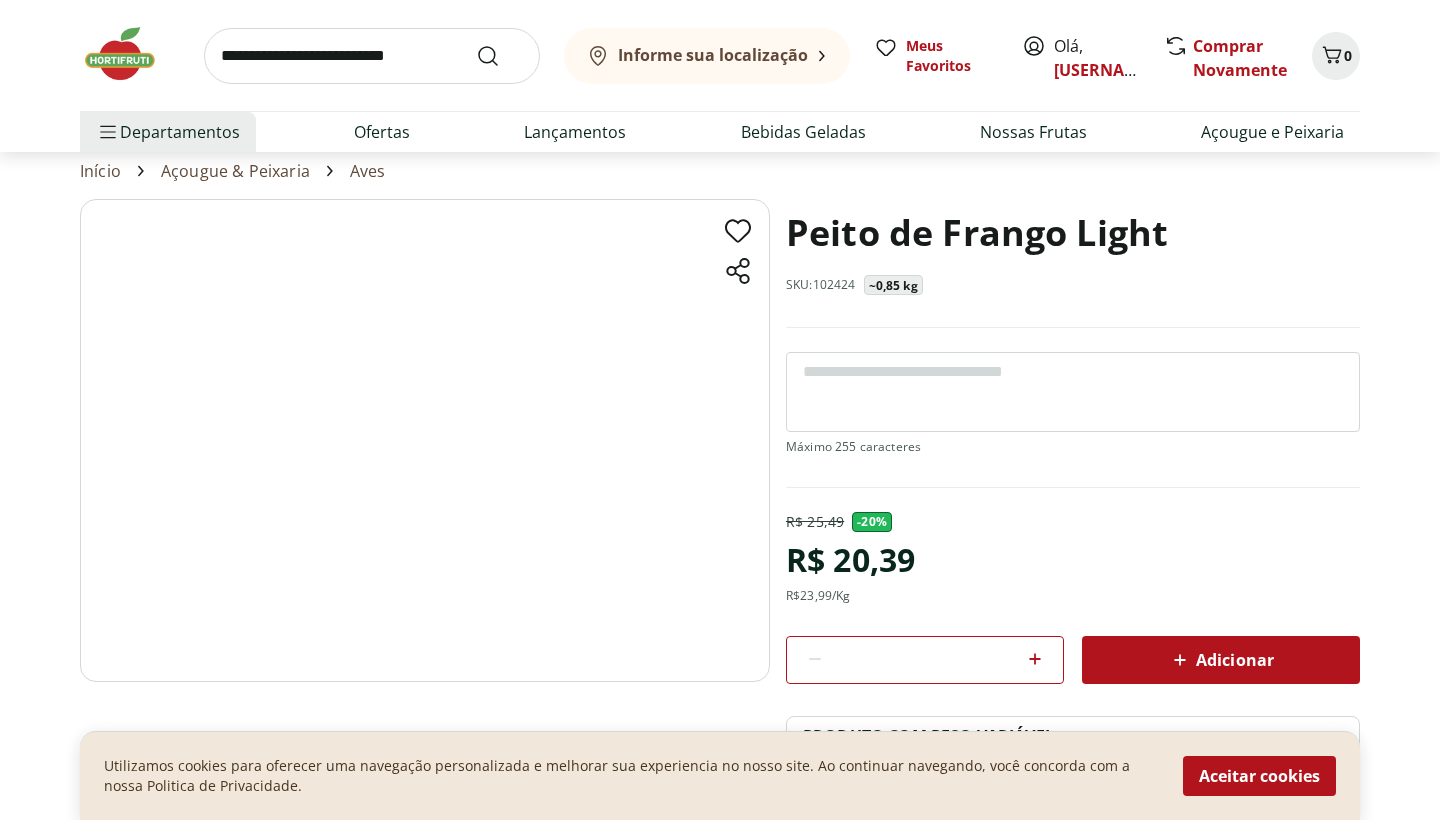scroll, scrollTop: 61, scrollLeft: 0, axis: vertical 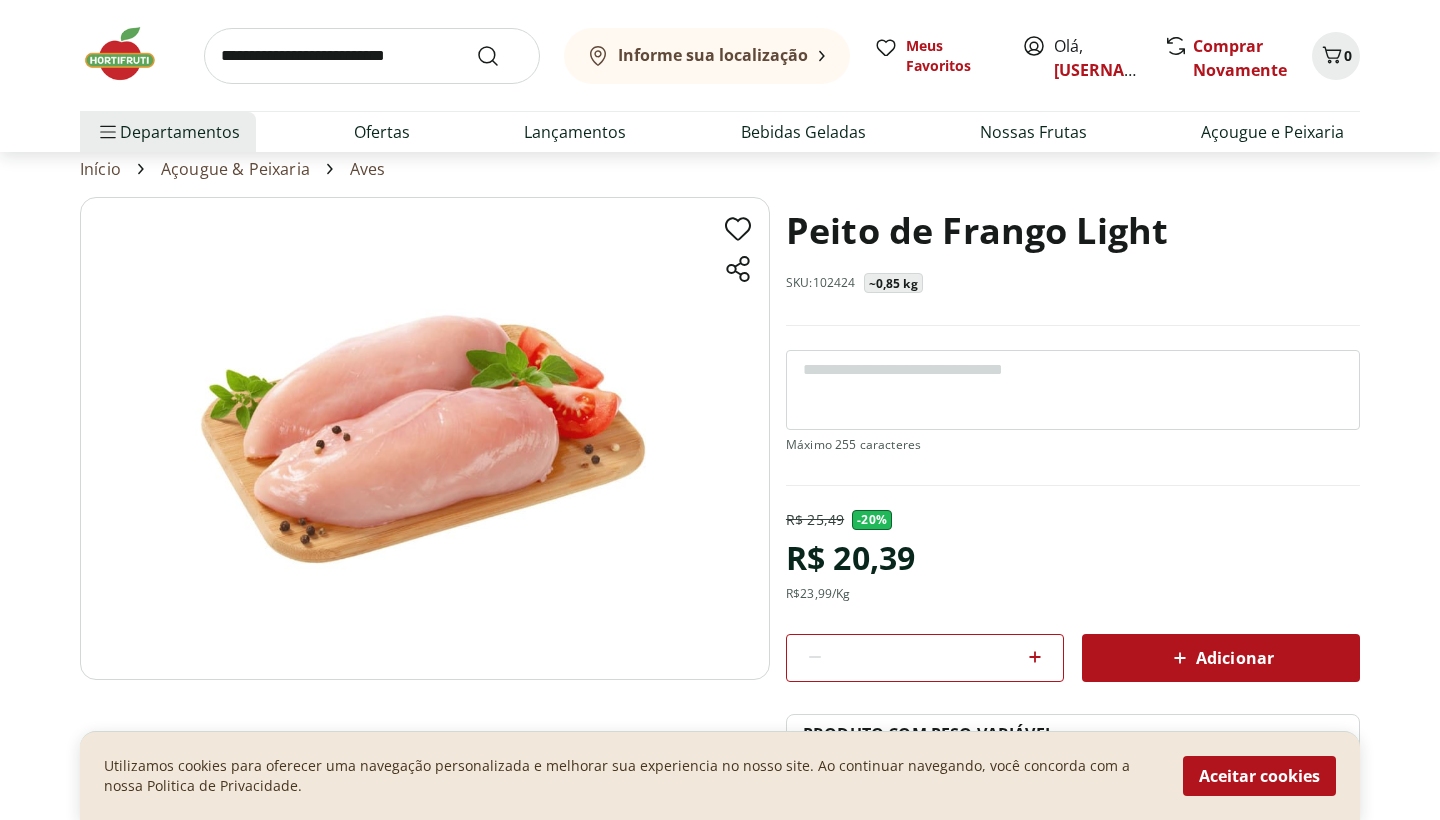 click on "Adicionar" at bounding box center (1221, 658) 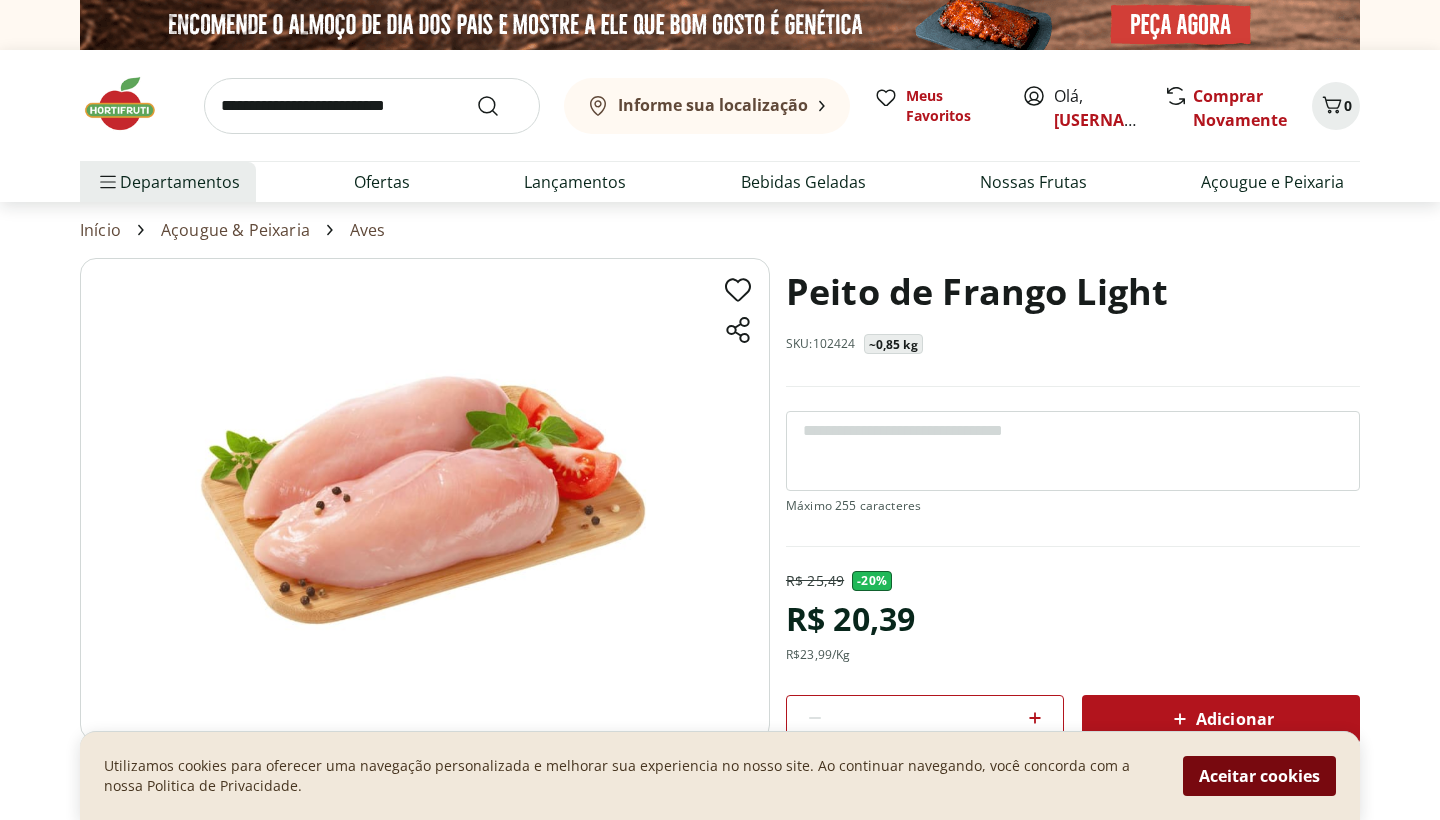 click on "Aceitar cookies" at bounding box center [1259, 776] 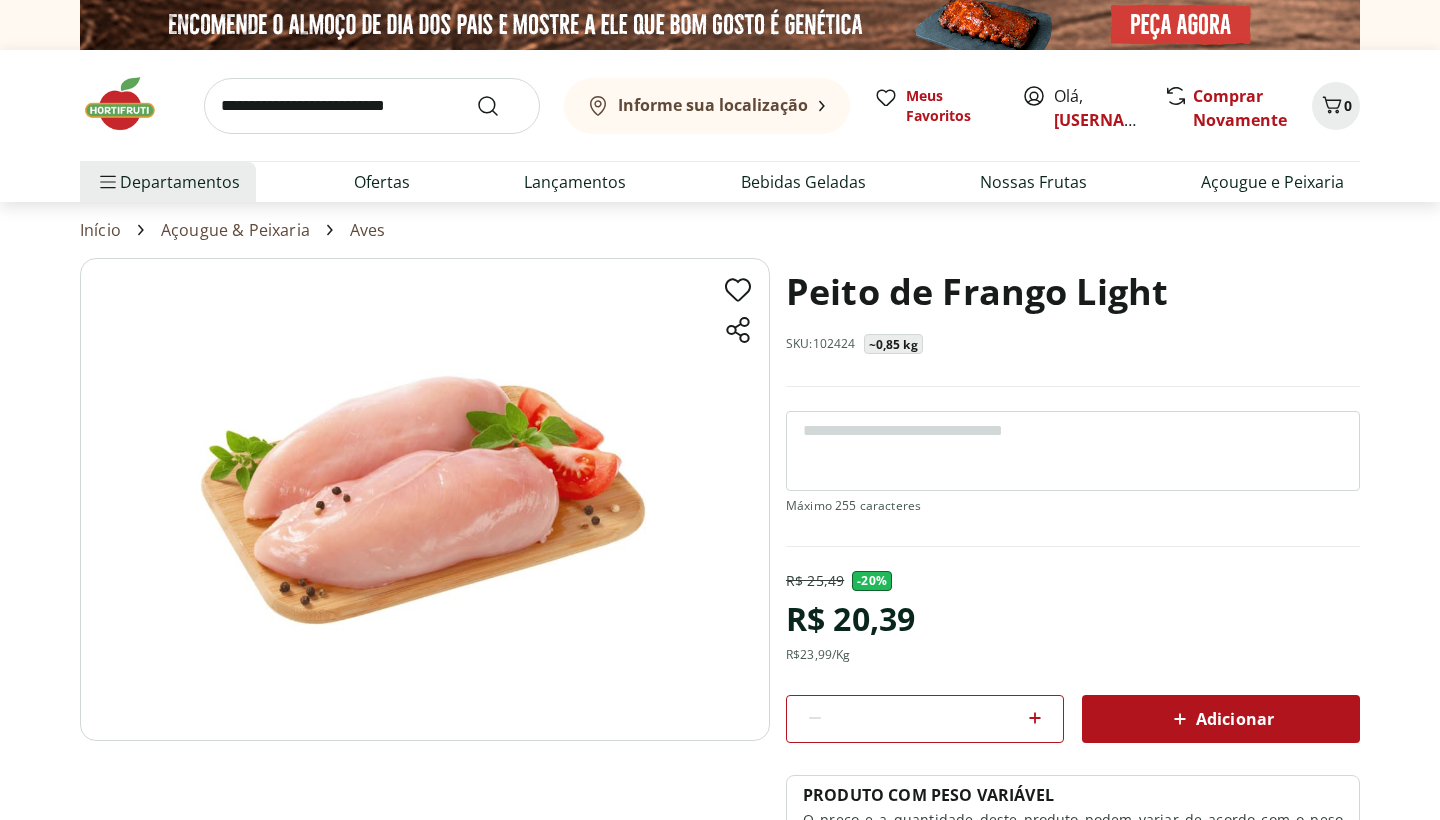 scroll, scrollTop: 0, scrollLeft: 0, axis: both 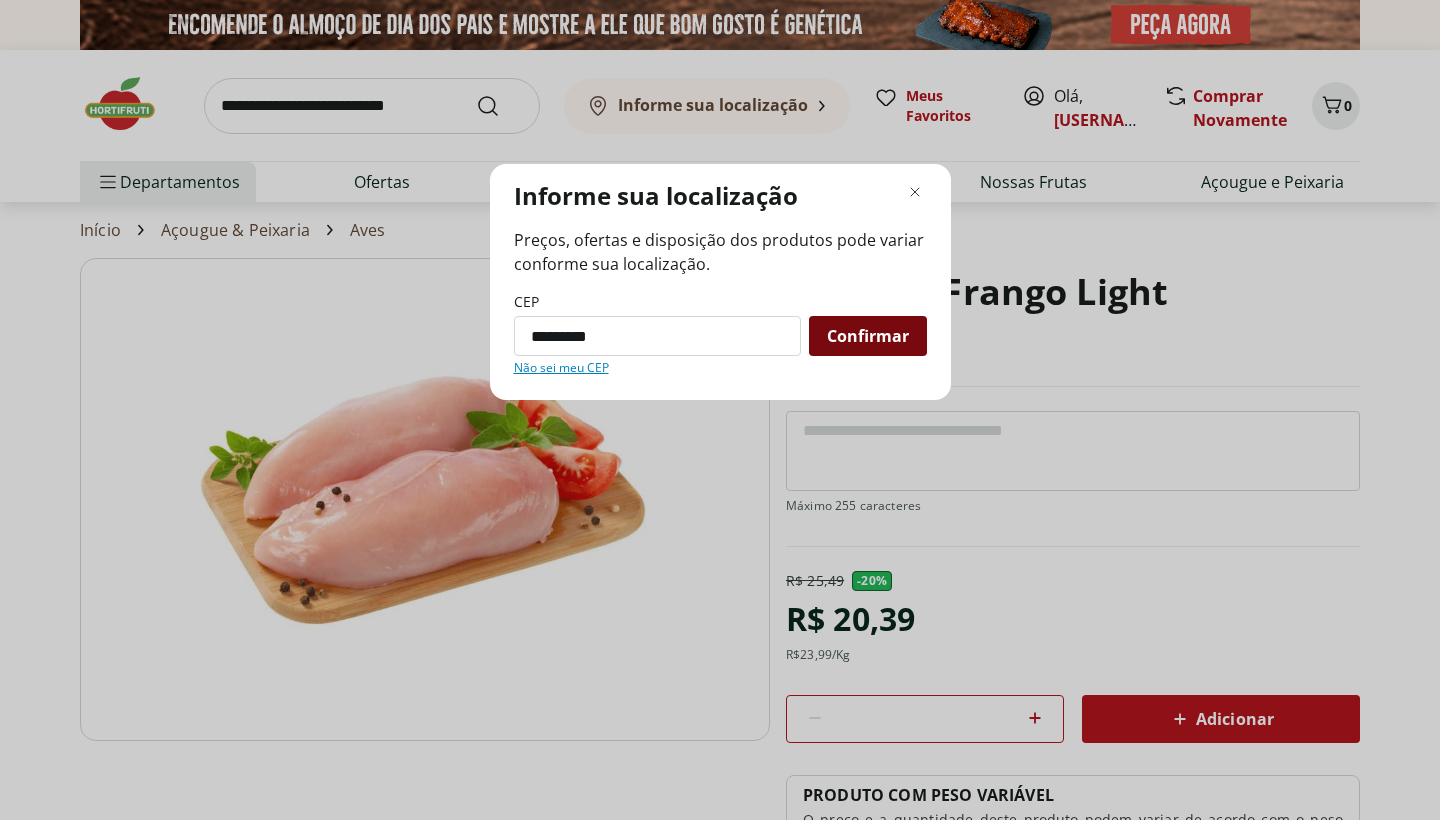 click on "Confirmar" at bounding box center (868, 336) 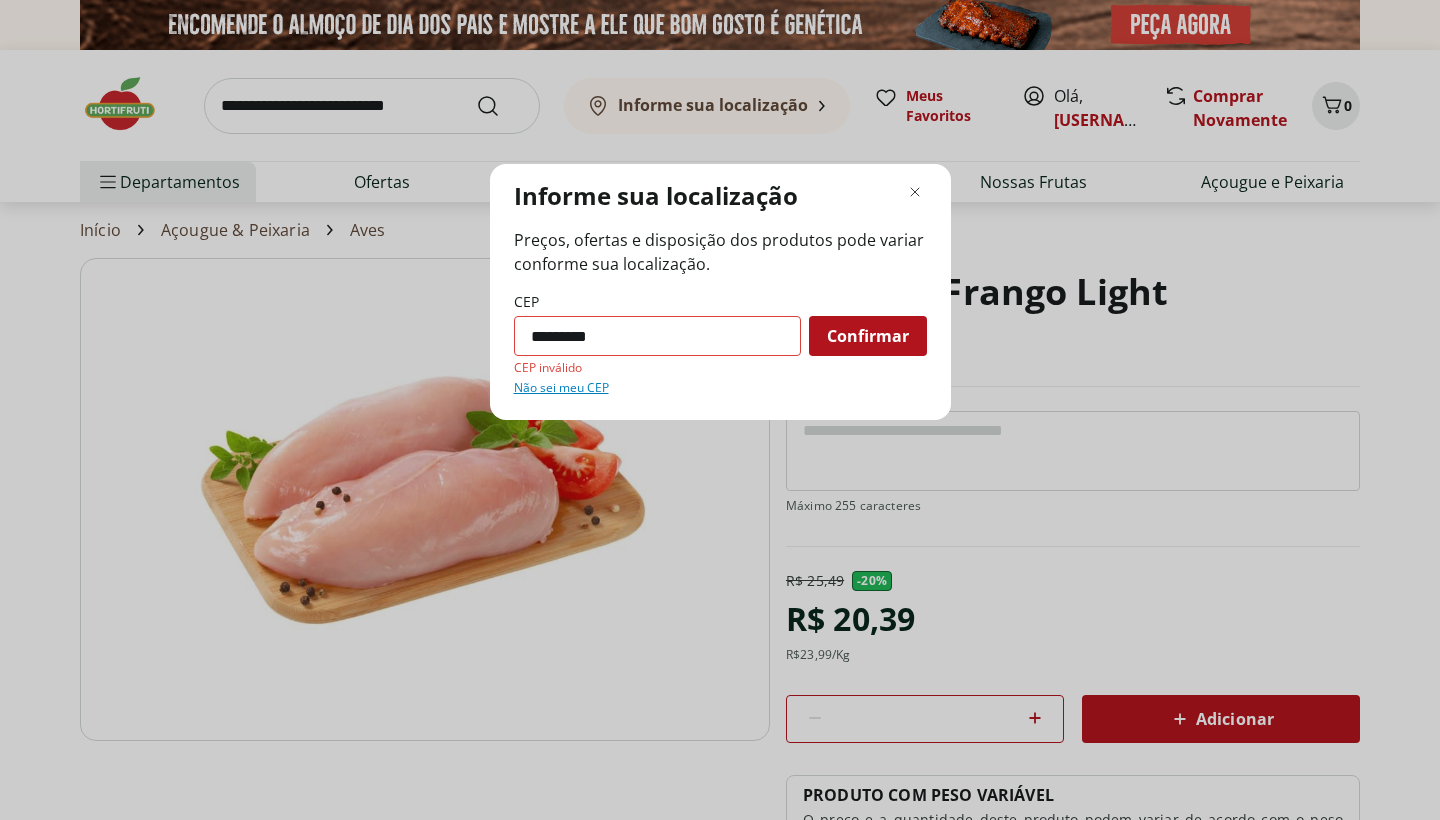 click on "*********" at bounding box center [657, 336] 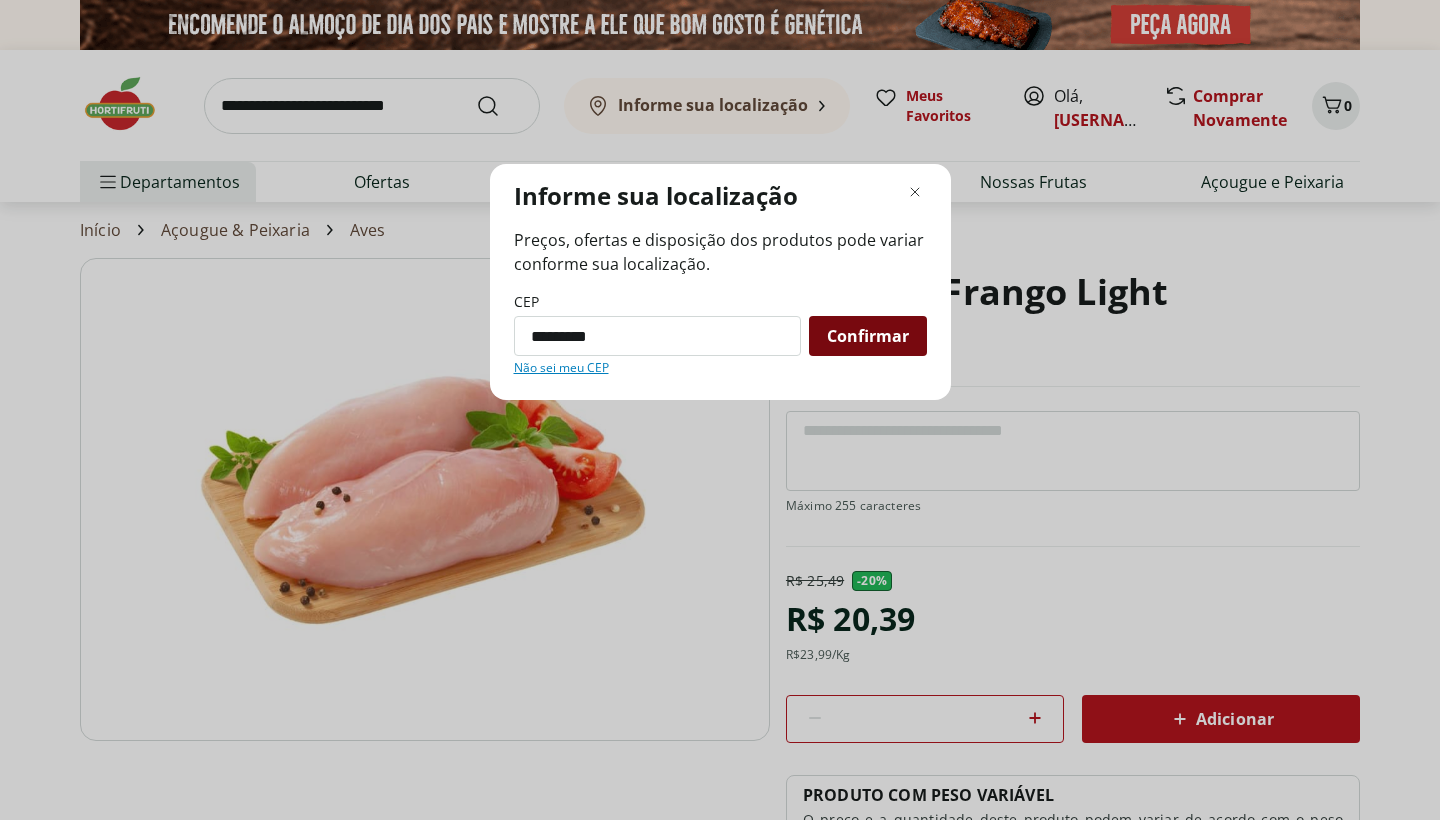 type on "*********" 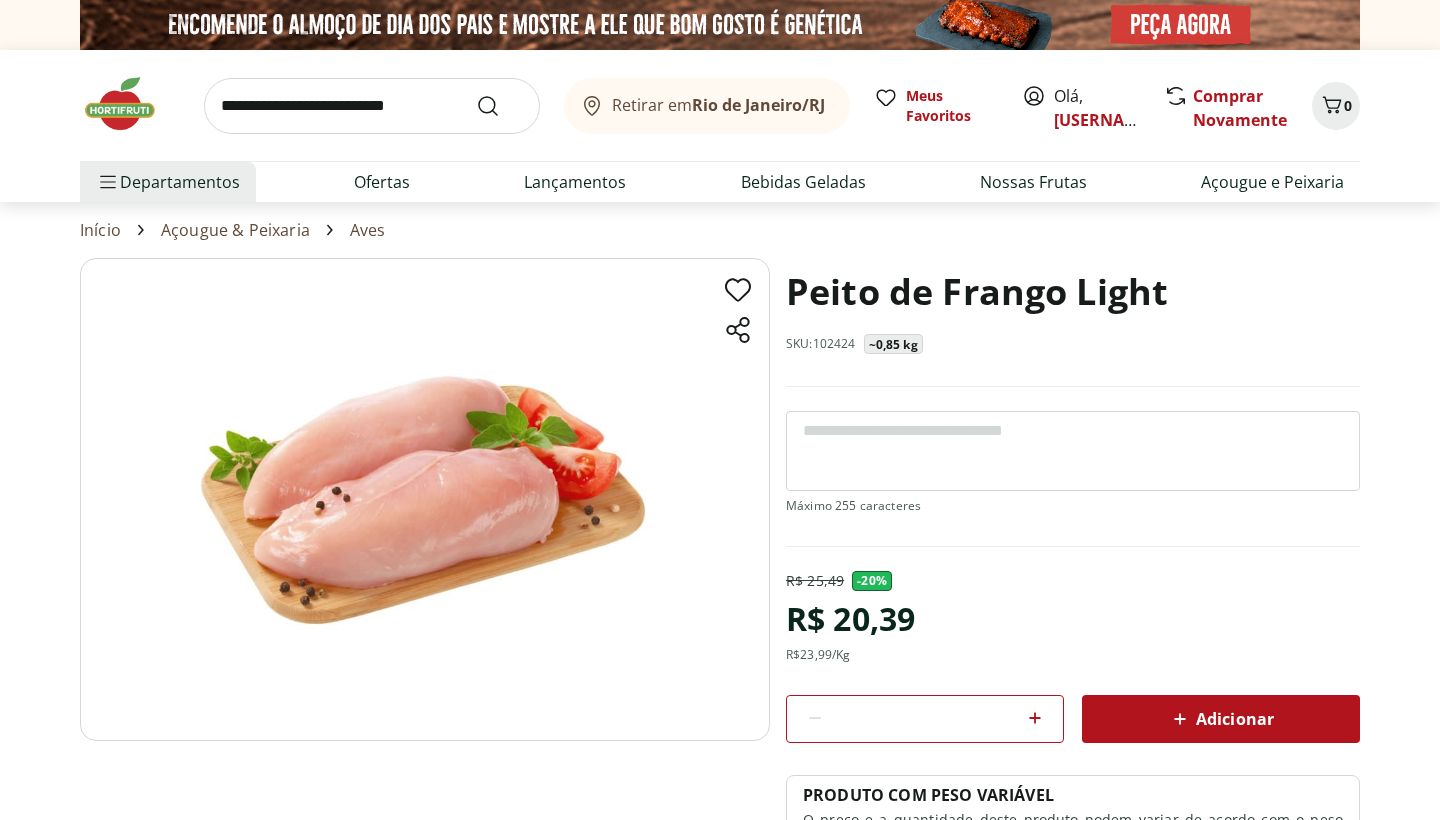 click on "Rio de Janeiro/RJ" at bounding box center [758, 105] 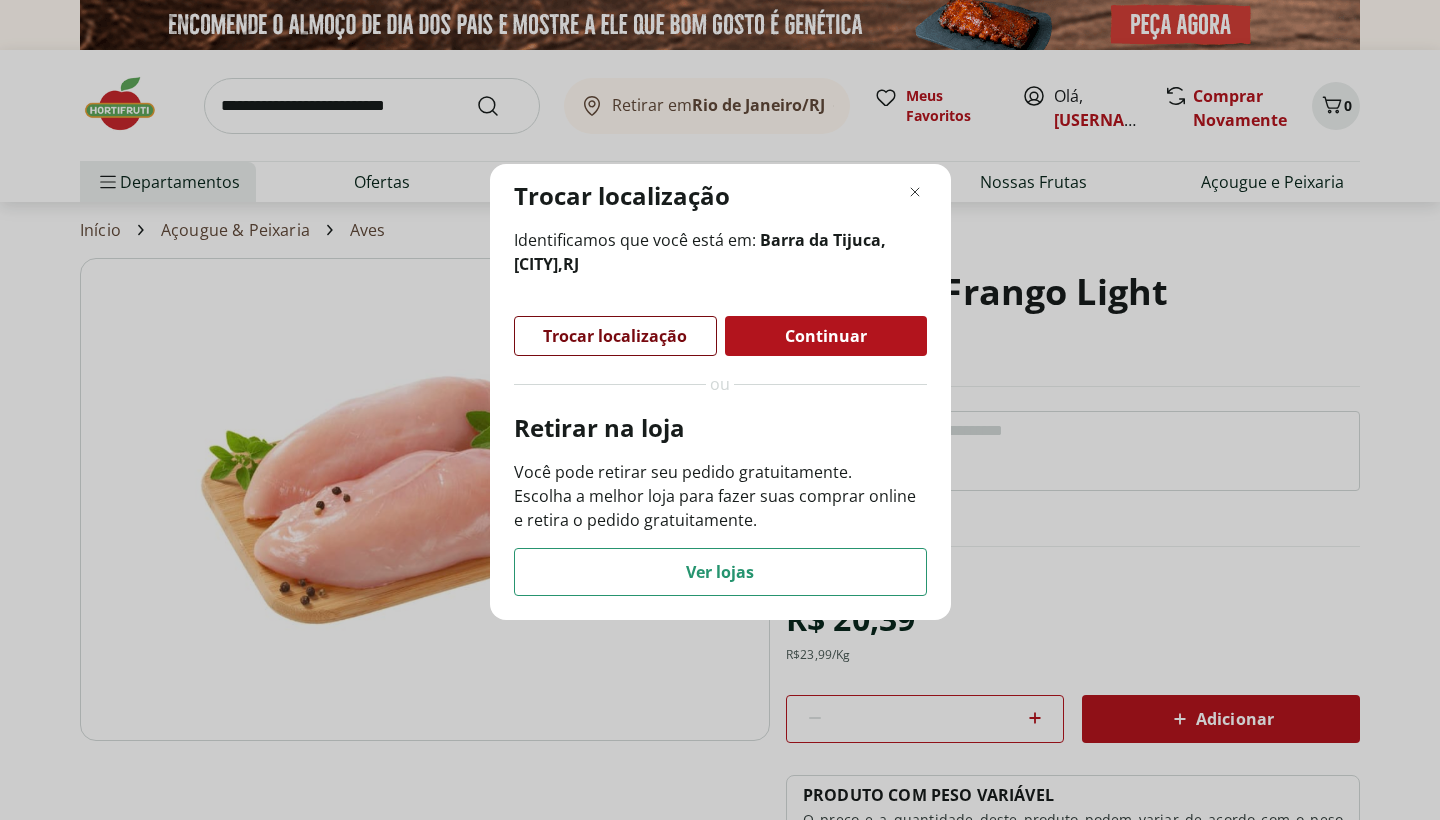 click on "Trocar localização" at bounding box center (615, 336) 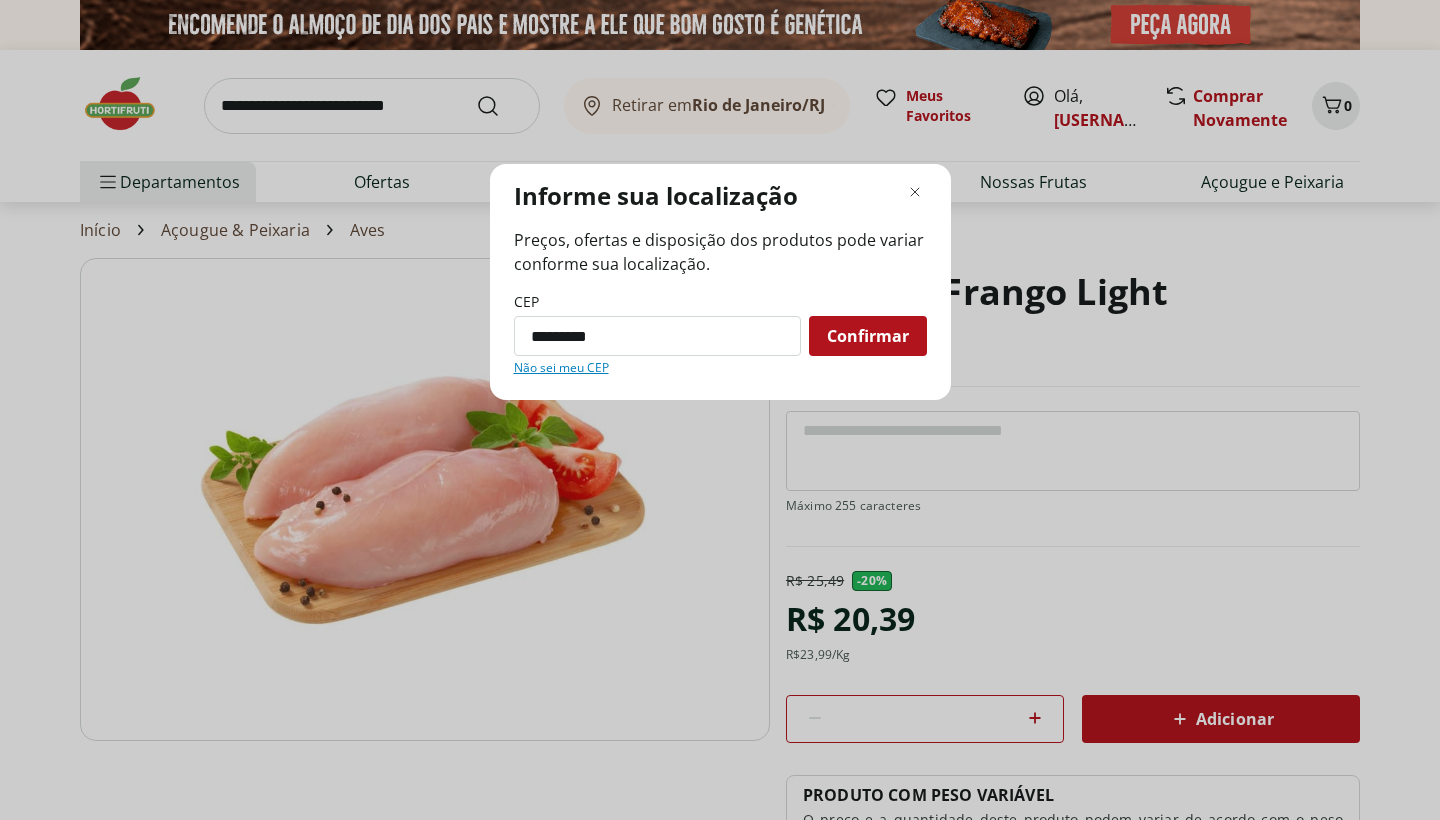 click on "Não sei meu CEP" at bounding box center [561, 368] 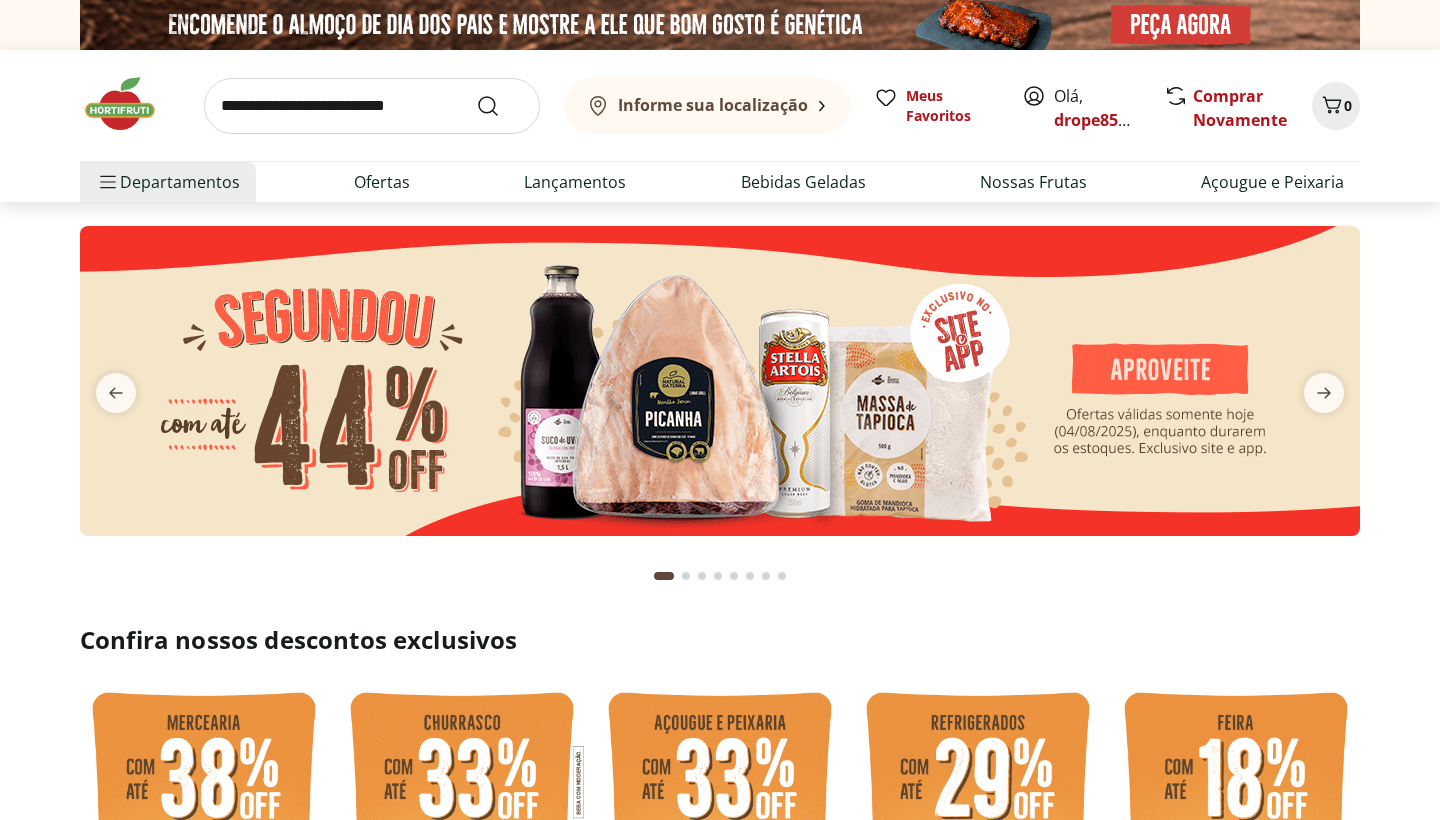 scroll, scrollTop: 0, scrollLeft: 0, axis: both 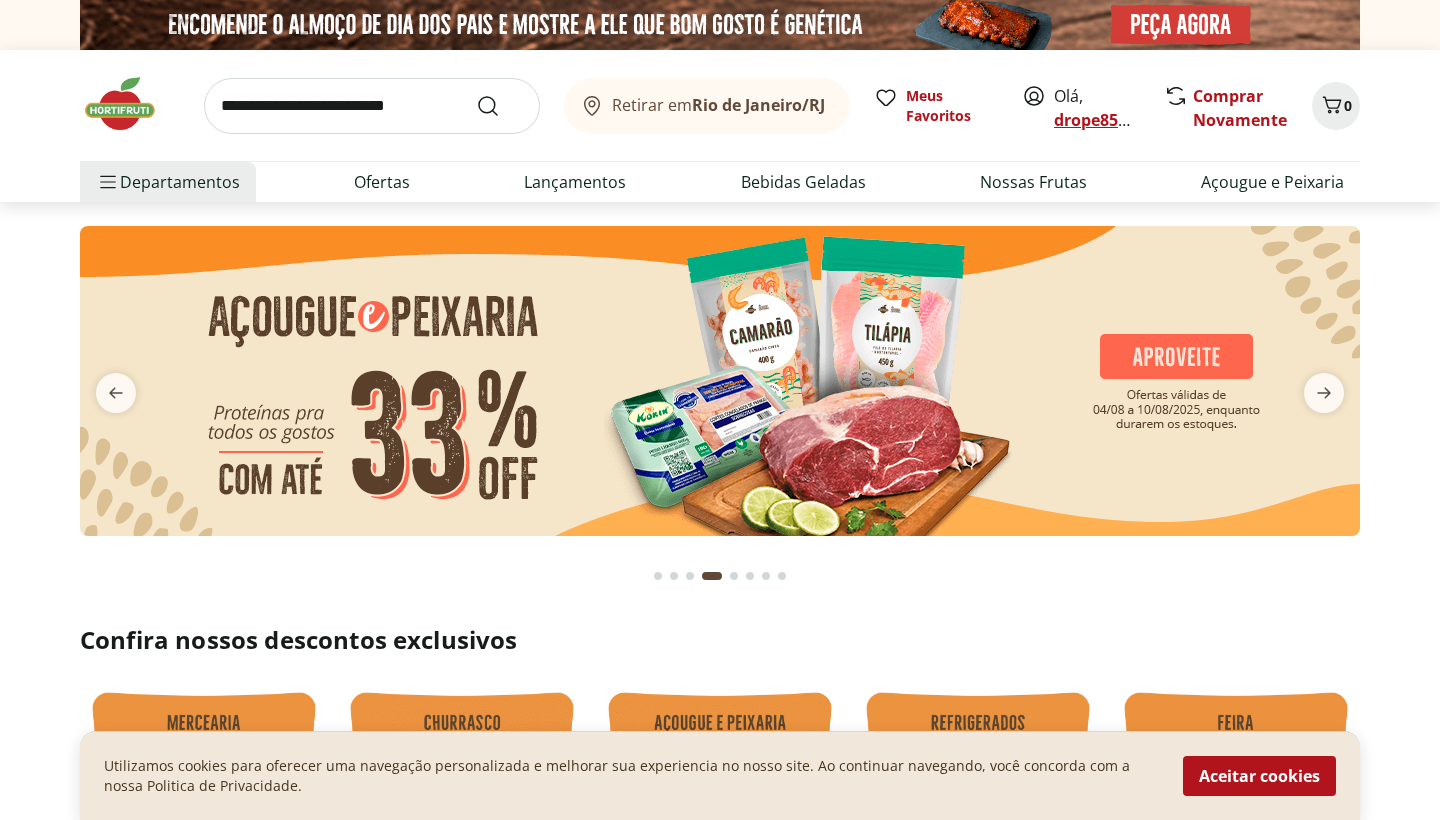 click on "drope85@[example.com]" at bounding box center [1151, 120] 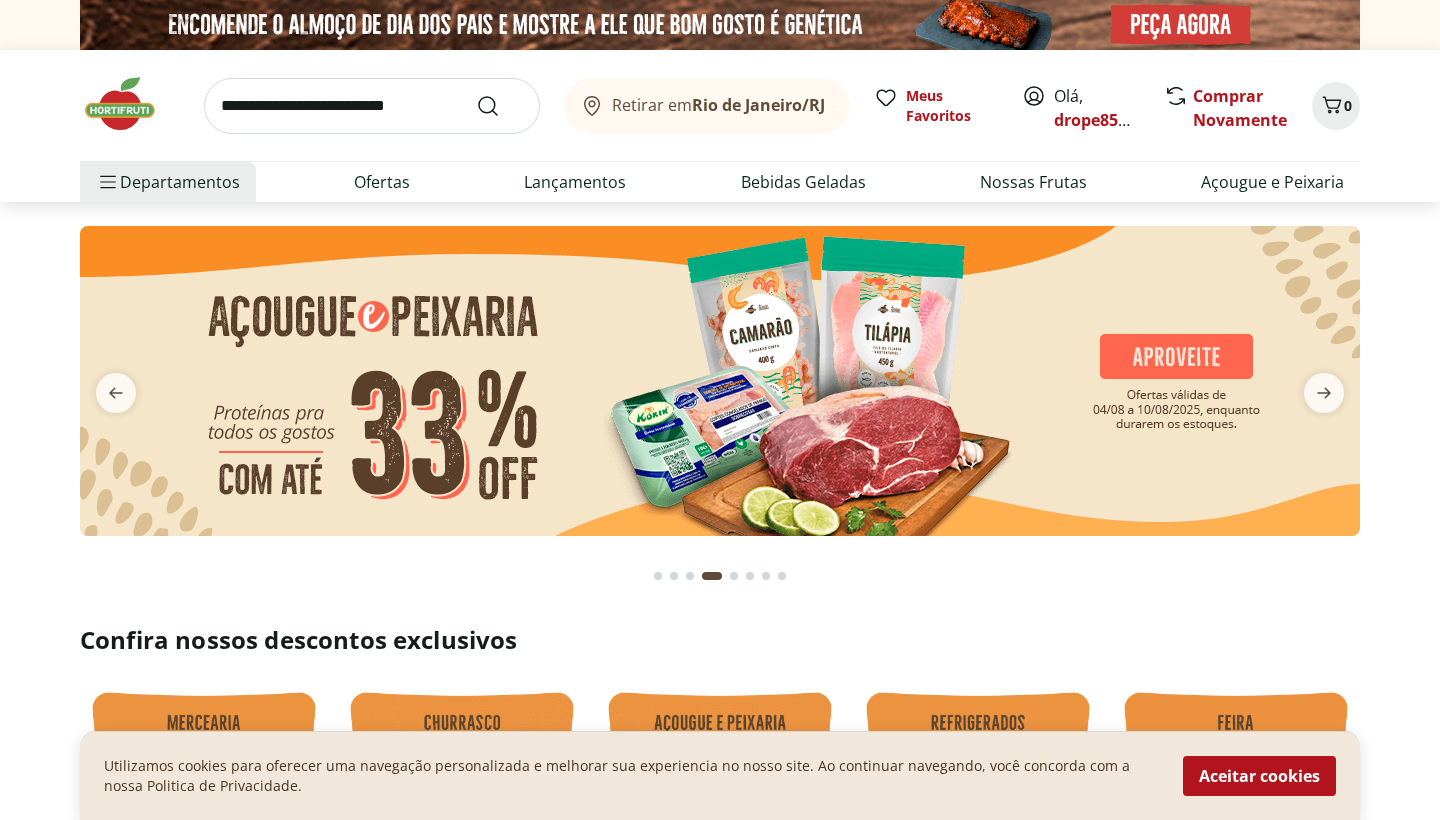 click on "Rio de Janeiro/RJ" at bounding box center [758, 105] 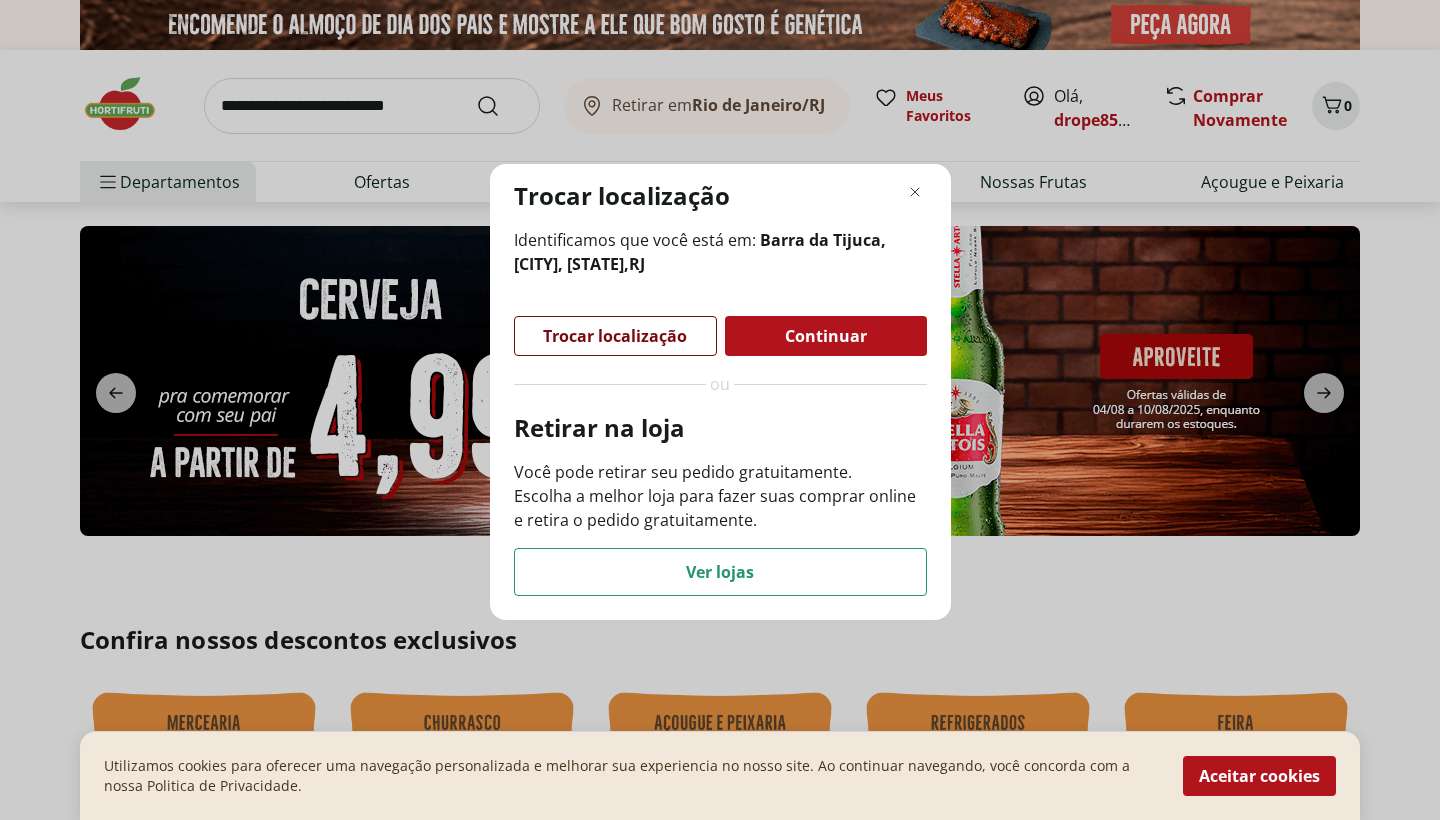 click on "Trocar localização" at bounding box center (615, 336) 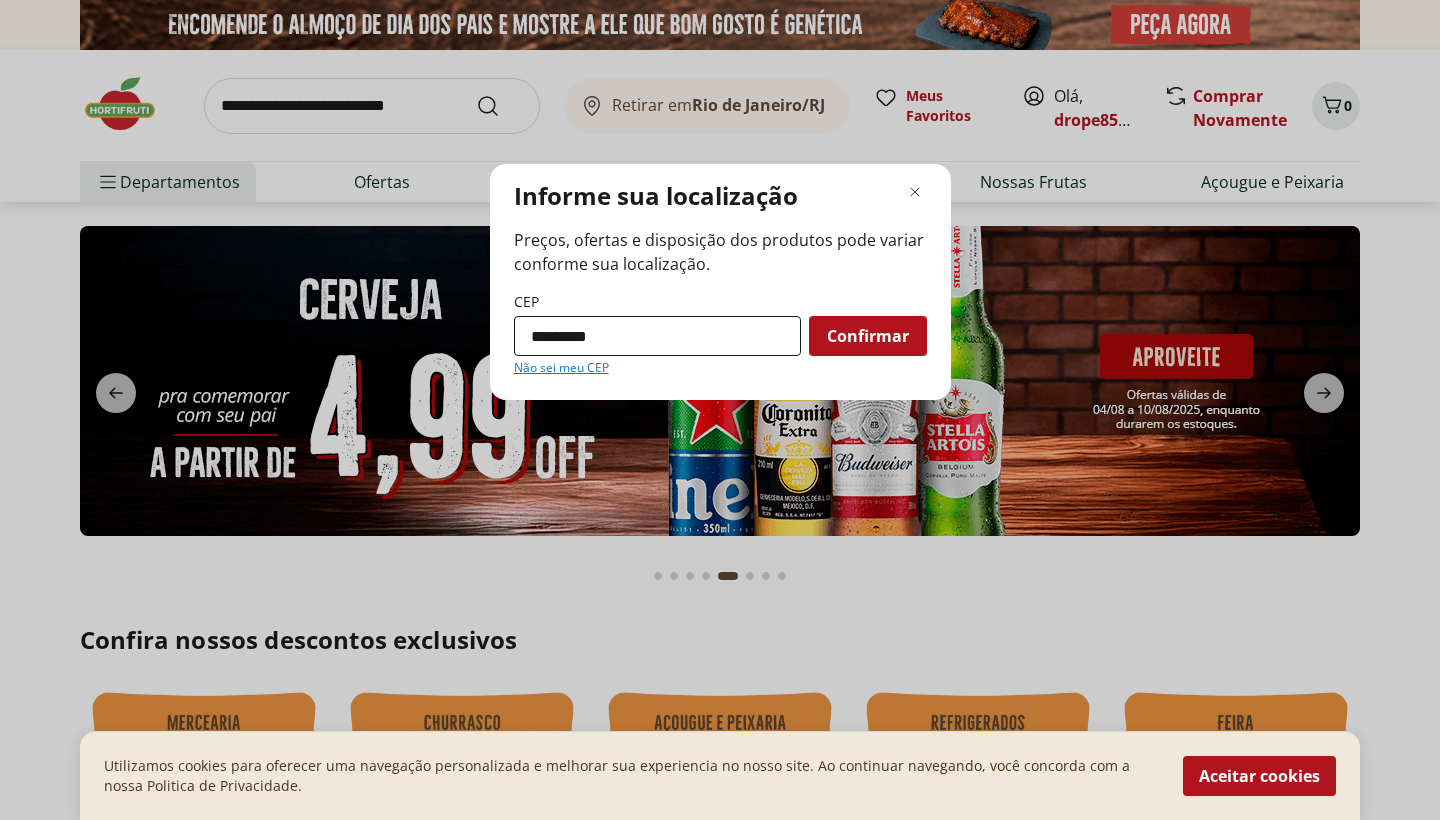 click on "*********" at bounding box center [657, 336] 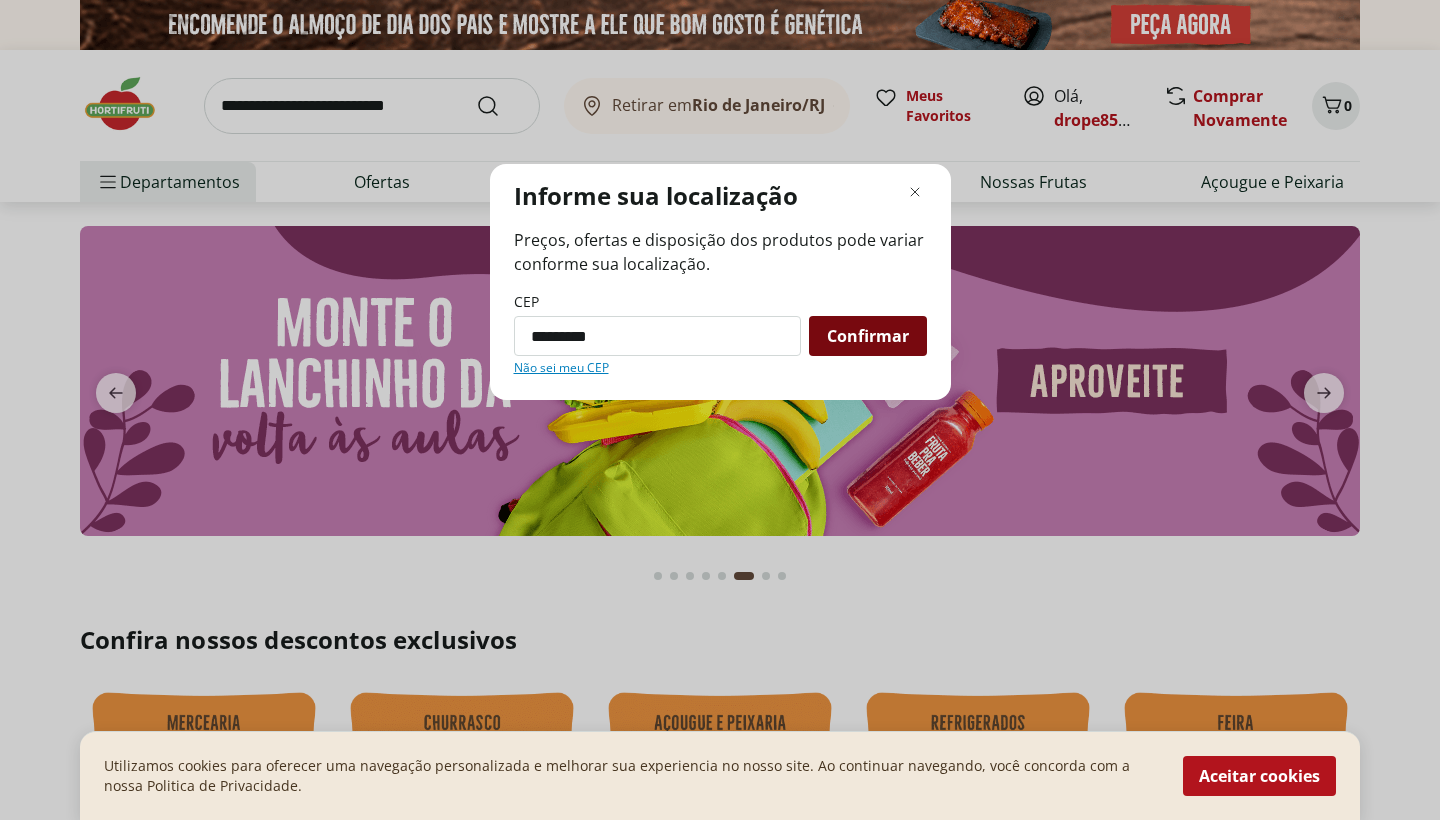 click on "Confirmar" at bounding box center (868, 336) 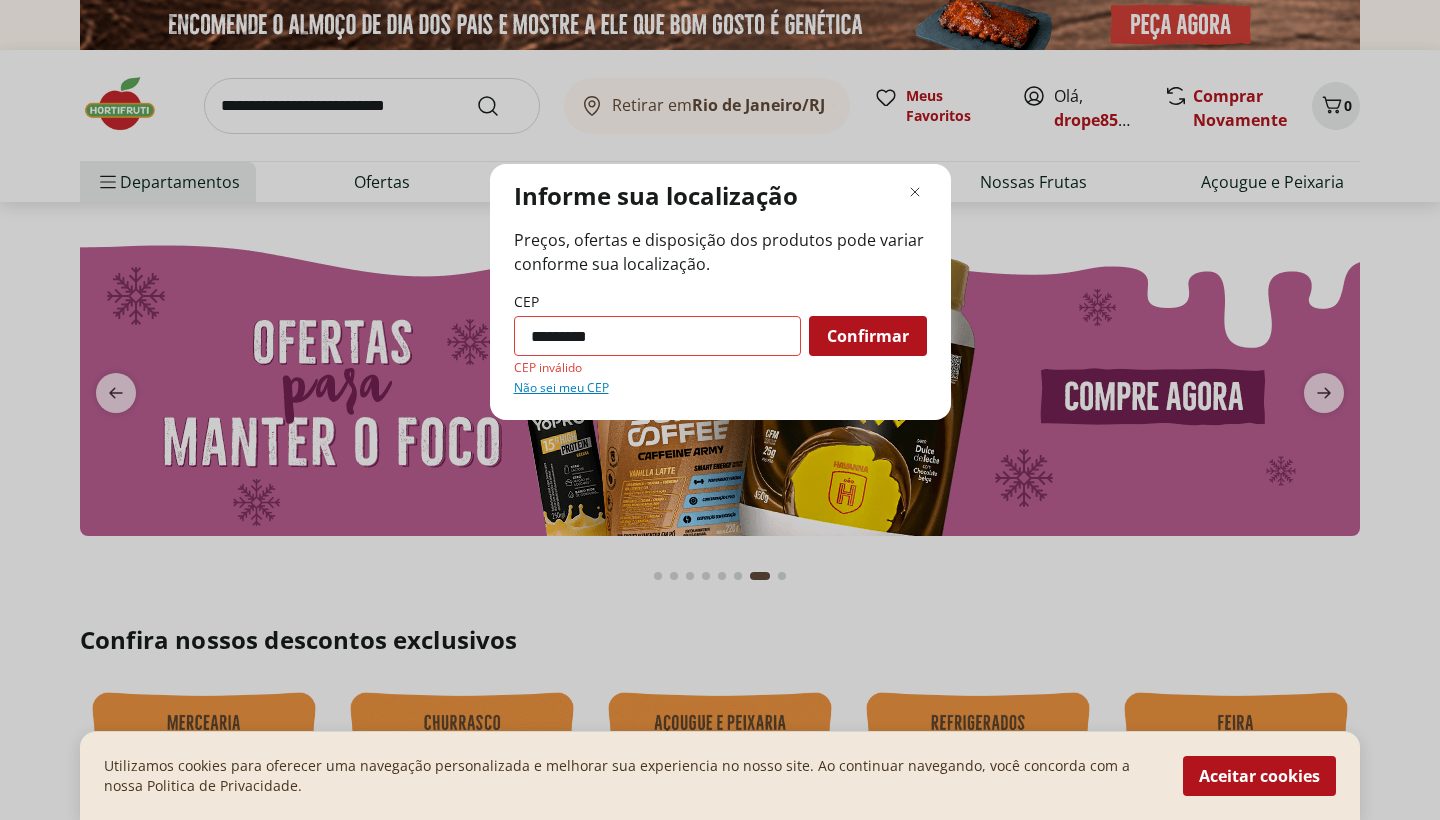 click on "*********" at bounding box center [657, 336] 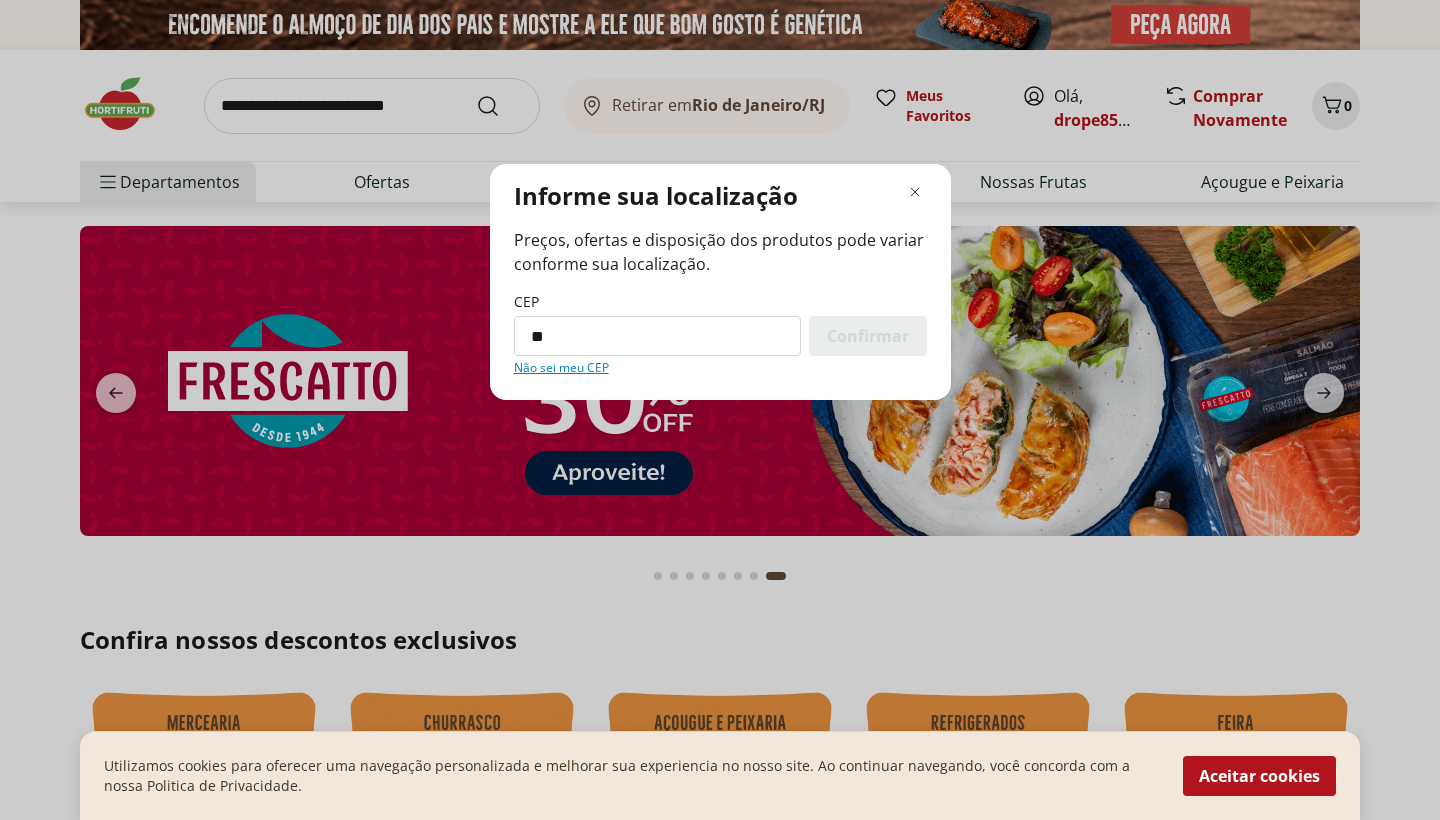 type on "*" 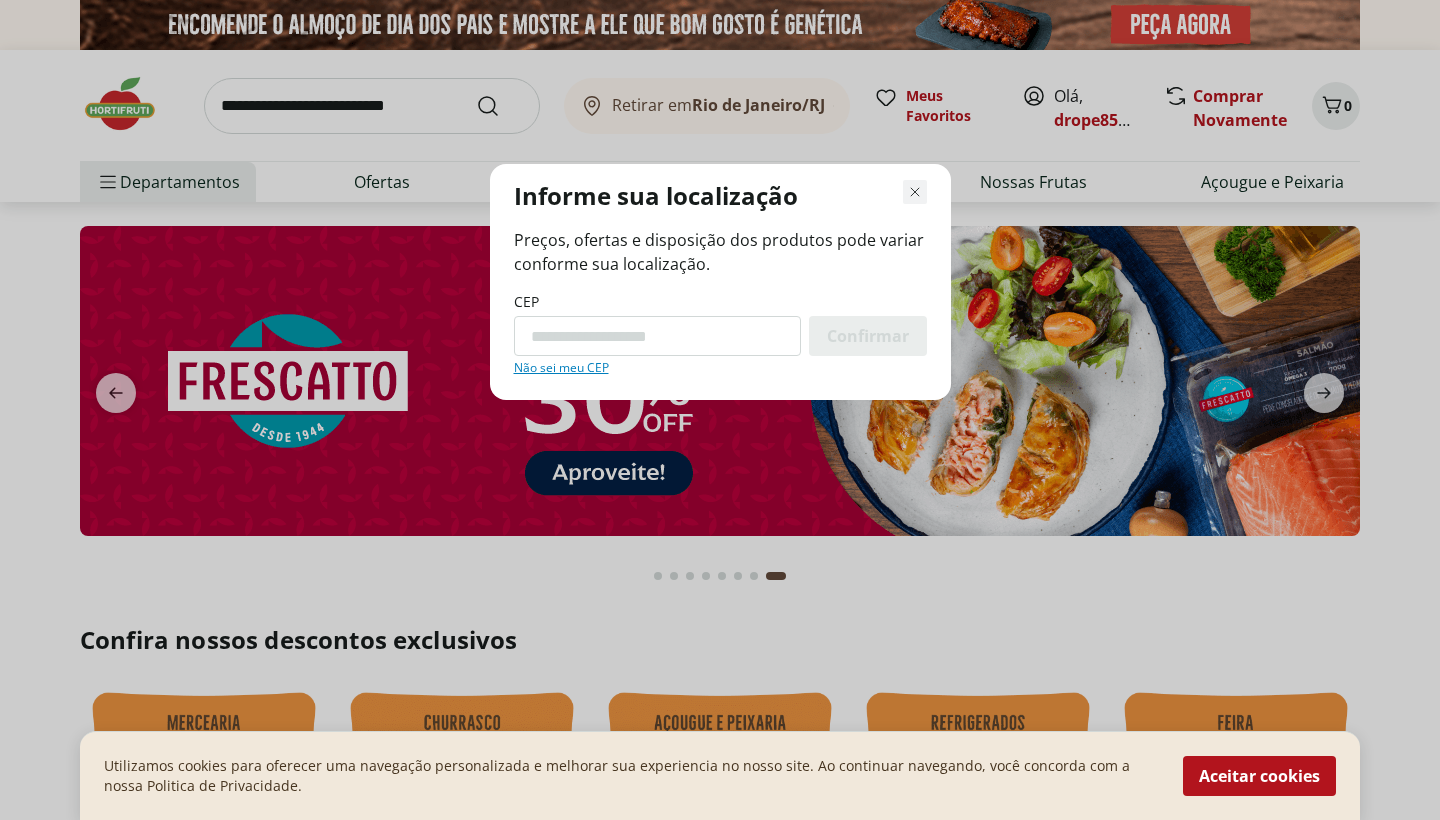 type 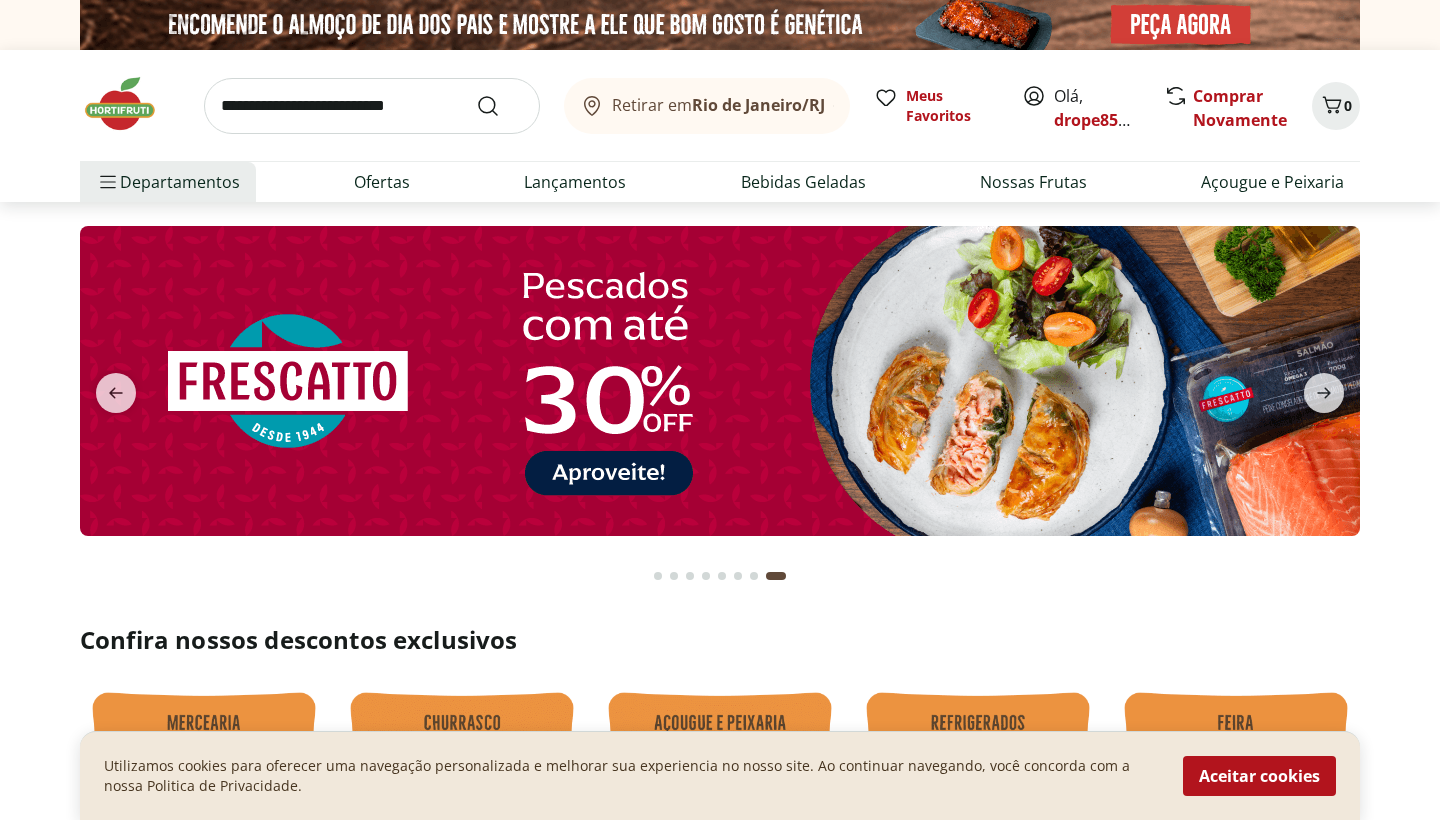 click on "Rio de Janeiro/RJ" at bounding box center [758, 105] 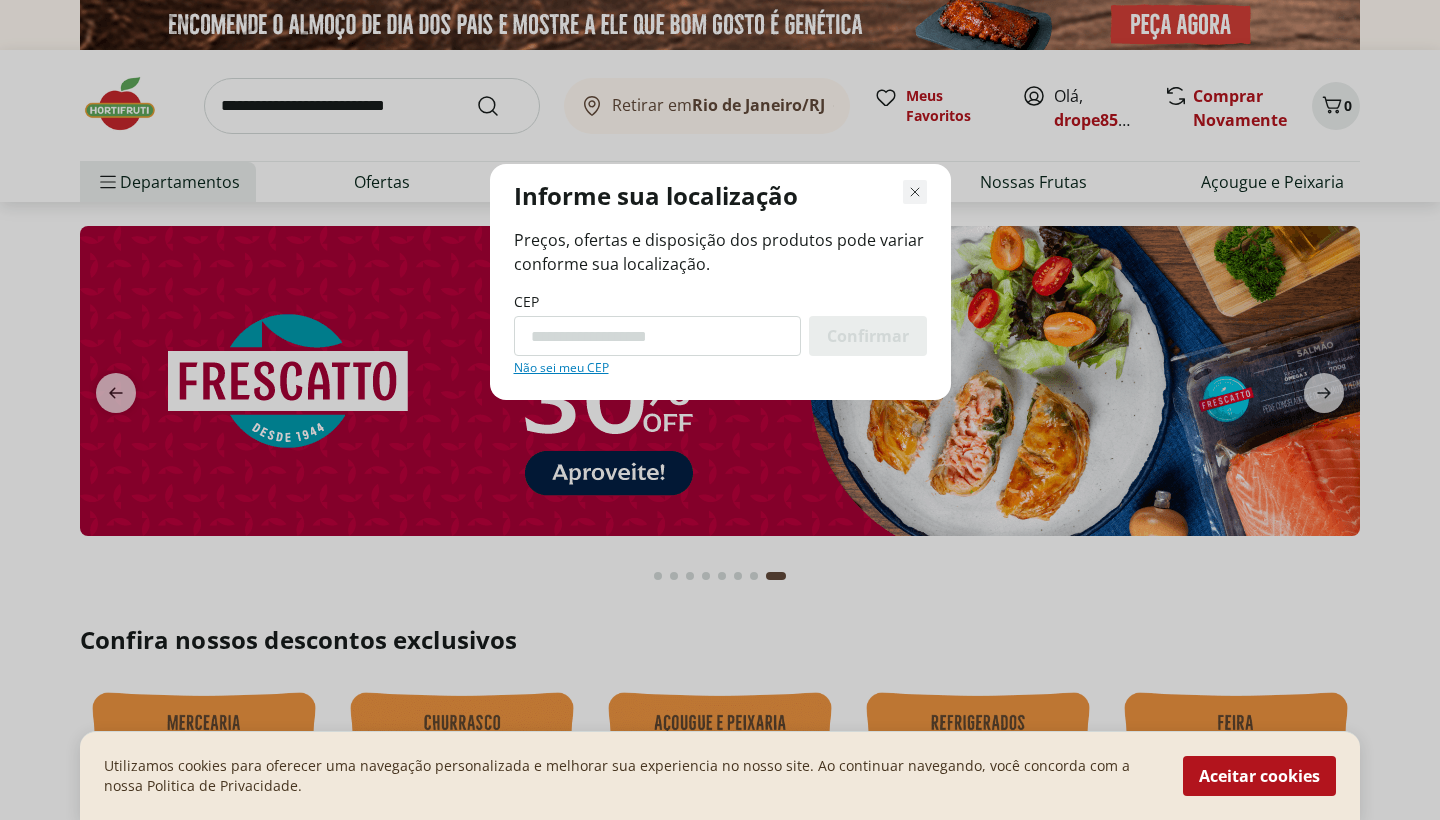 click 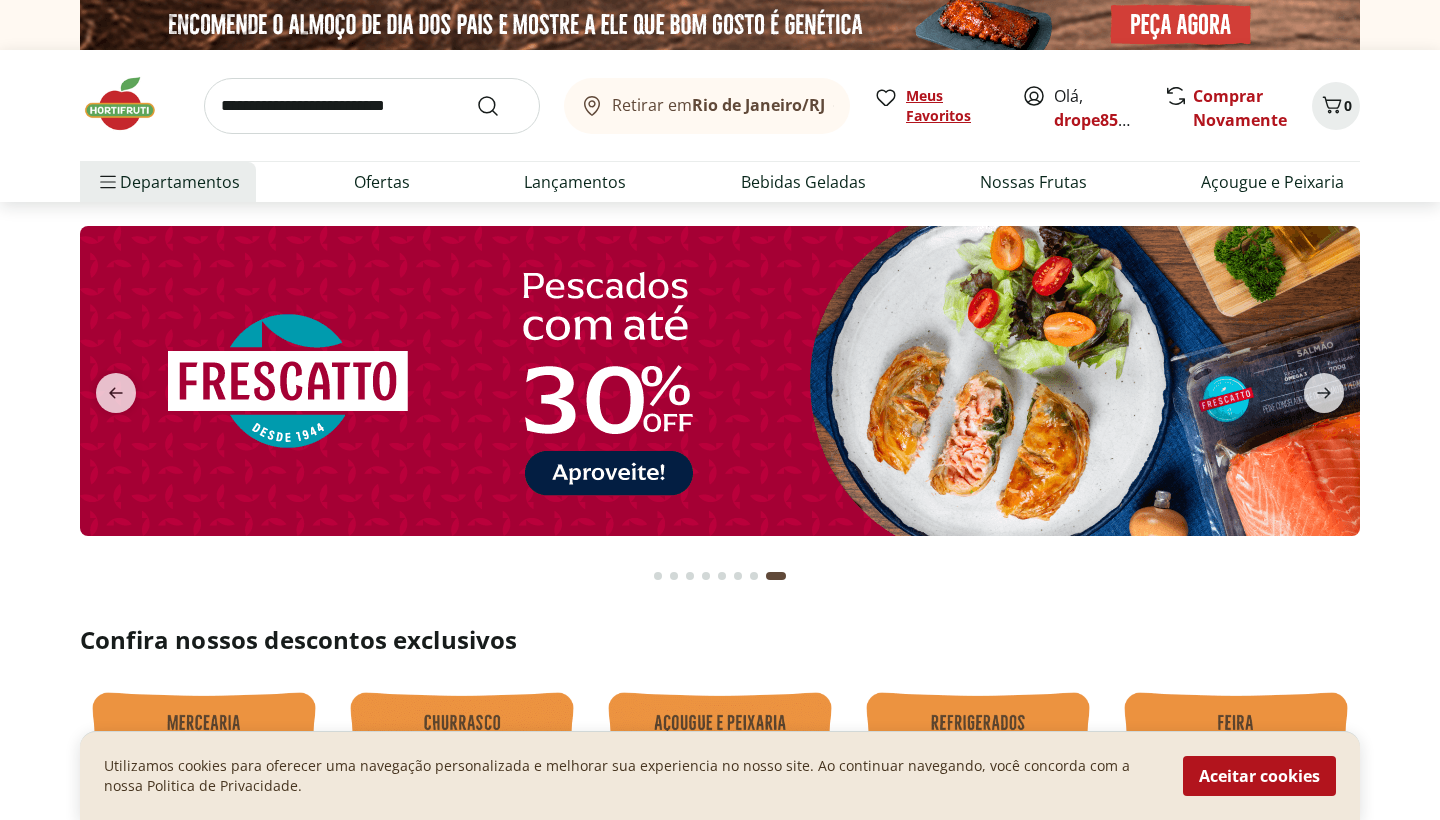 click on "Meus Favoritos" at bounding box center [952, 106] 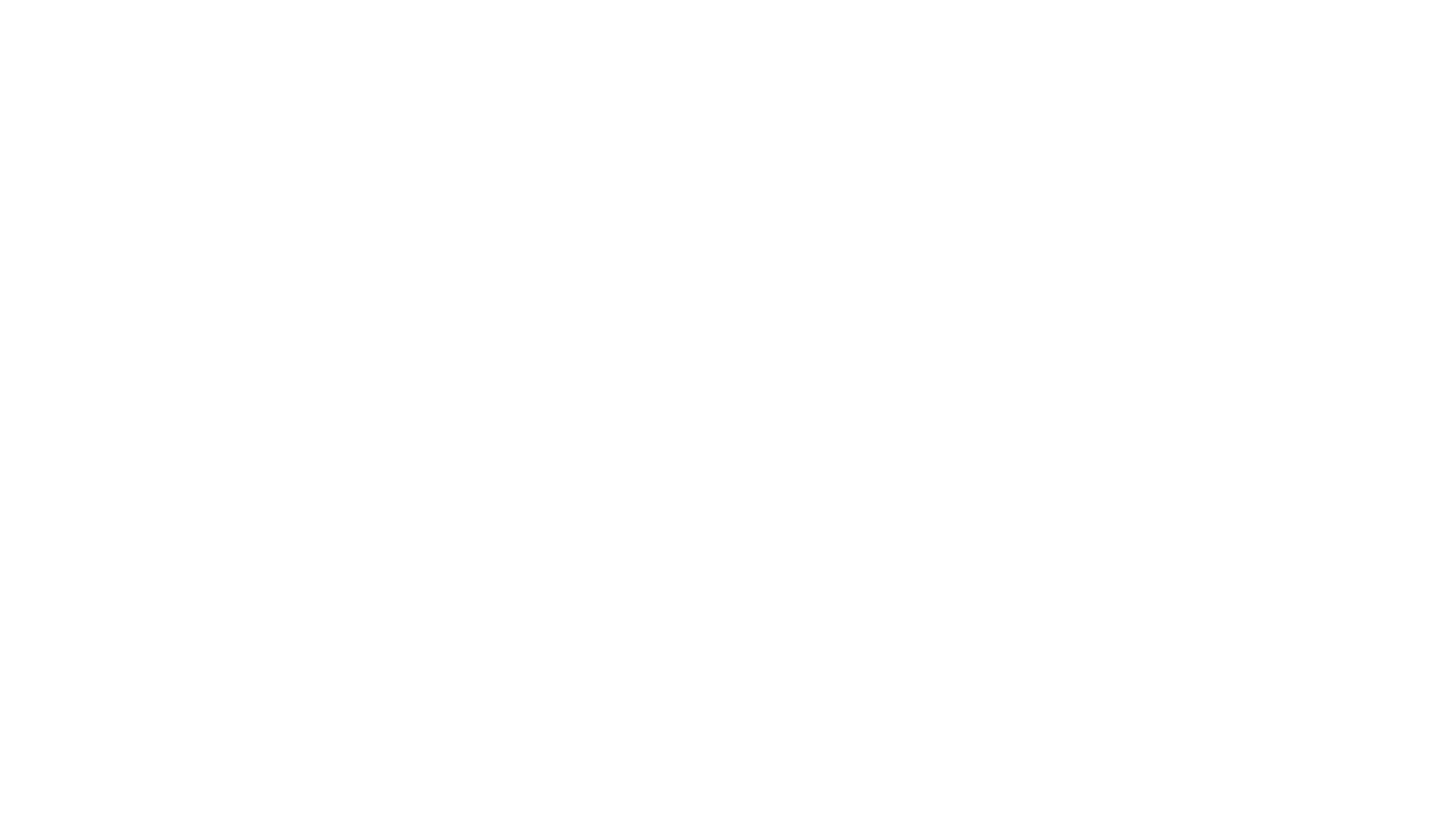 scroll, scrollTop: 0, scrollLeft: 0, axis: both 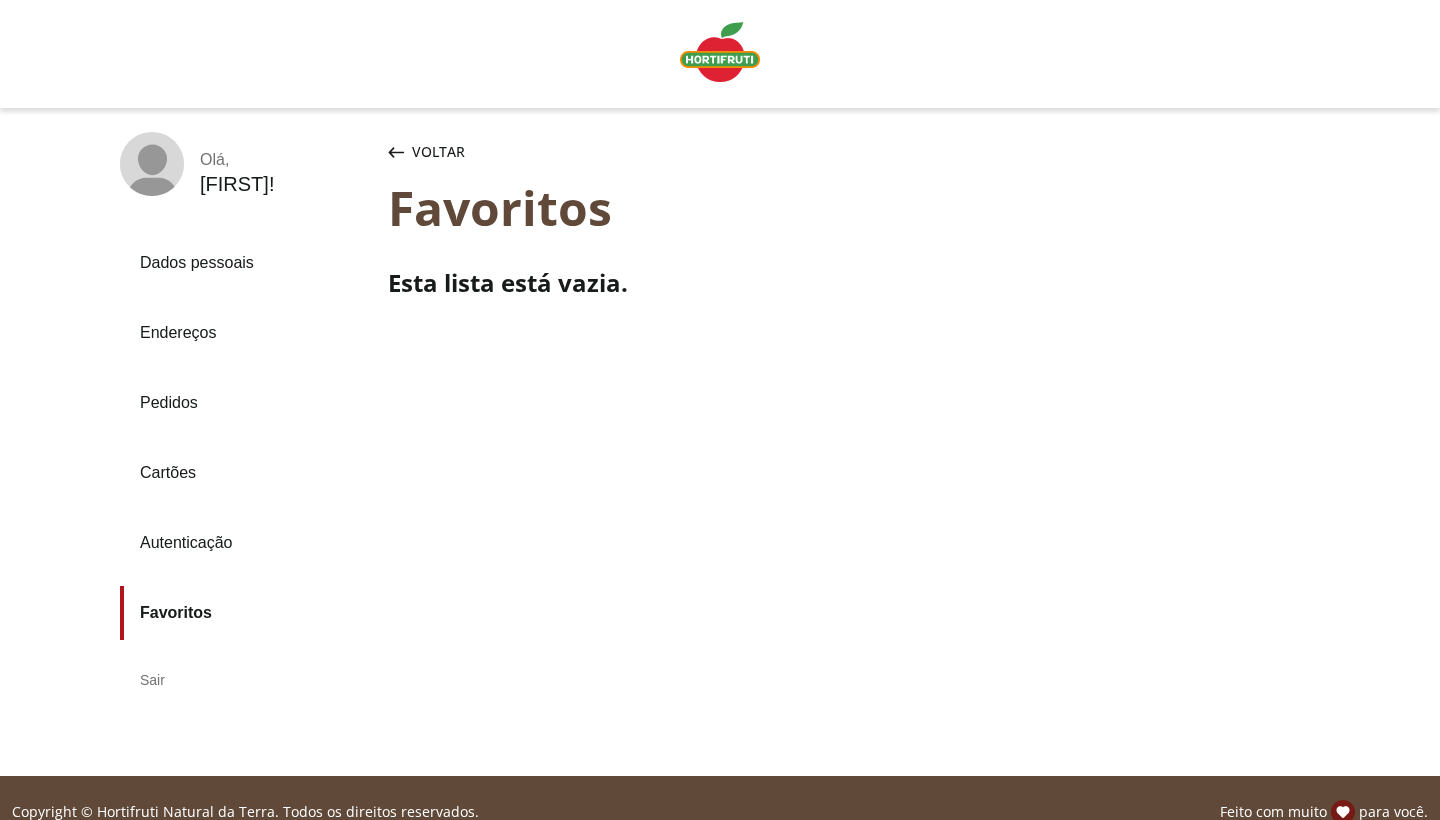 click on "Endereços" at bounding box center (246, 333) 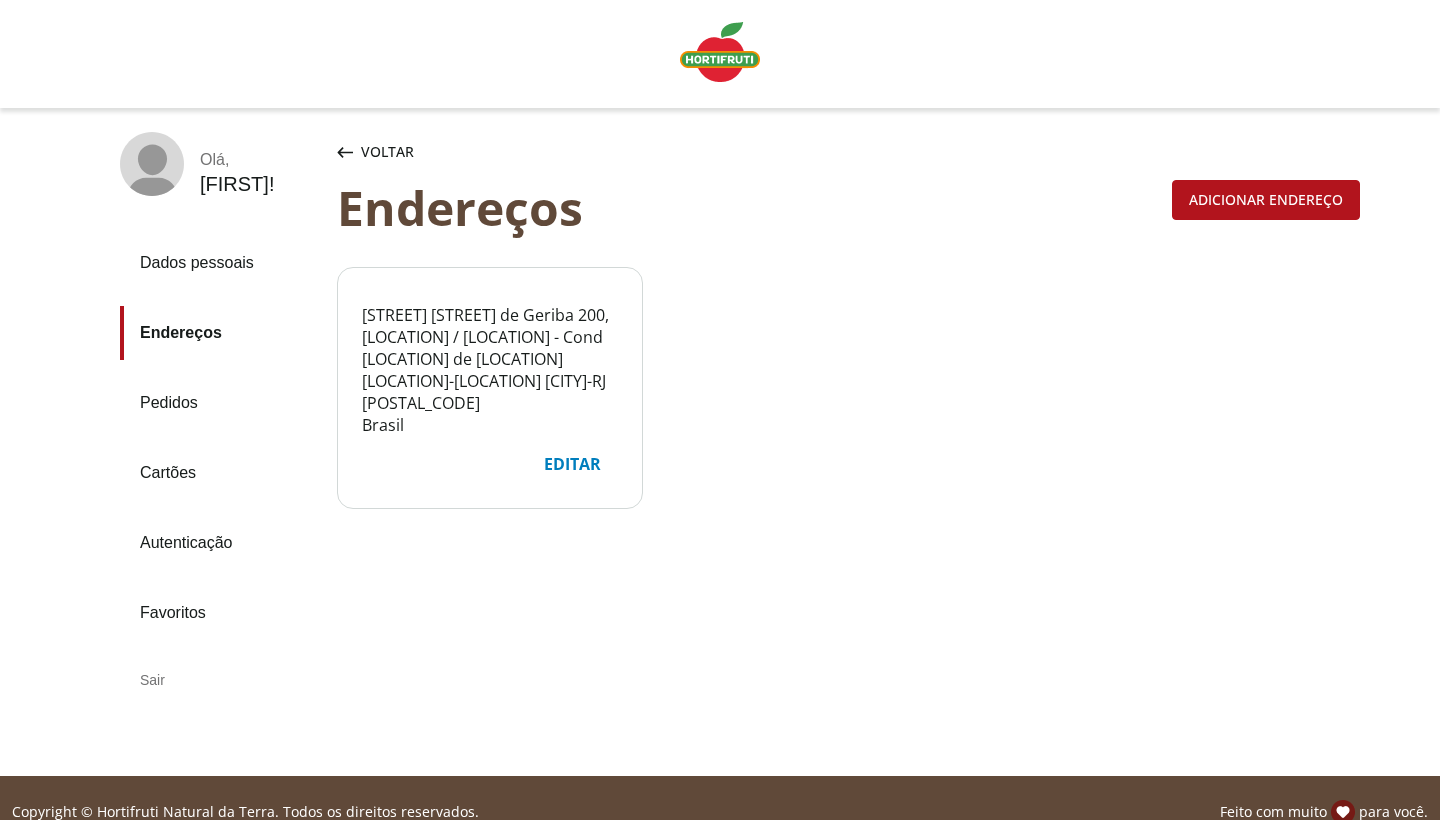 click on "Editar" at bounding box center [572, 464] 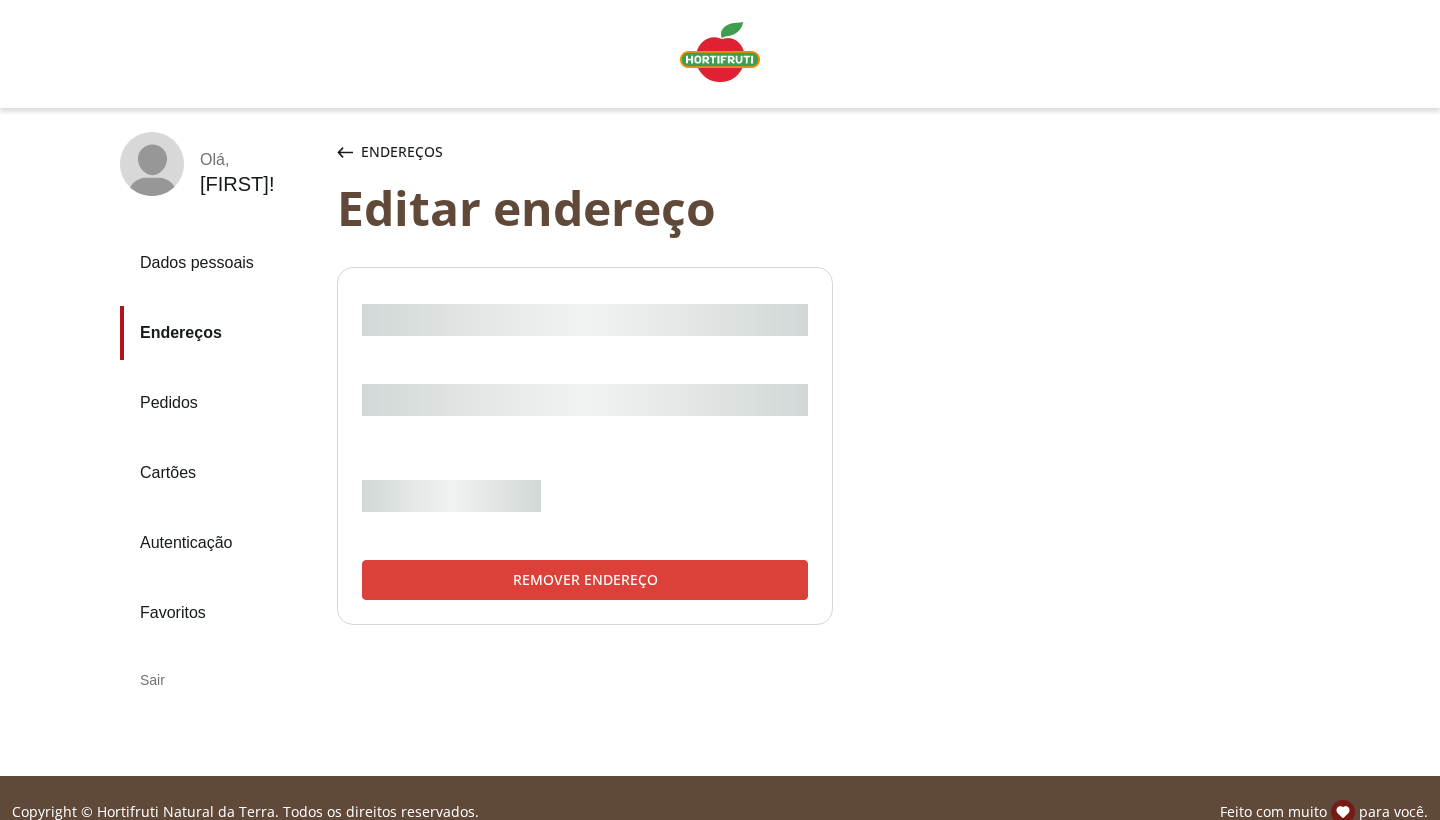select on "***" 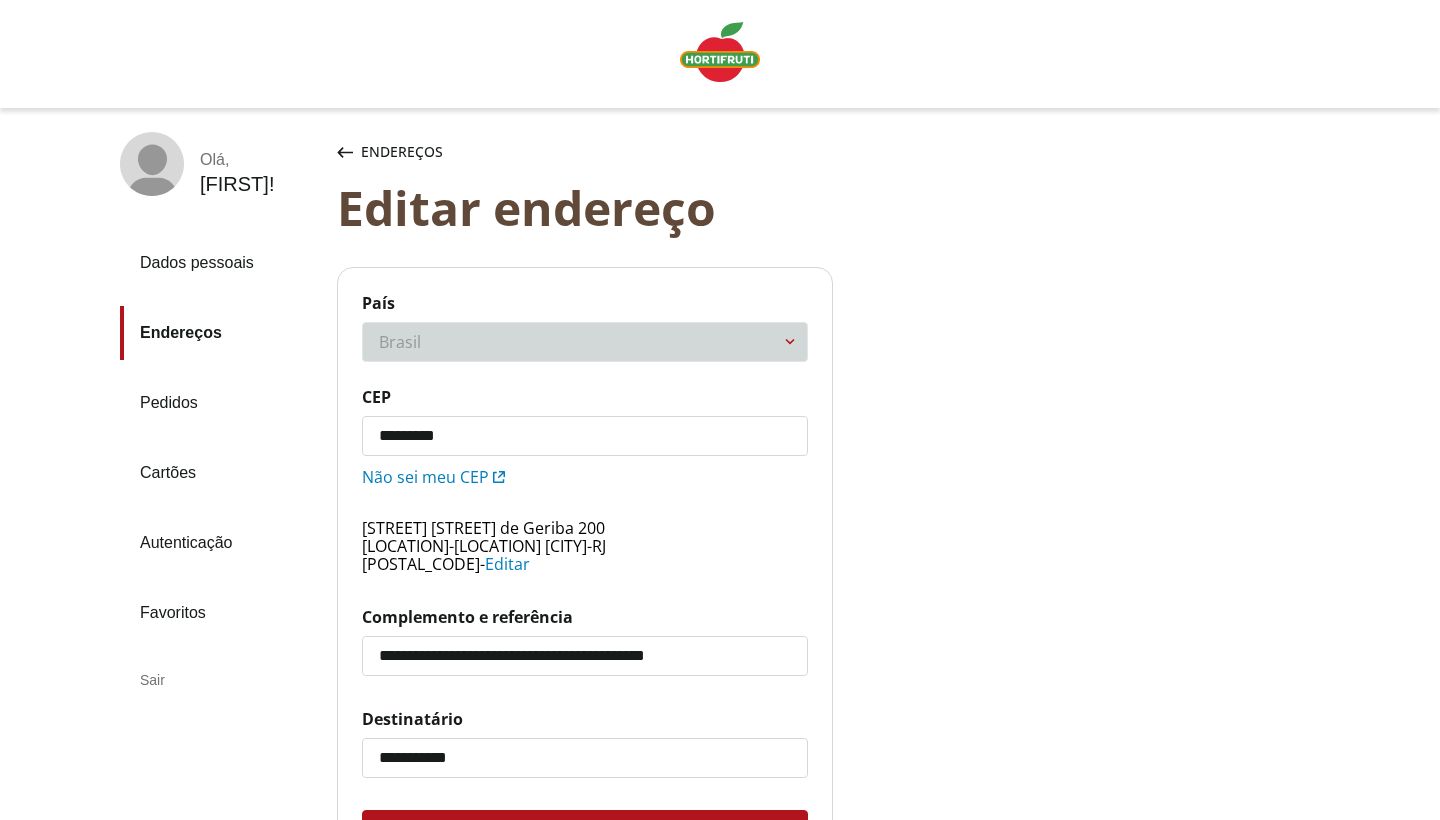 drag, startPoint x: 493, startPoint y: 414, endPoint x: 283, endPoint y: 398, distance: 210.60864 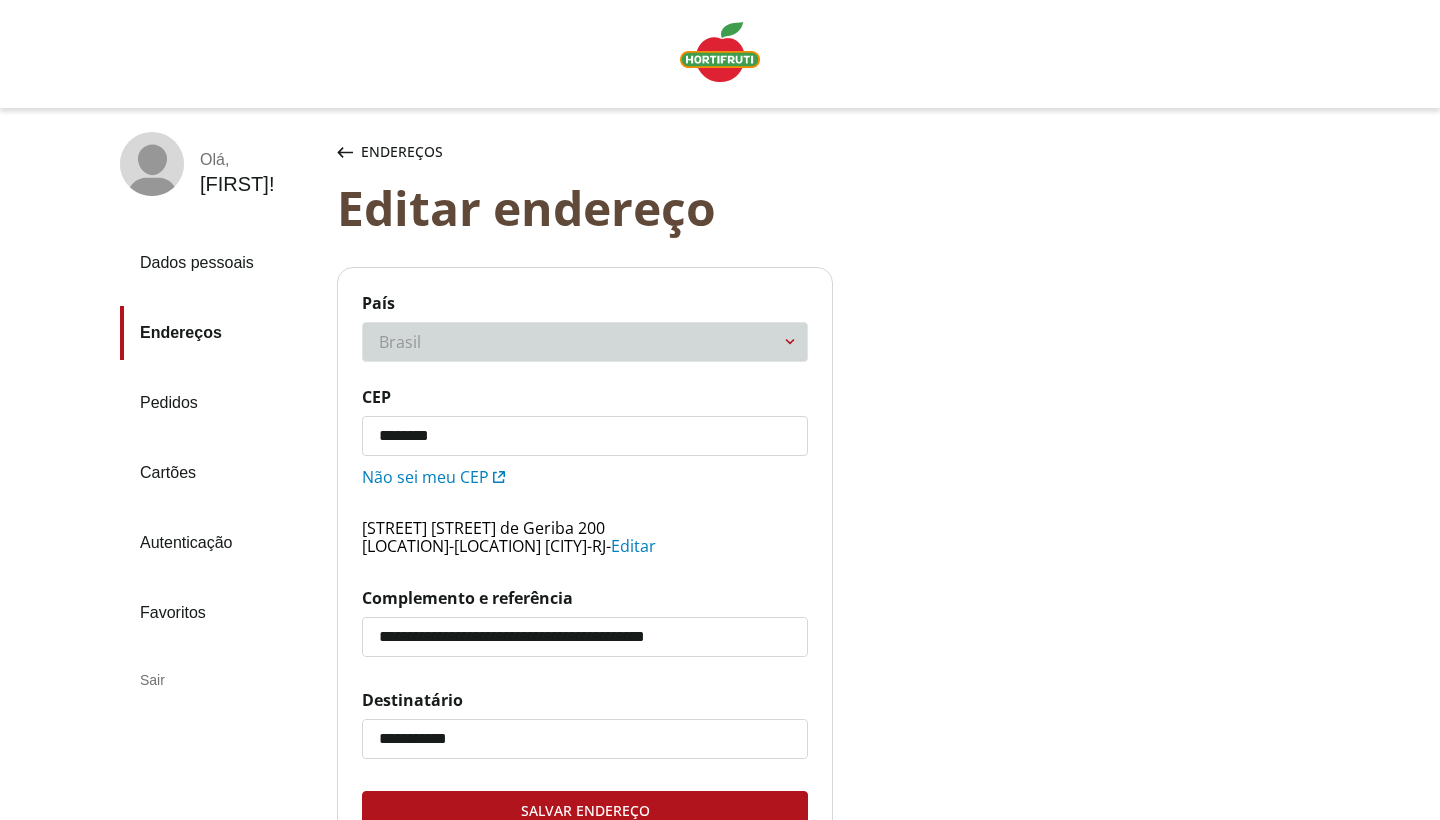 type on "*********" 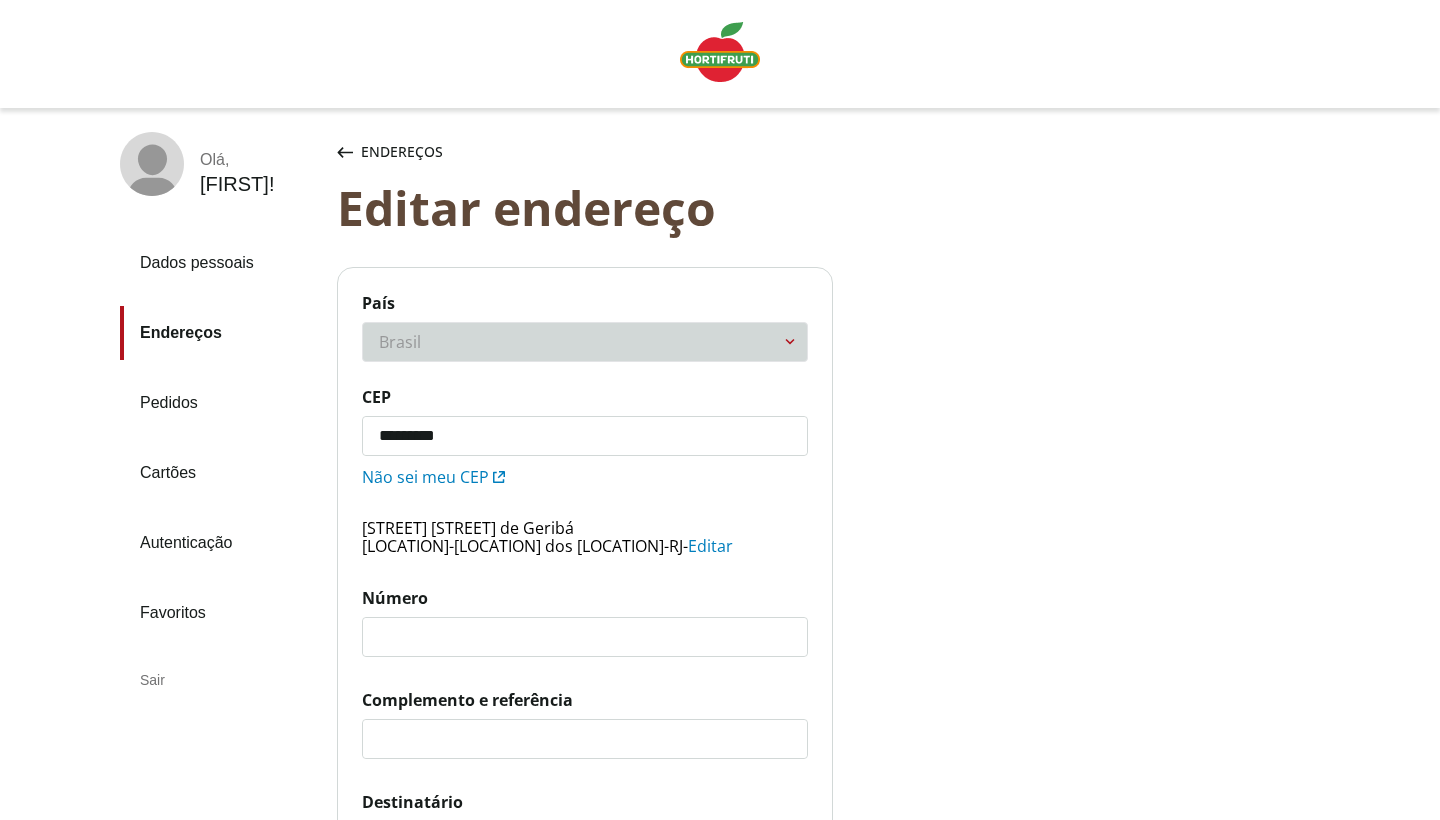 click on "Não sei meu CEP" at bounding box center [585, 471] 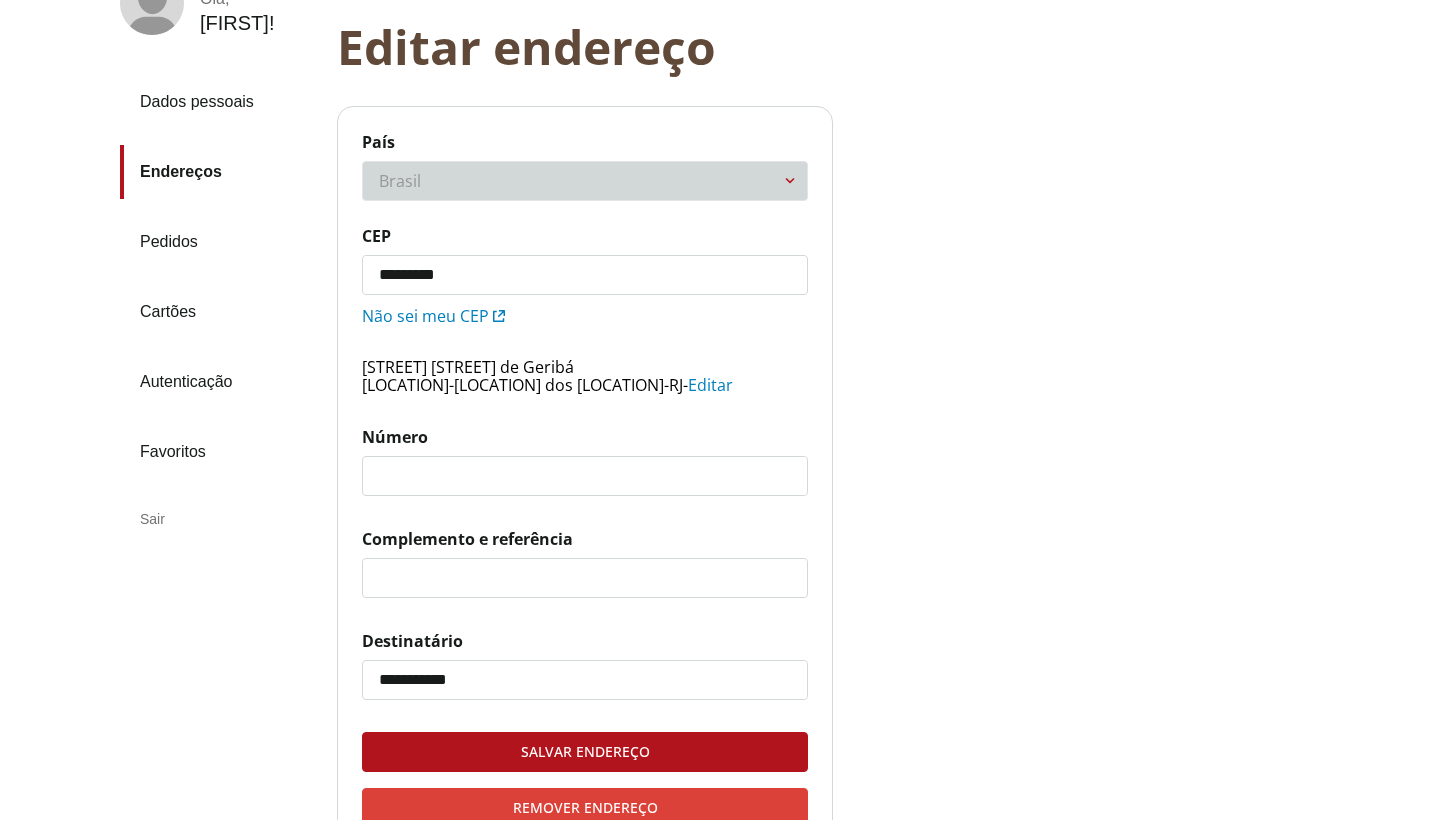 scroll, scrollTop: 172, scrollLeft: 0, axis: vertical 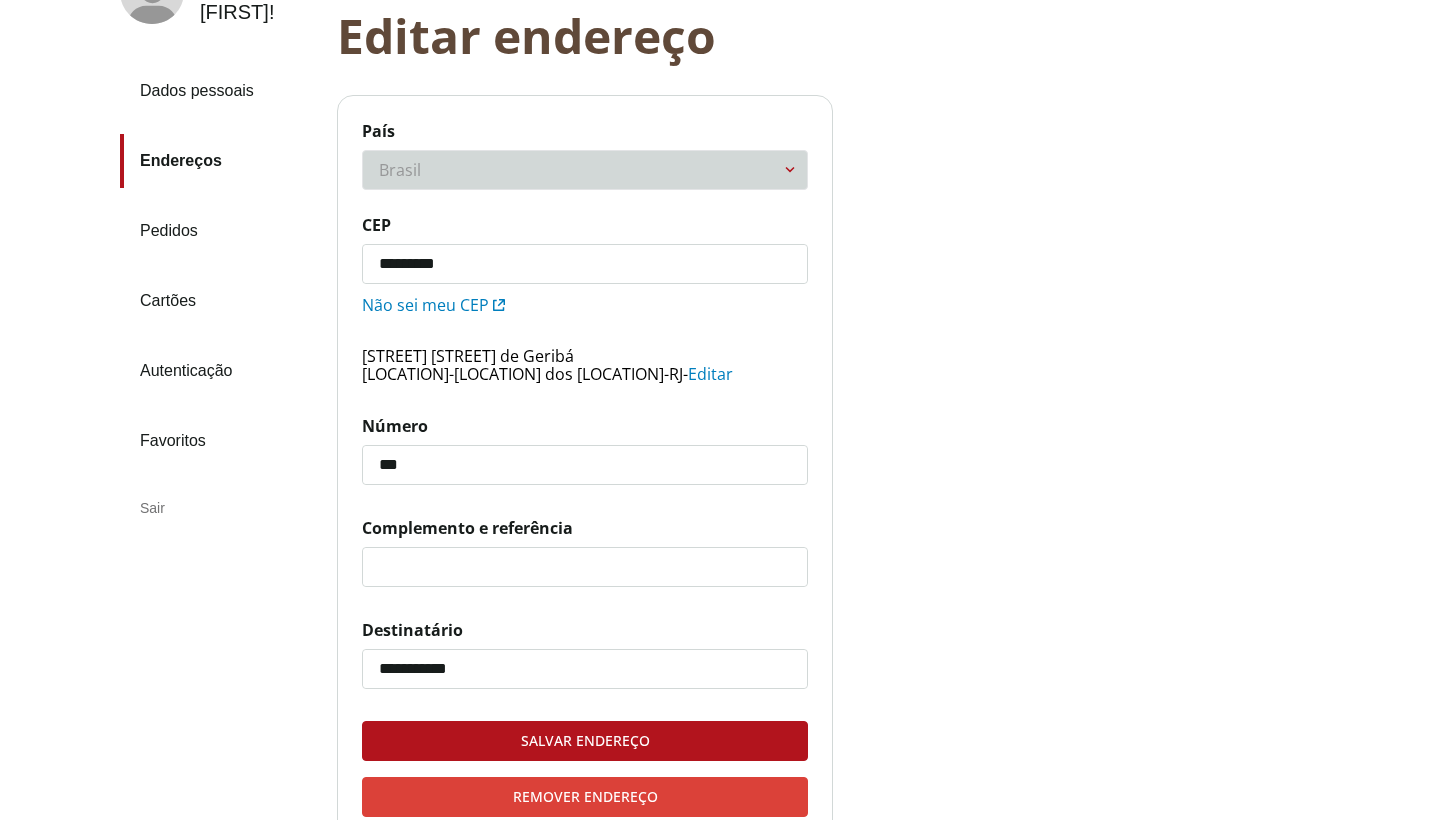 type on "***" 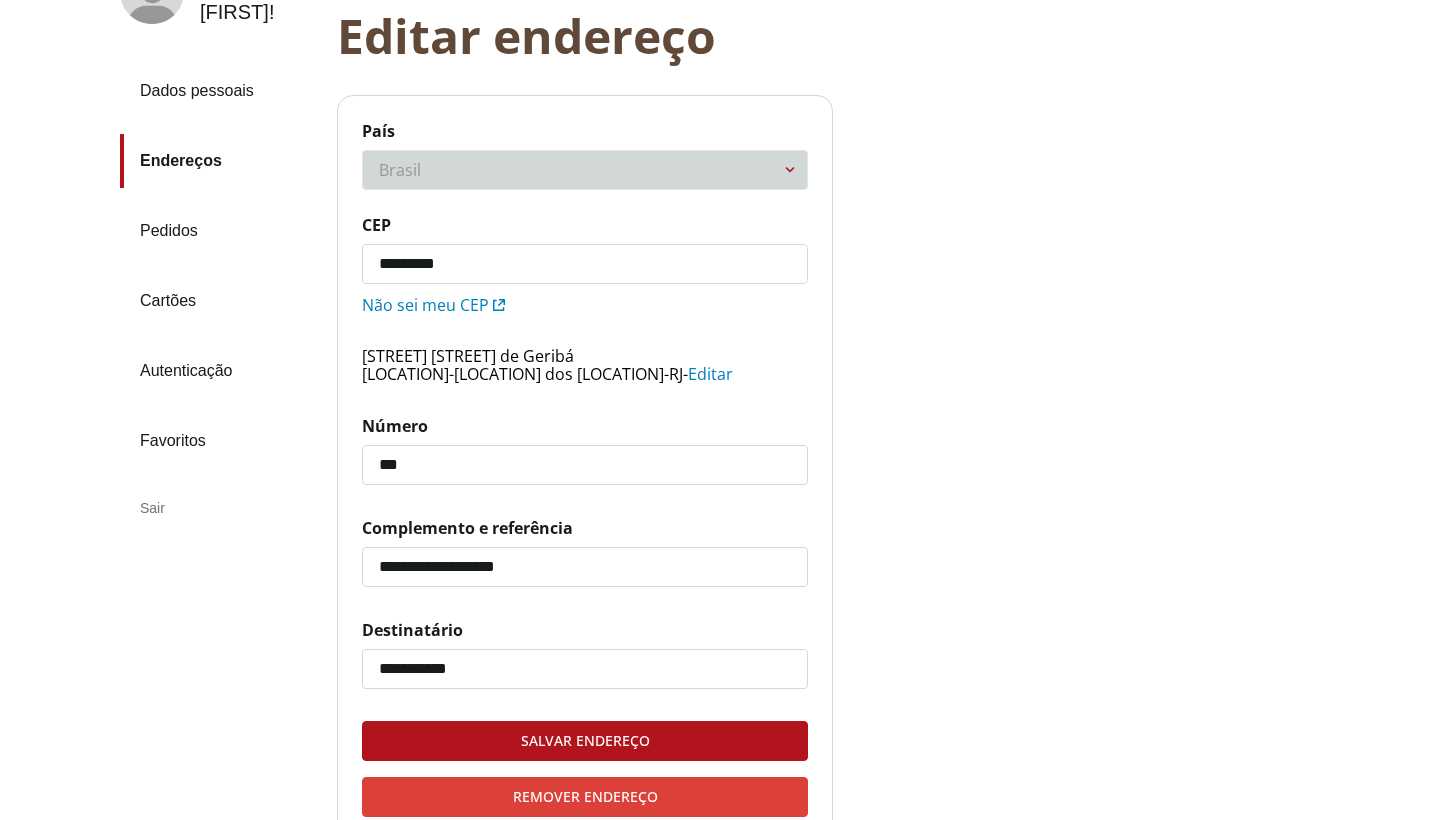 type on "**********" 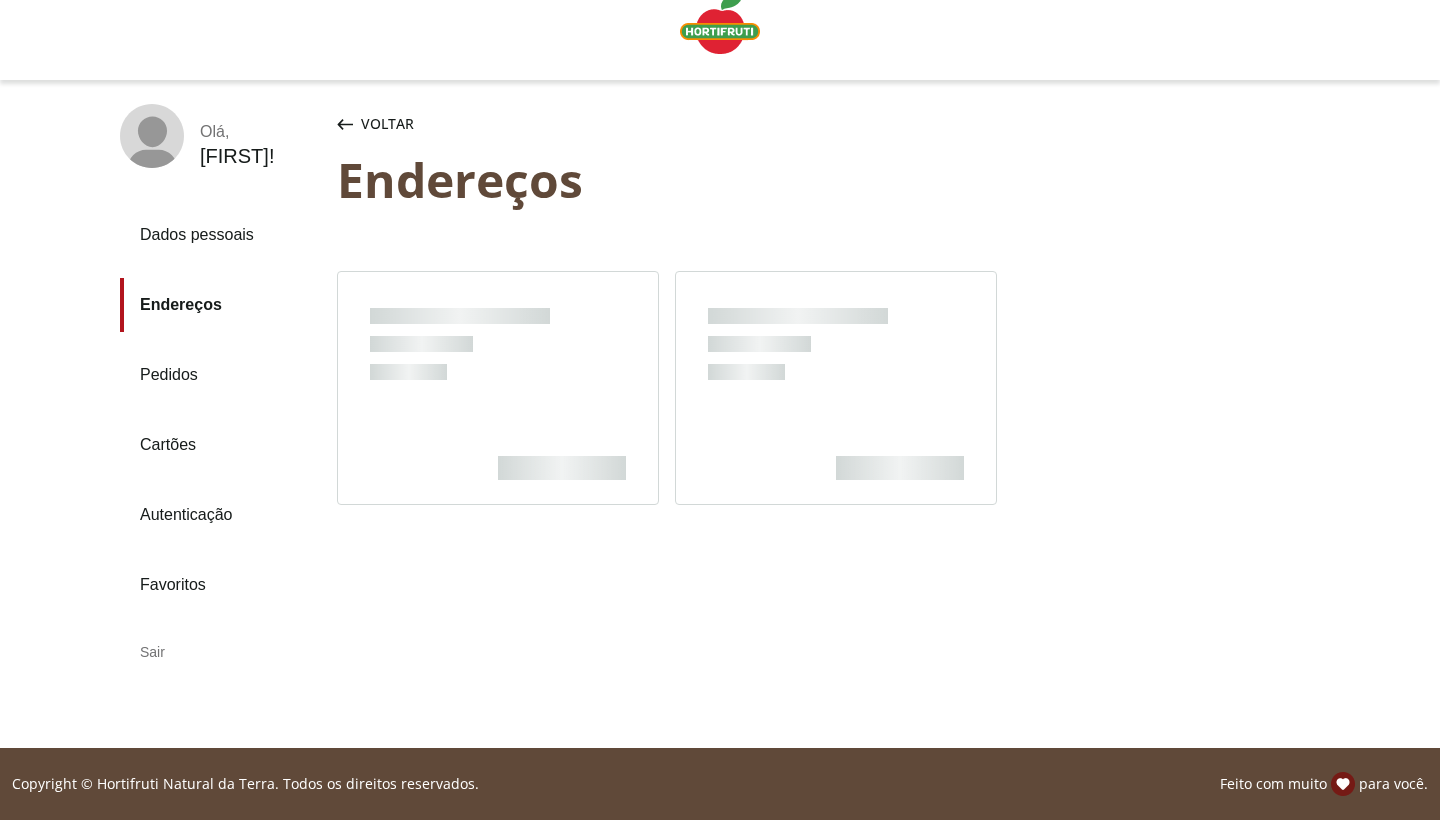 scroll, scrollTop: 0, scrollLeft: 0, axis: both 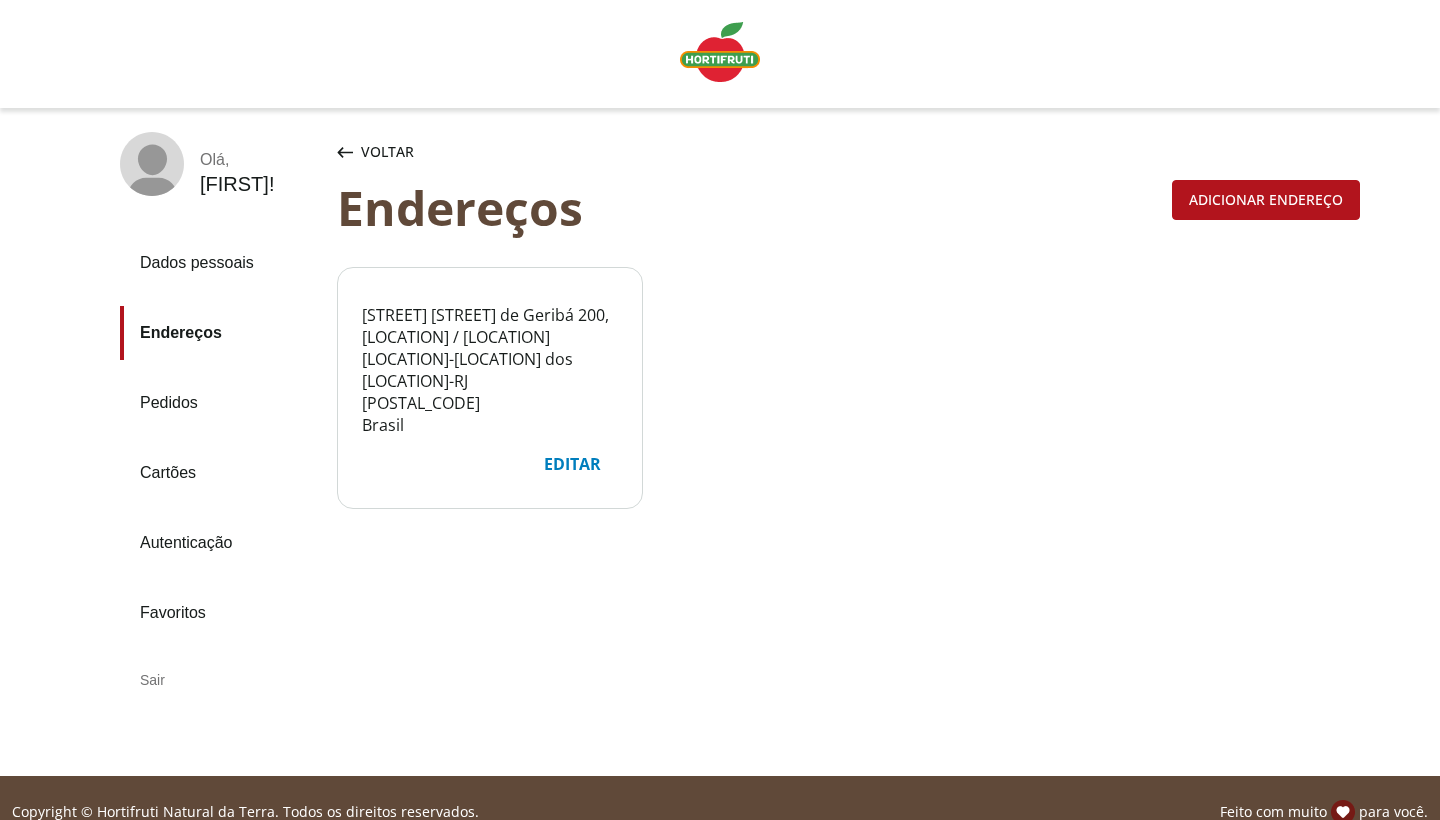 click at bounding box center [720, 52] 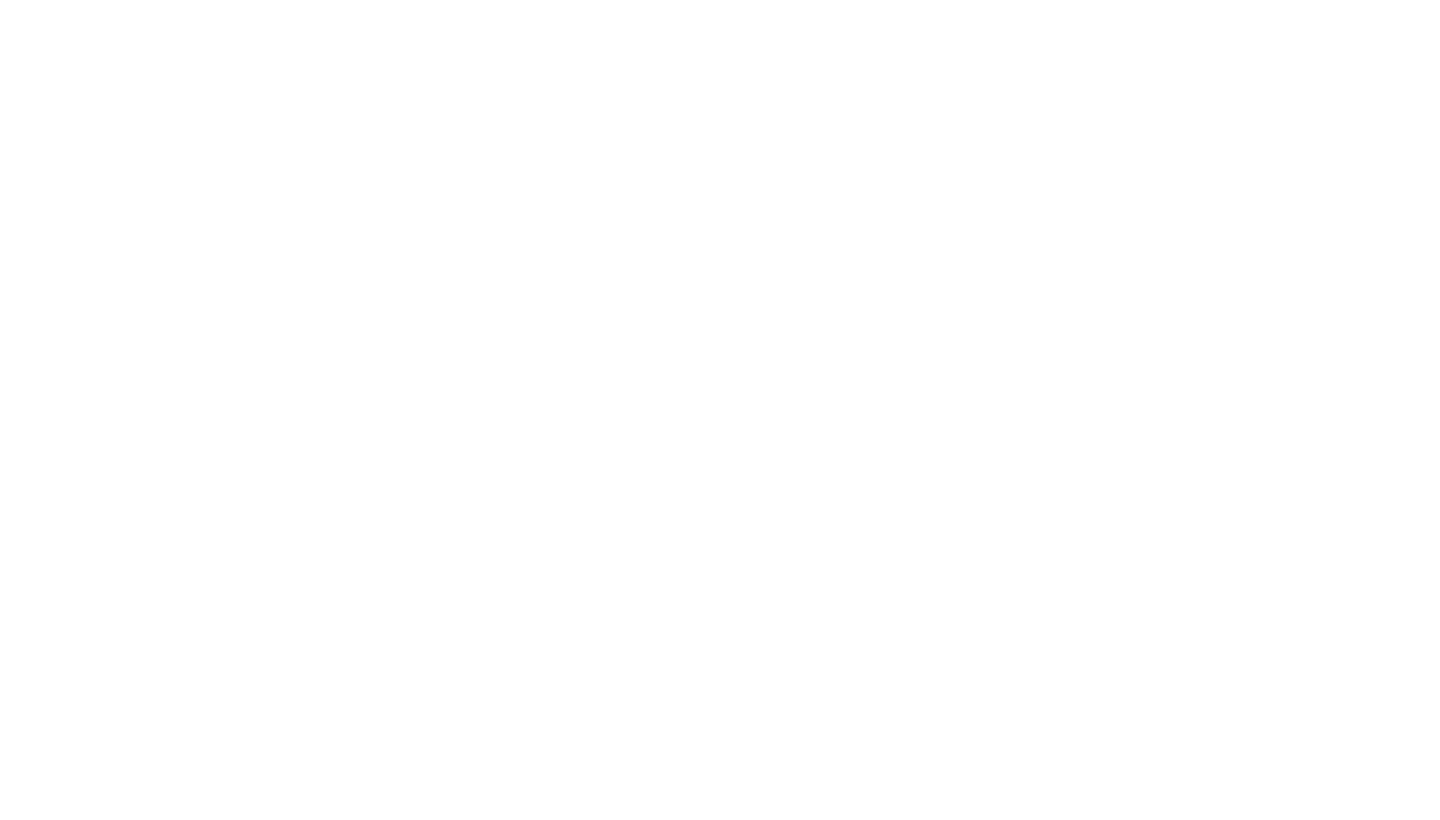 scroll, scrollTop: 0, scrollLeft: 0, axis: both 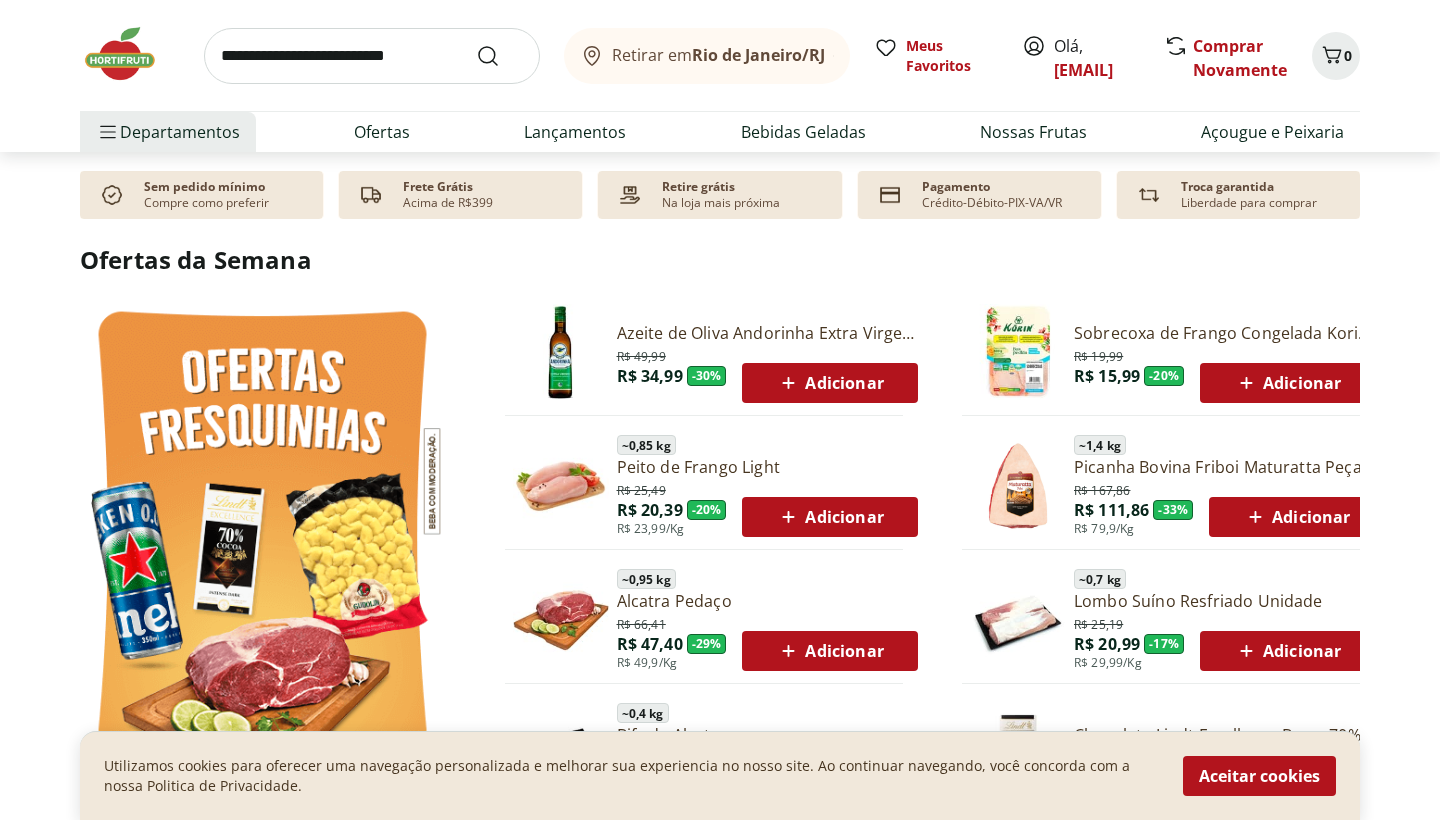 click on "Adicionar" at bounding box center (1296, 517) 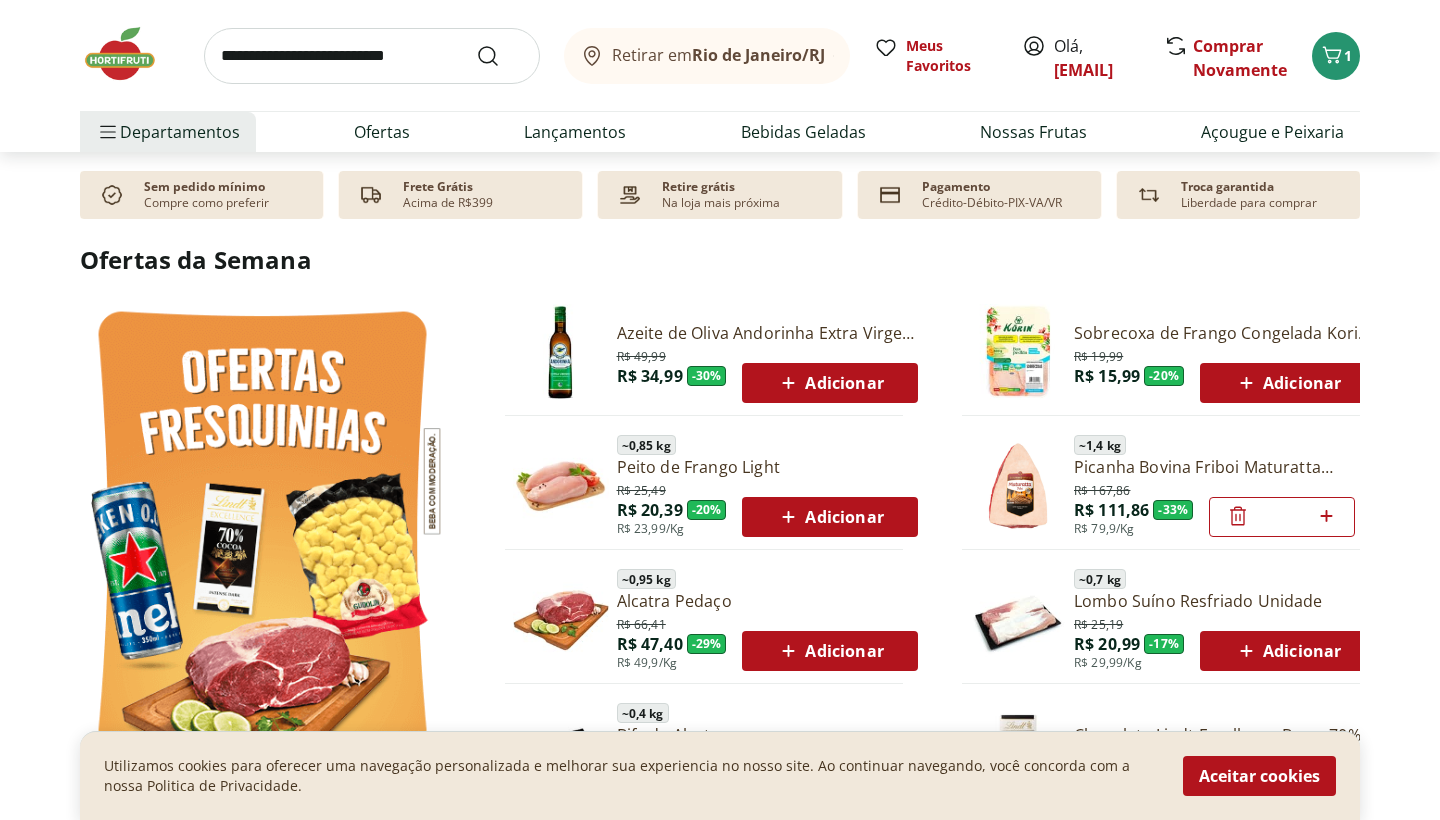 type on "*" 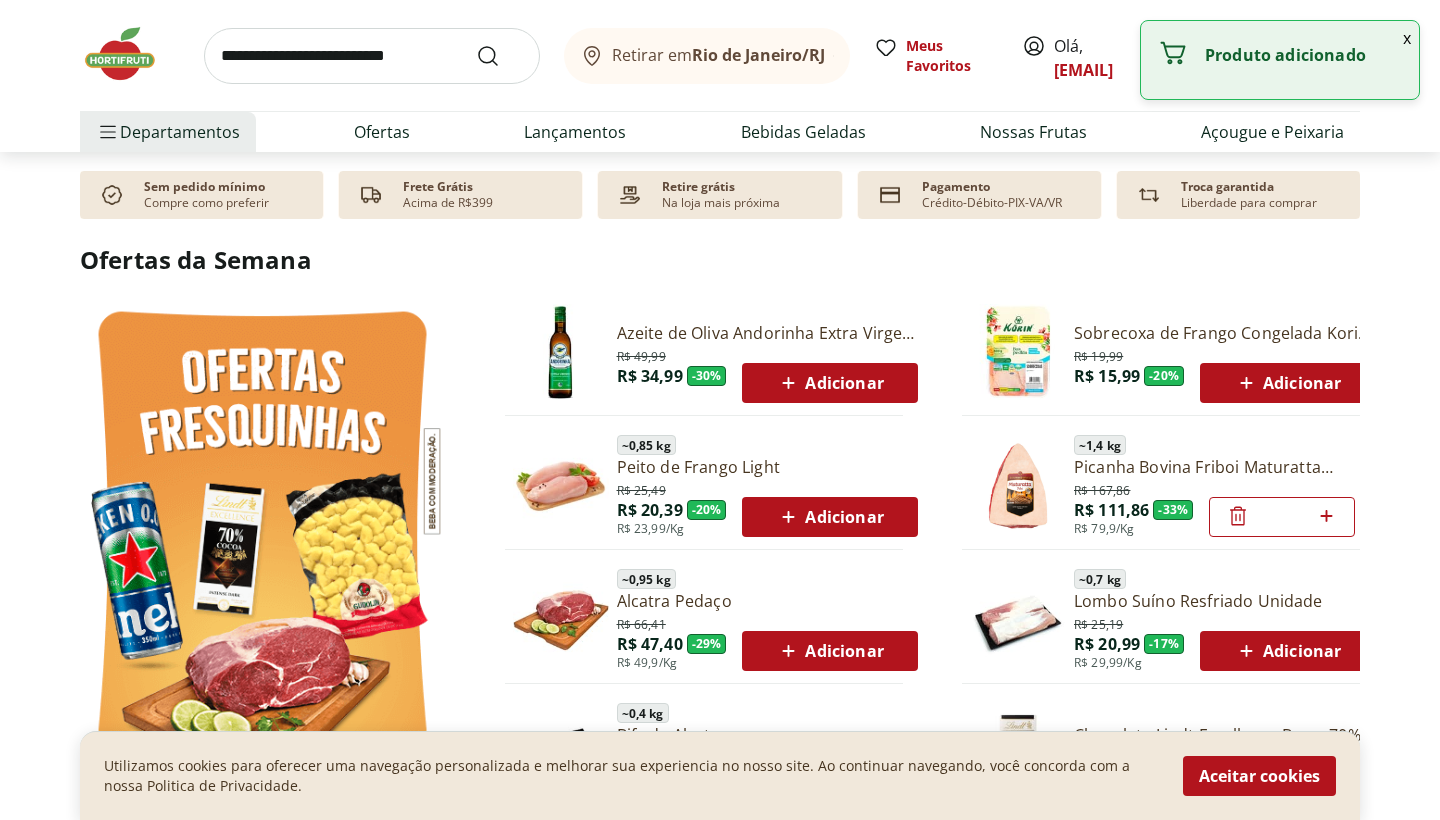 click on "x" at bounding box center [1407, 38] 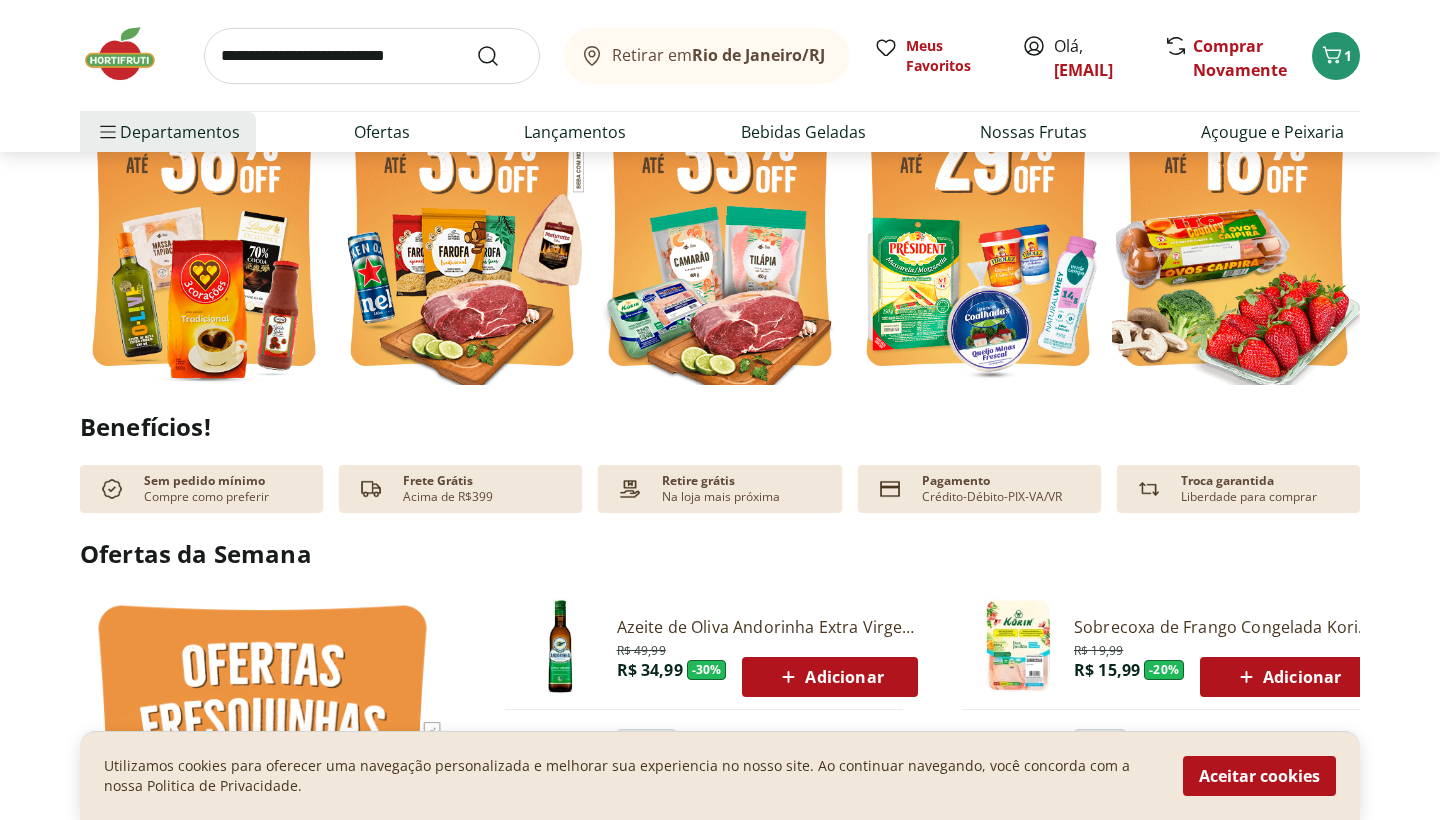 scroll, scrollTop: 563, scrollLeft: 0, axis: vertical 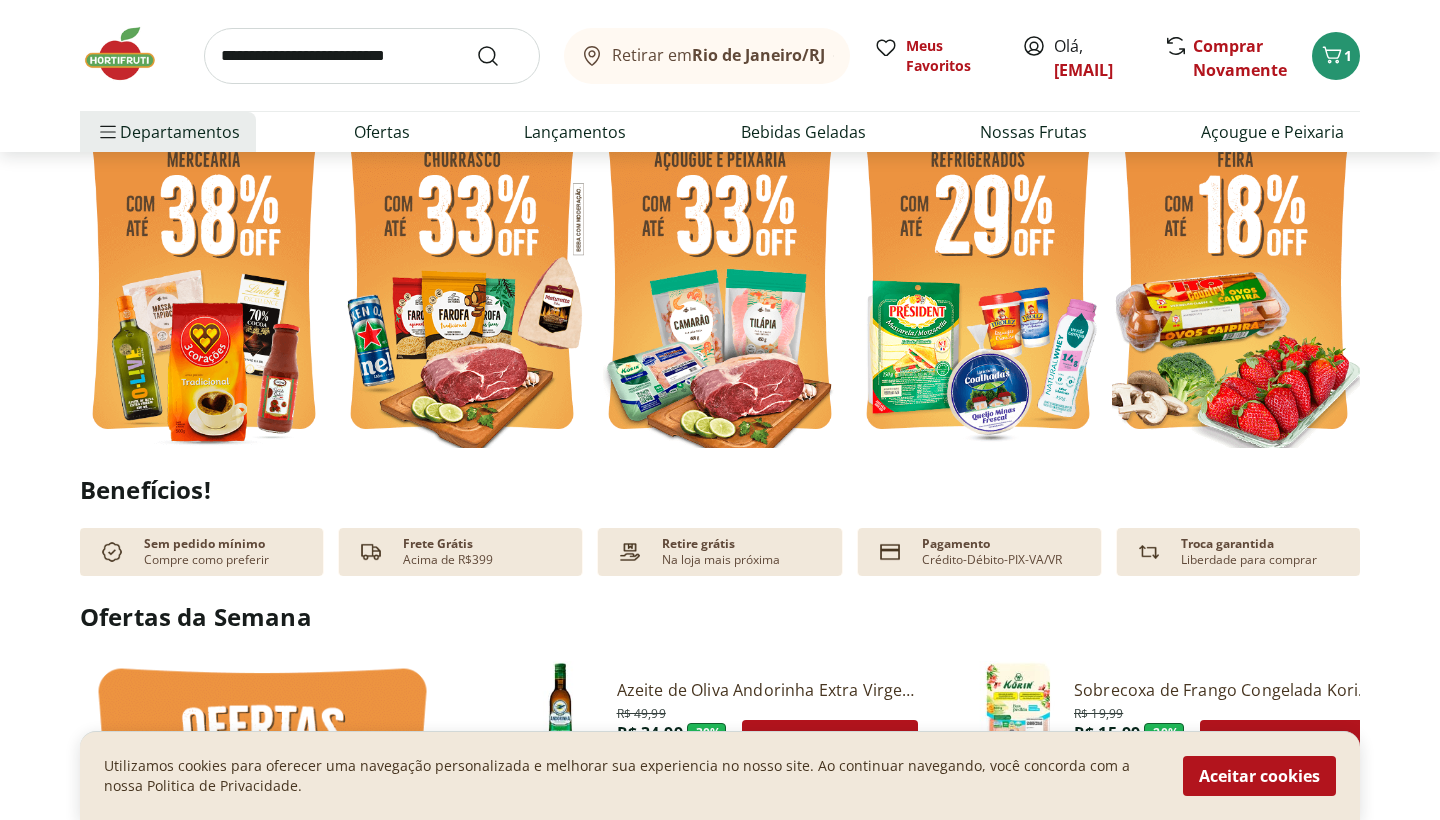 click on "Retirar em [CITY]/[STATE] Meus Favoritos Olá, [EMAIL] Comprar Novamente 1 Departamentos Nossa Marca Nossa Marca Ver tudo do departamento Açougue & Peixaria Congelados e Refrigerados Frutas, Legumes e Verduras Orgânicos Mercearia Sorvetes Hortifruti Hortifruti Ver tudo do departamento Cogumelos Frutas Legumes Ovos Temperos Frescos Verduras Orgânicos Orgânicos Ver tudo do departamento Bebidas Orgânicas Frutas Orgânicas Legumes Orgânicos Ovos Orgânicos Perecíveis Orgânicos Verduras Orgânicas Temperos Frescos Açougue e Peixaria Açougue e Peixaria Ver tudo do departamento Aves Bovinos Exóticos Frutos do Mar Linguiça e Salsicha Peixes Salgados e Defumados Suínos Prontinhos Prontinhos Ver tudo do departamento Frutas Cortadinhas Pré Preparados Prontos para Consumo Saladas Sucos e Água de Coco Padaria Padaria Ver tudo do departamento Bolos e Mini Bolos Doces Pão Padaria Própria Salgados Torradas Bebidas Bebidas Ver tudo do departamento Água Água de Coco Cerveja Destilados Vinhos" at bounding box center (720, 76) 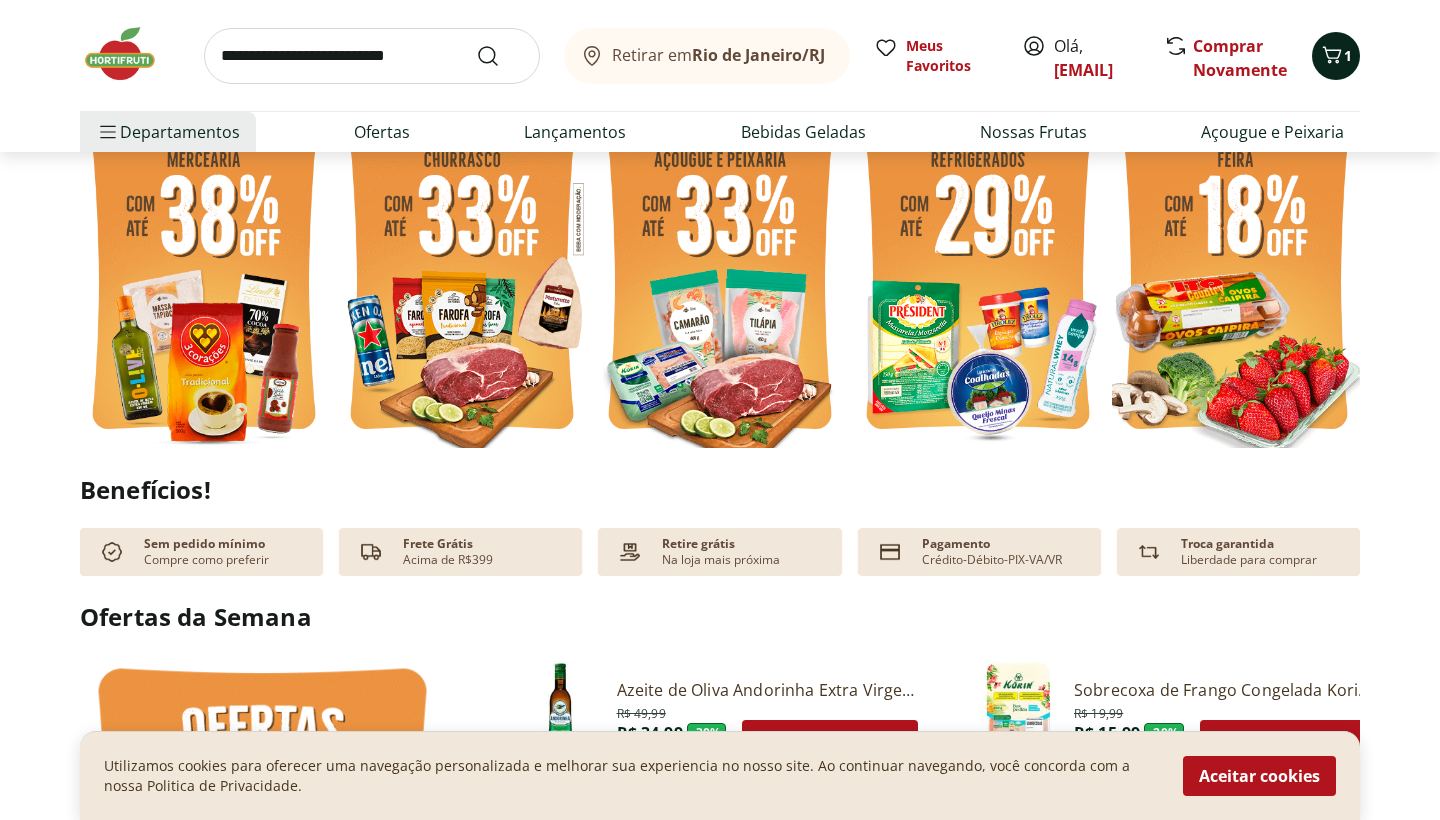 click on "1" at bounding box center (1348, 55) 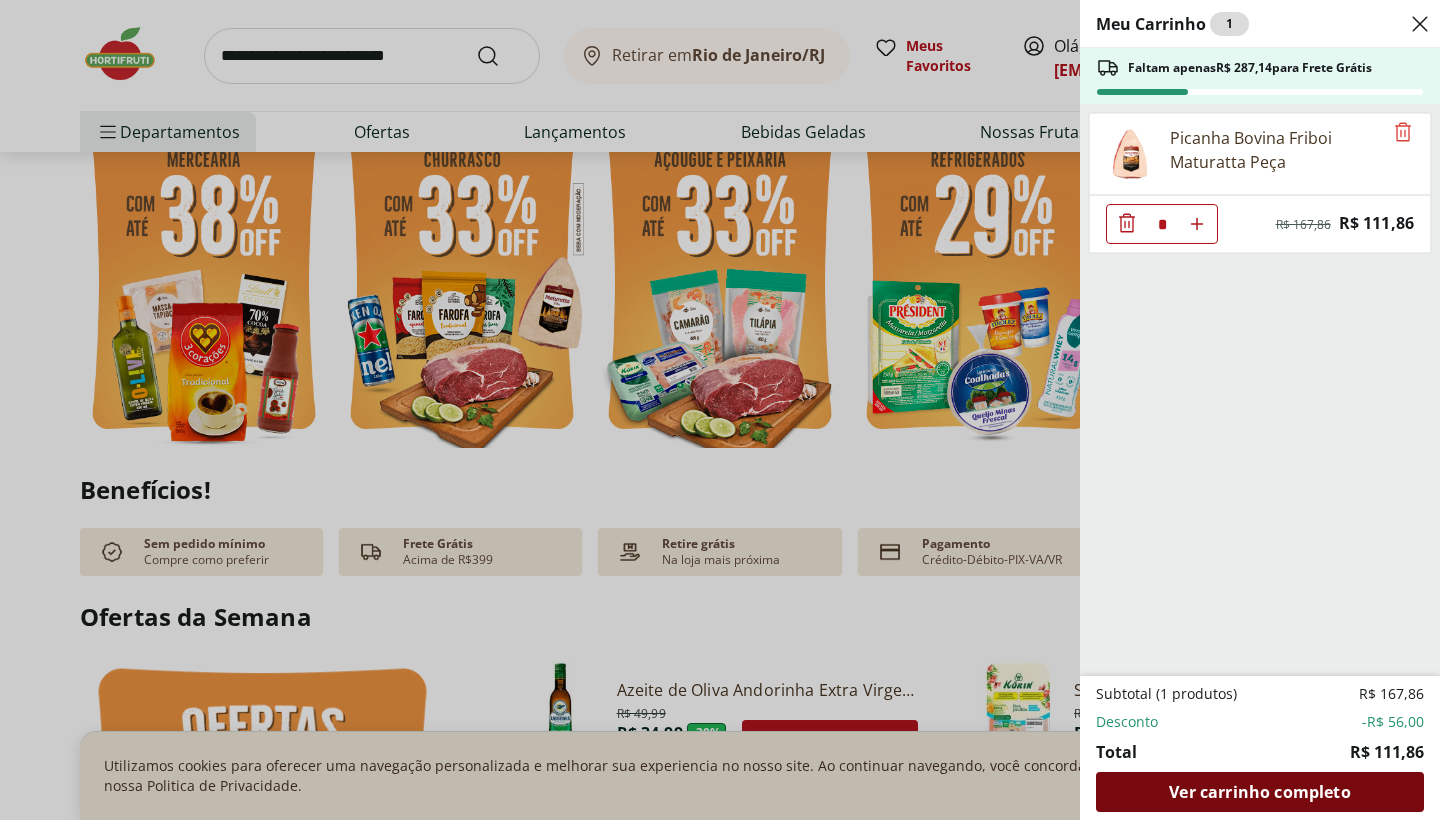 click on "Ver carrinho completo" at bounding box center (1259, 792) 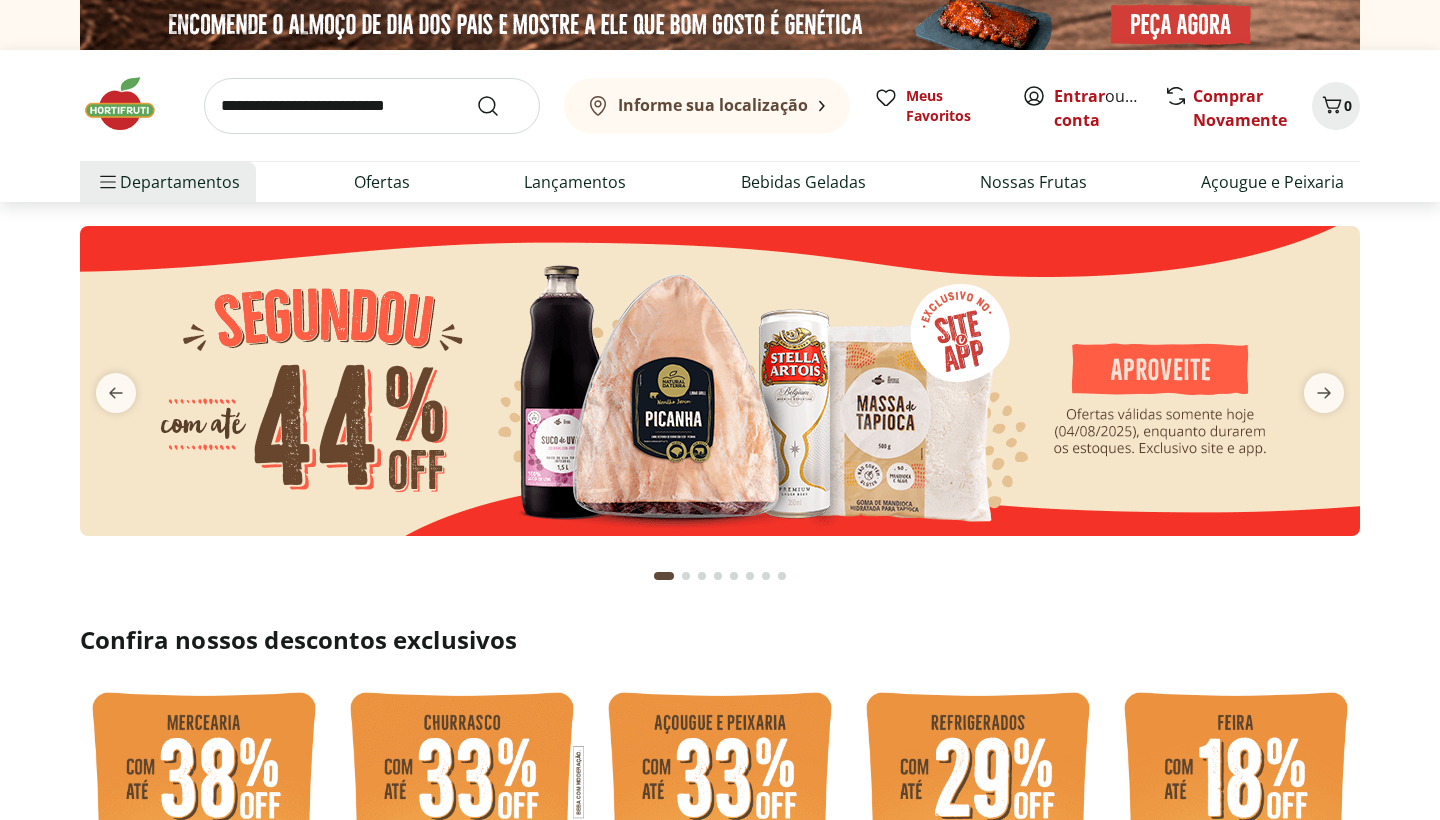 scroll, scrollTop: 0, scrollLeft: 0, axis: both 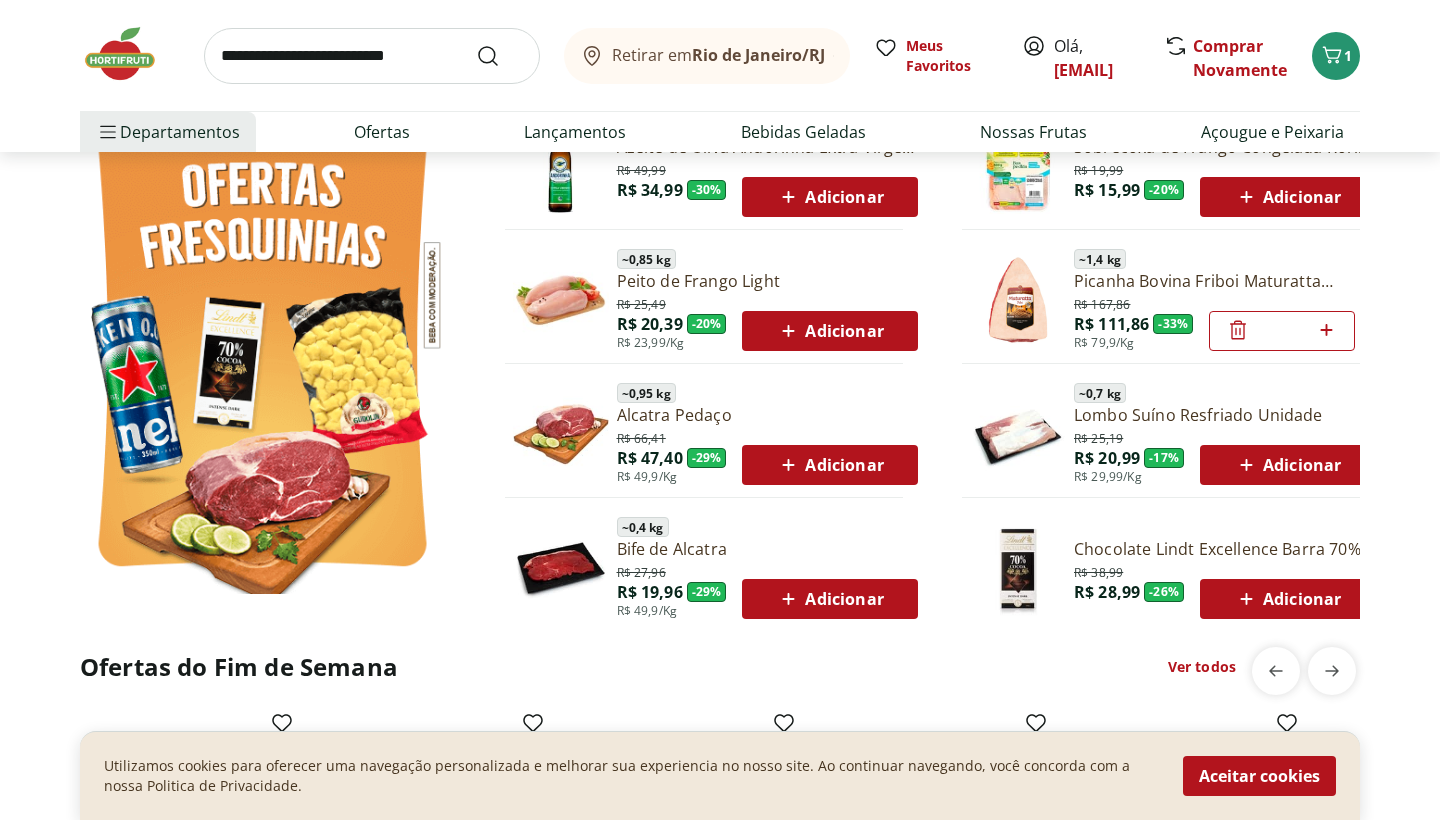 type on "*" 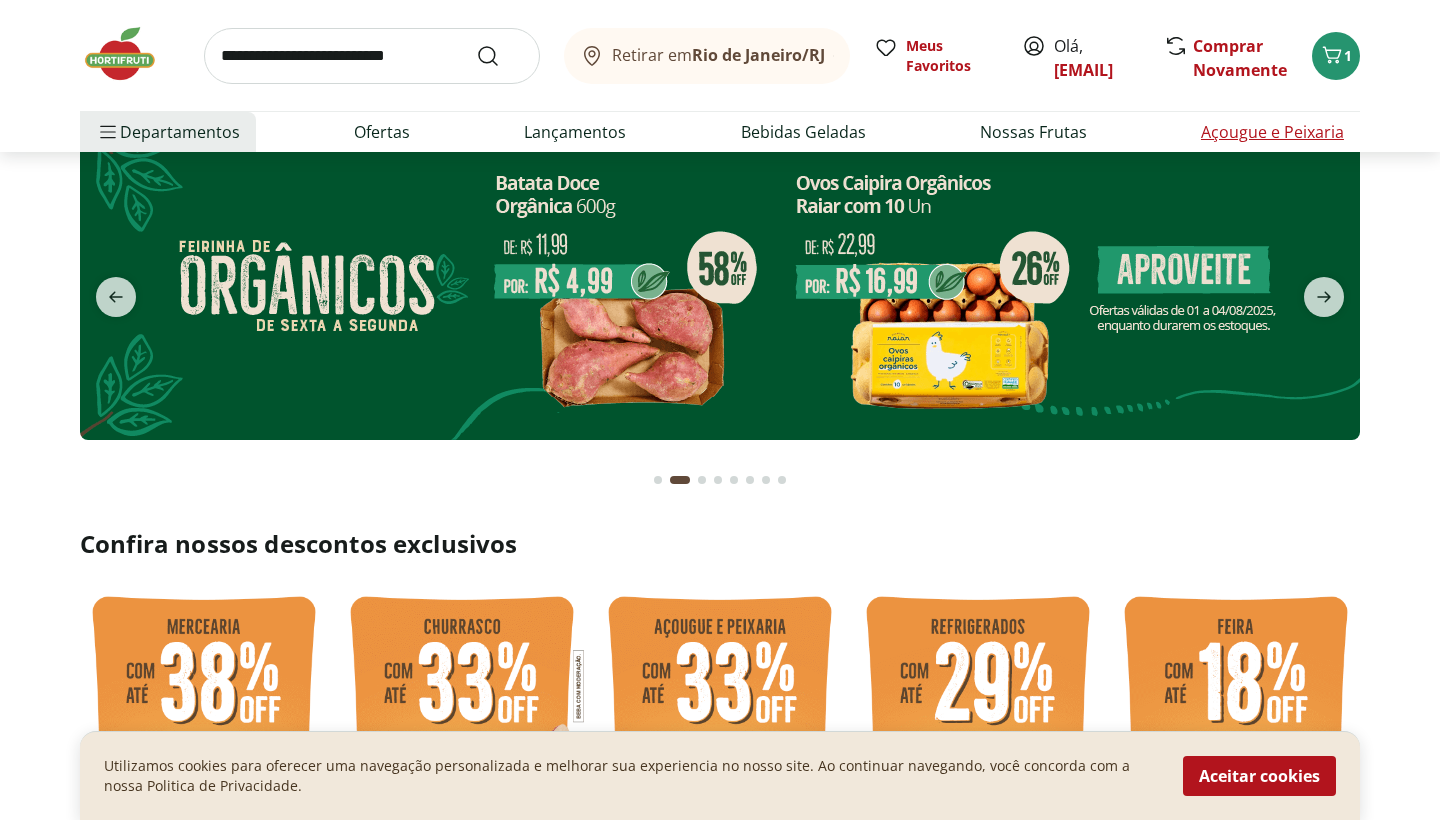 scroll, scrollTop: 0, scrollLeft: 0, axis: both 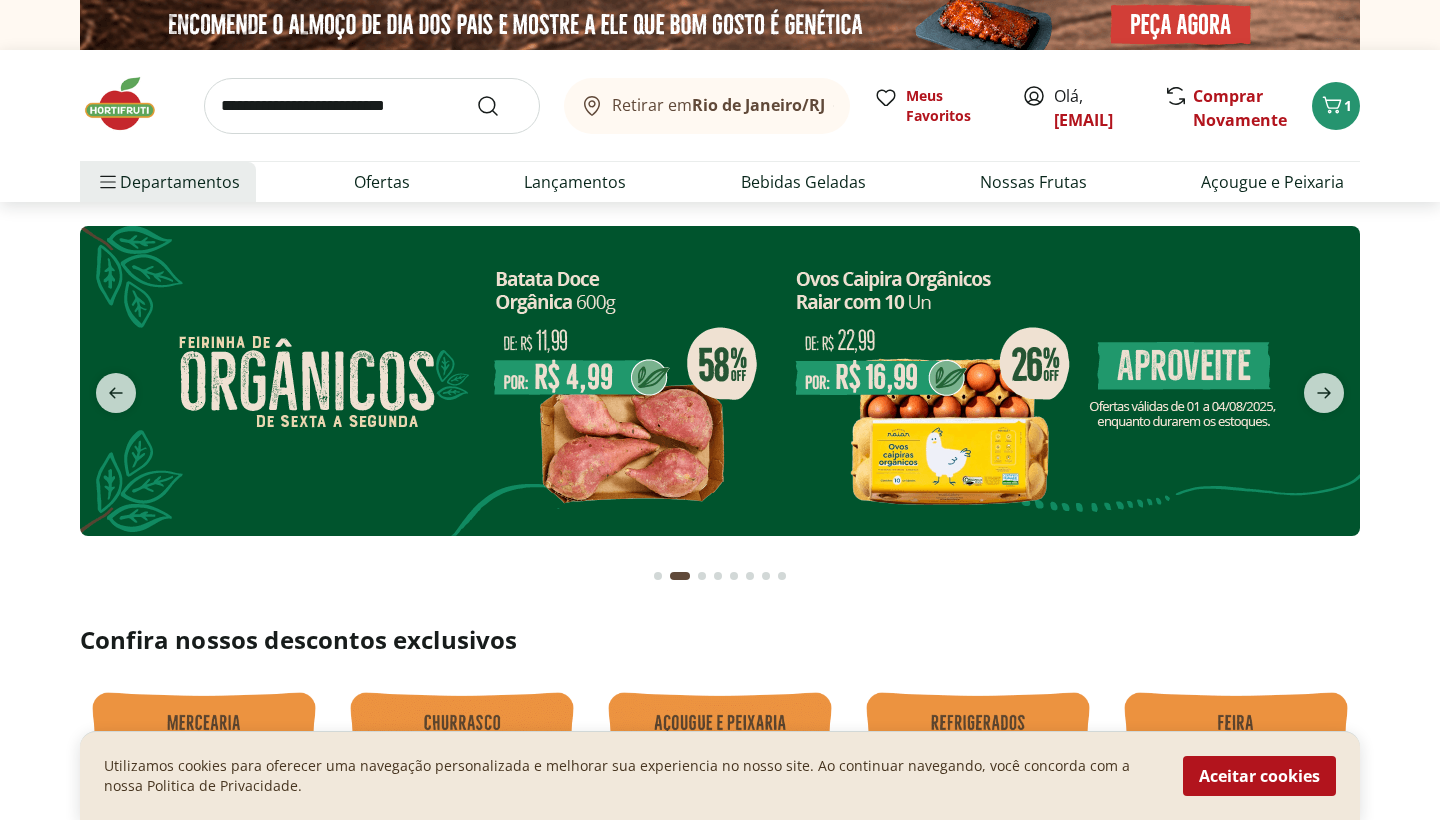 click on "Rio de Janeiro/RJ" at bounding box center (758, 105) 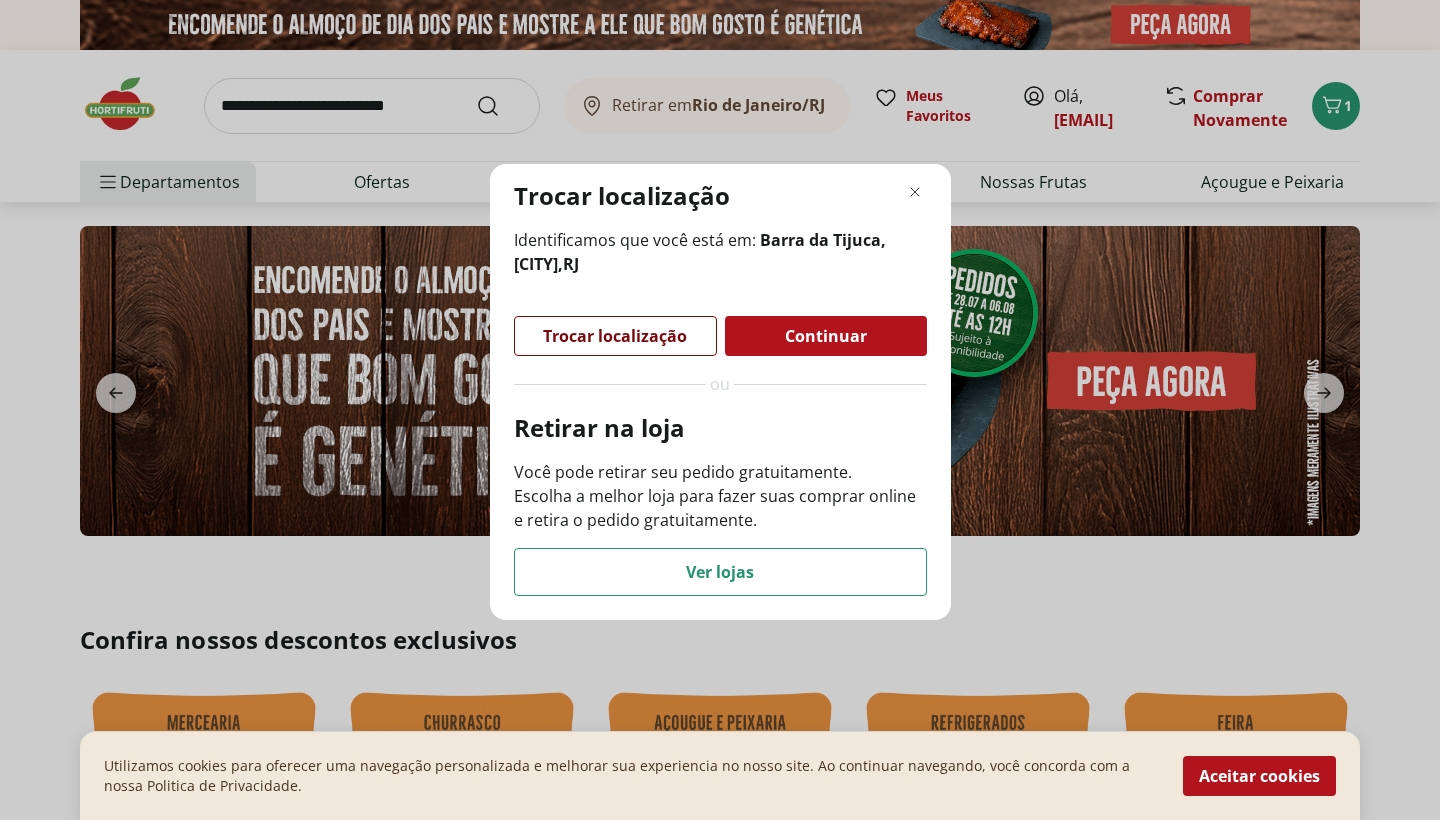 click on "Trocar localização" at bounding box center (615, 336) 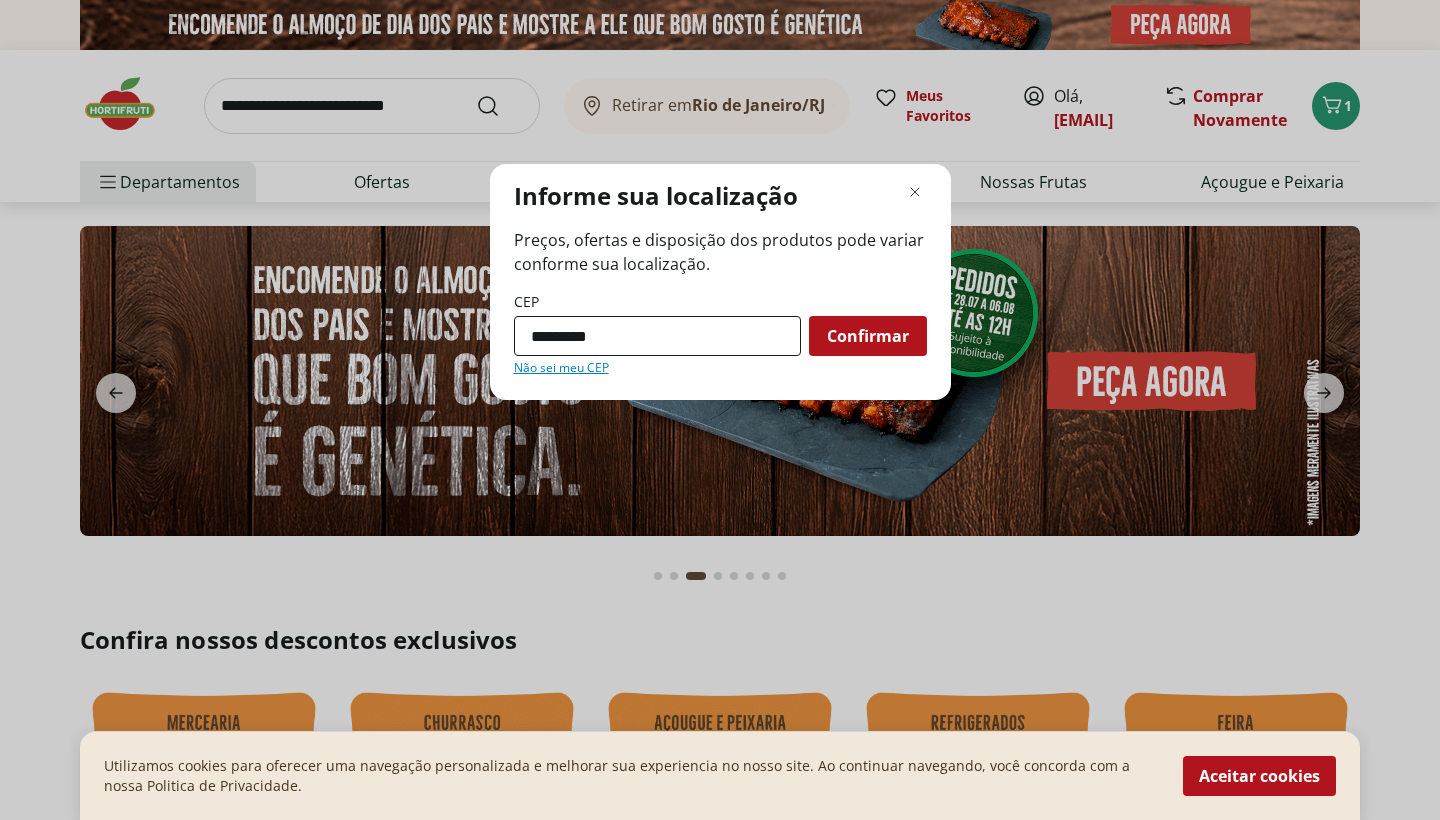 type on "*********" 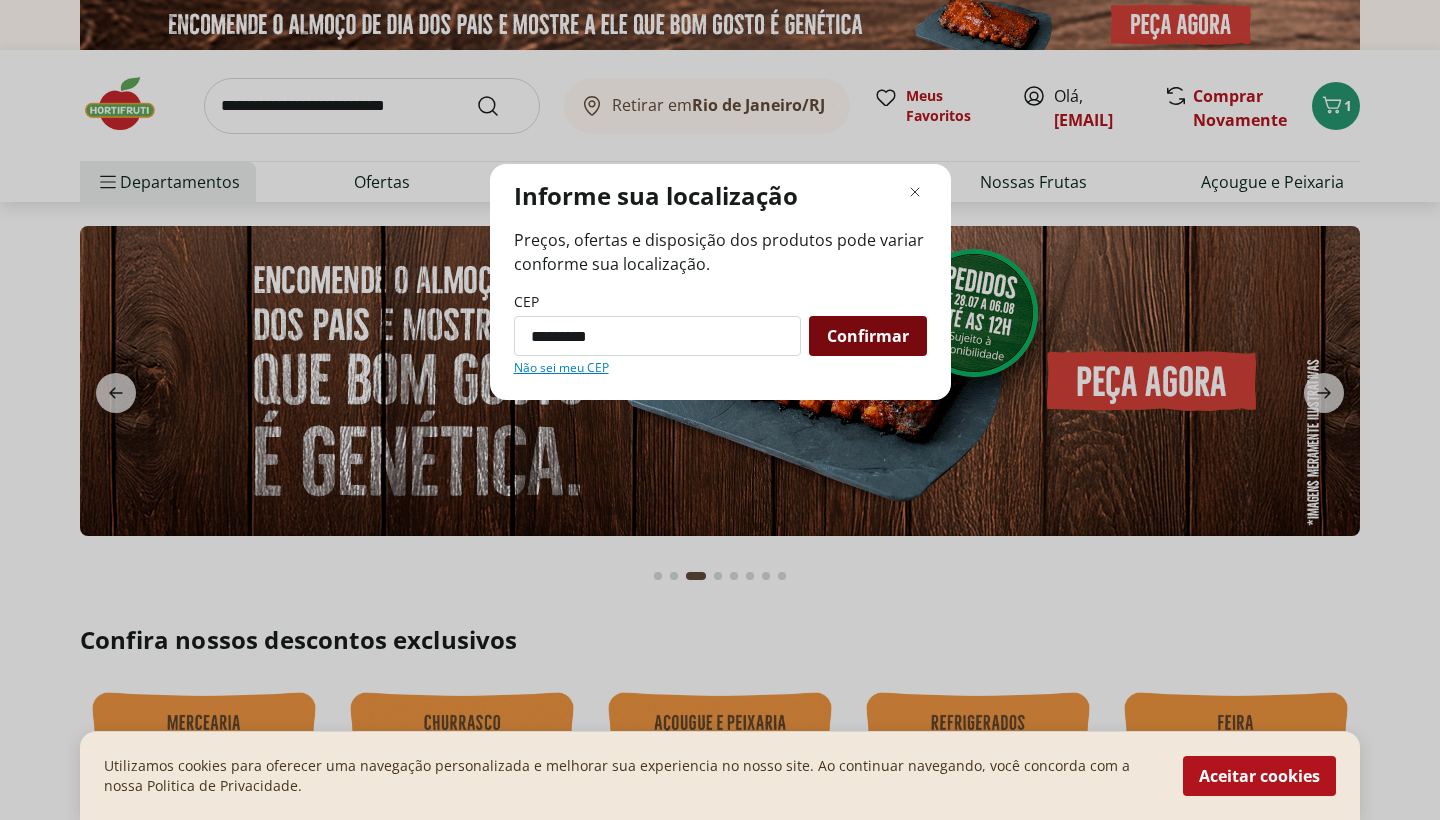 click on "Confirmar" at bounding box center (868, 336) 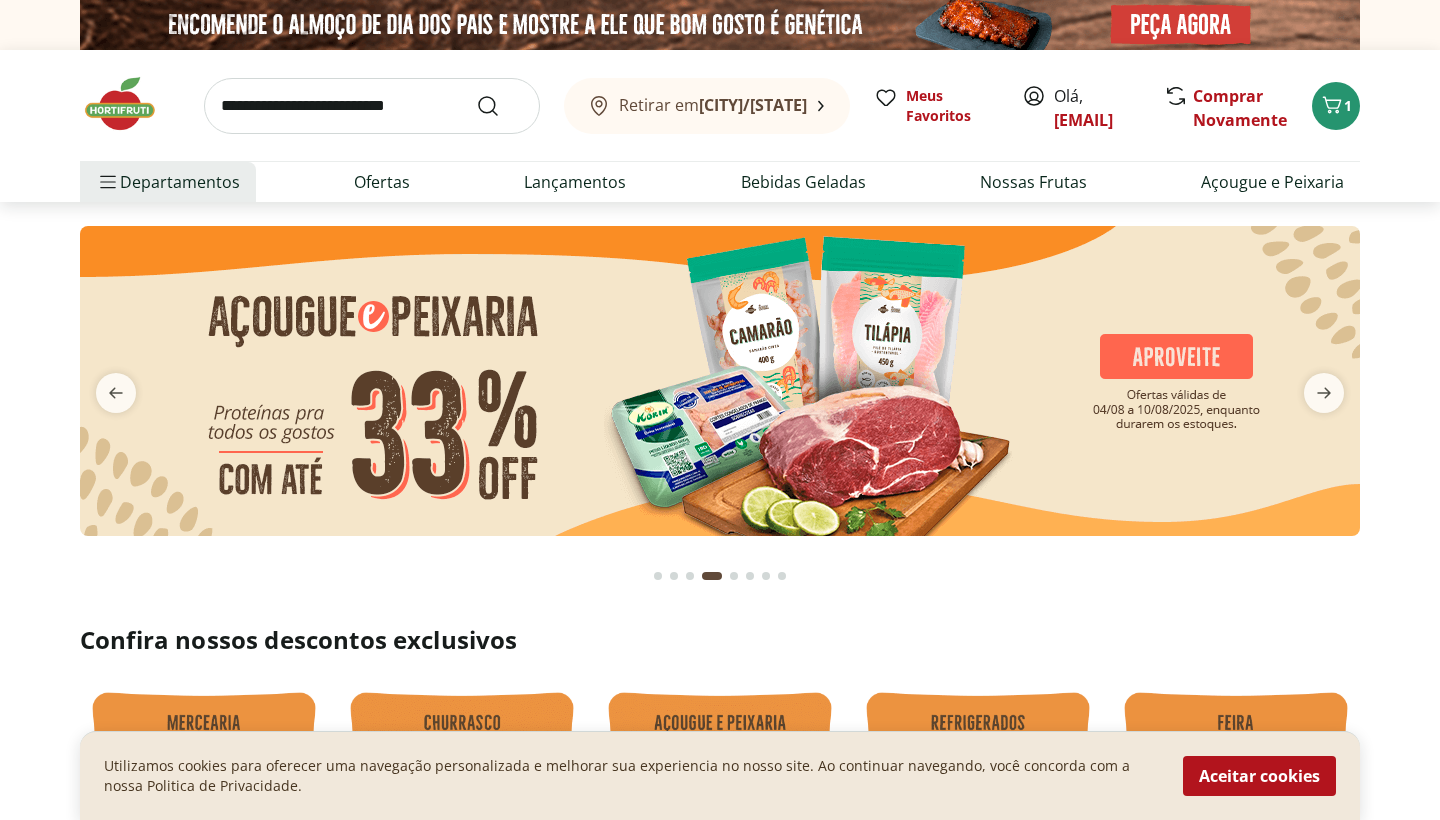type on "*" 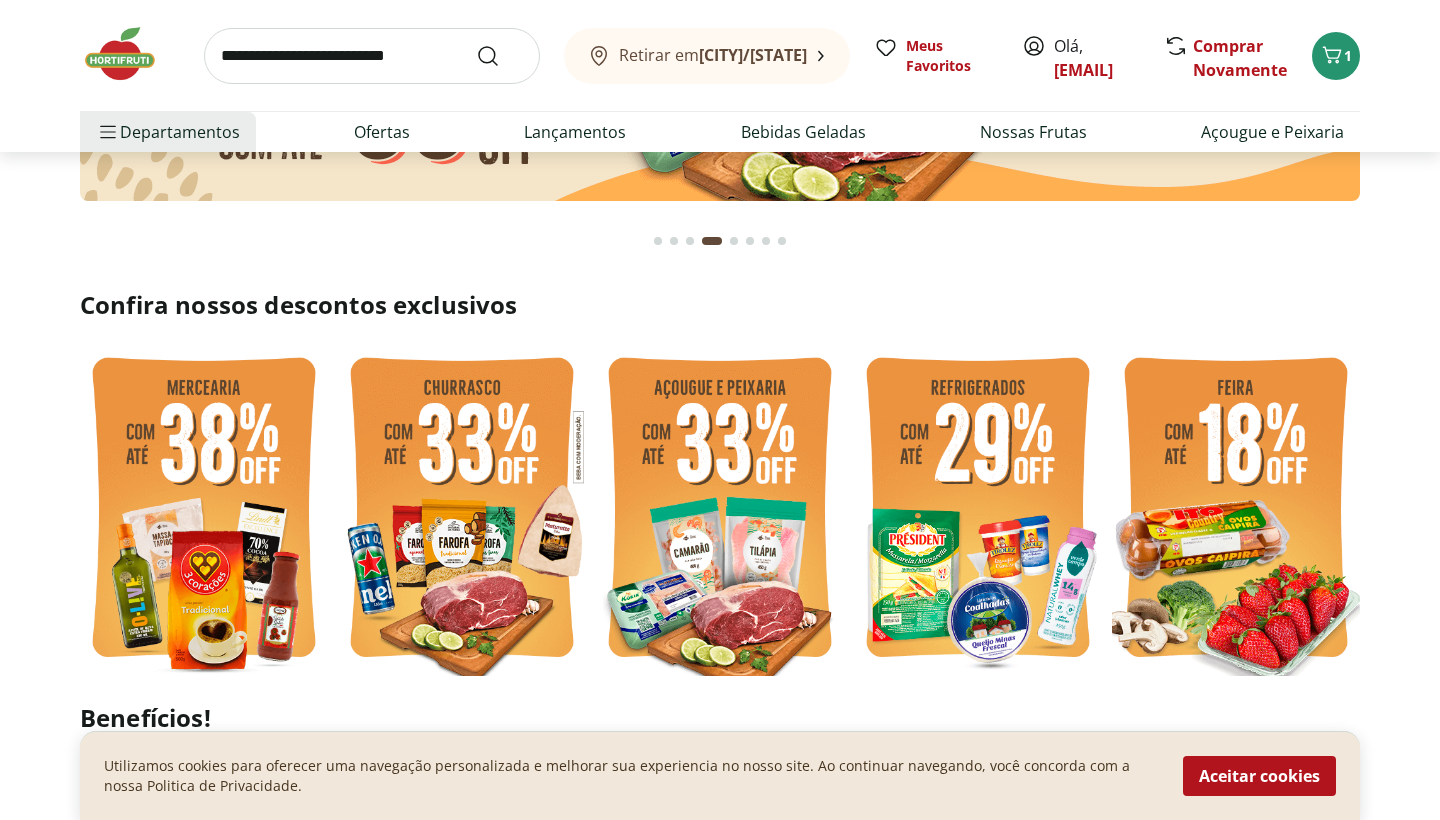 scroll, scrollTop: 58, scrollLeft: 0, axis: vertical 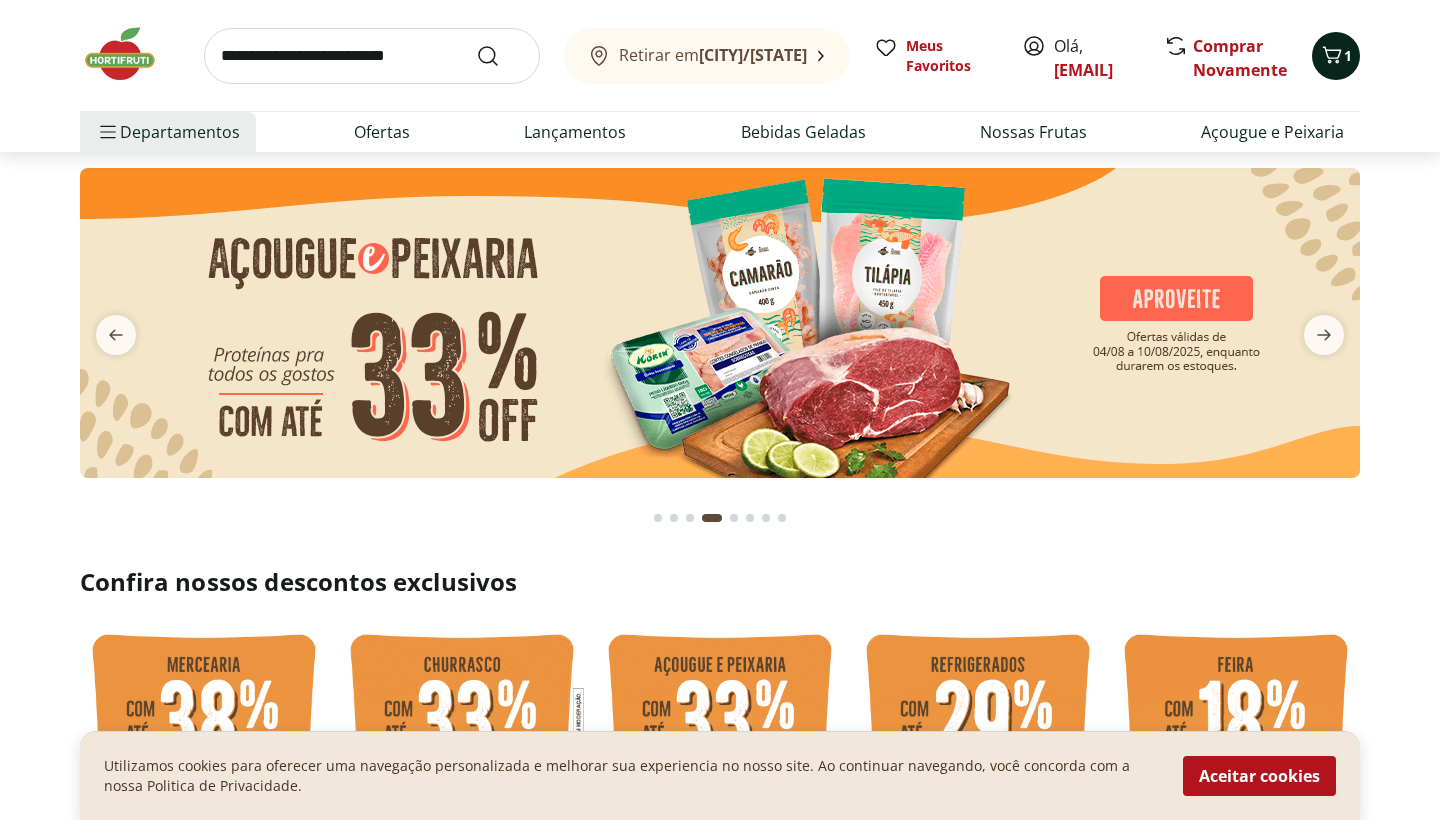 click on "1" at bounding box center (1348, 55) 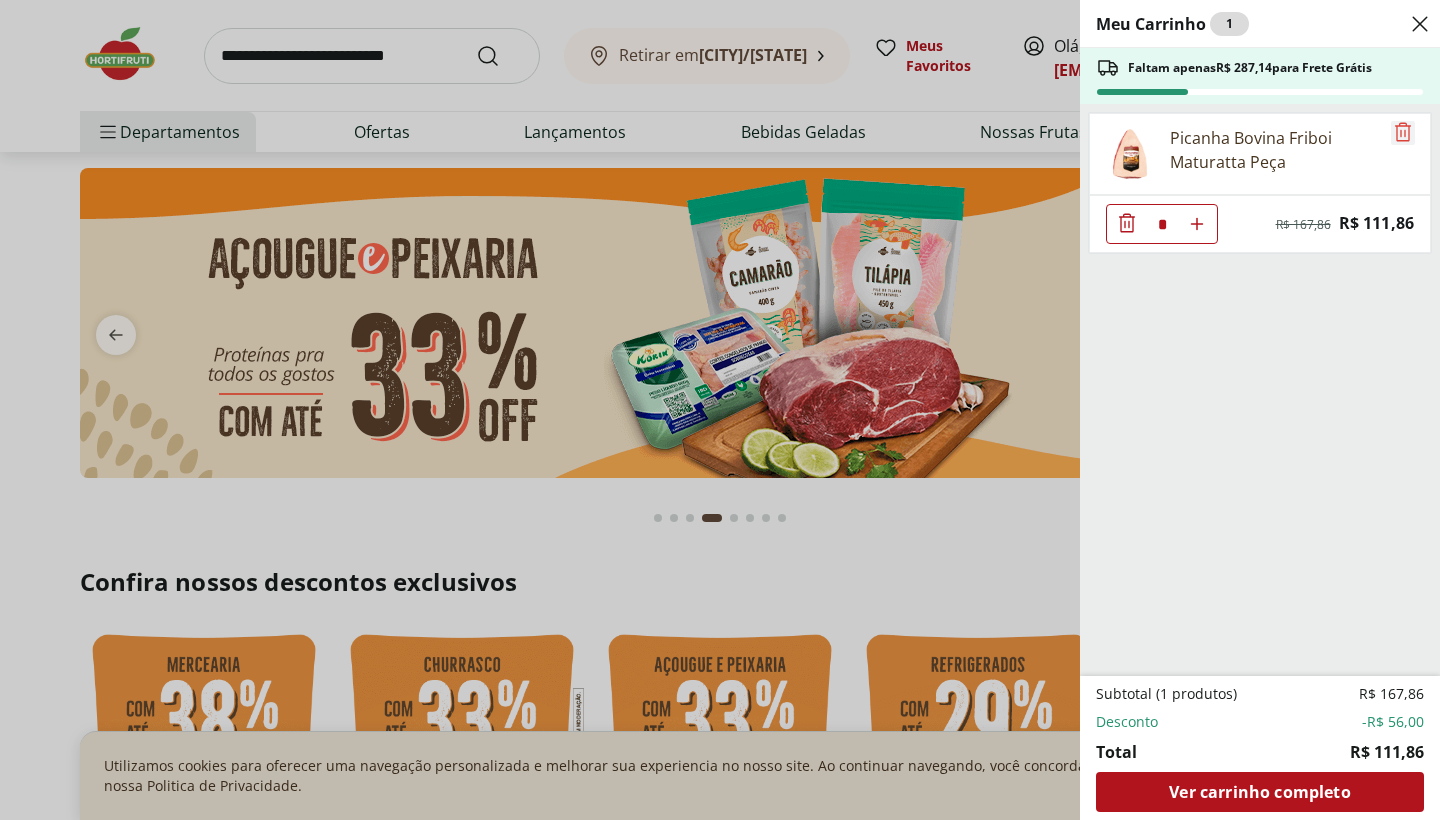 click 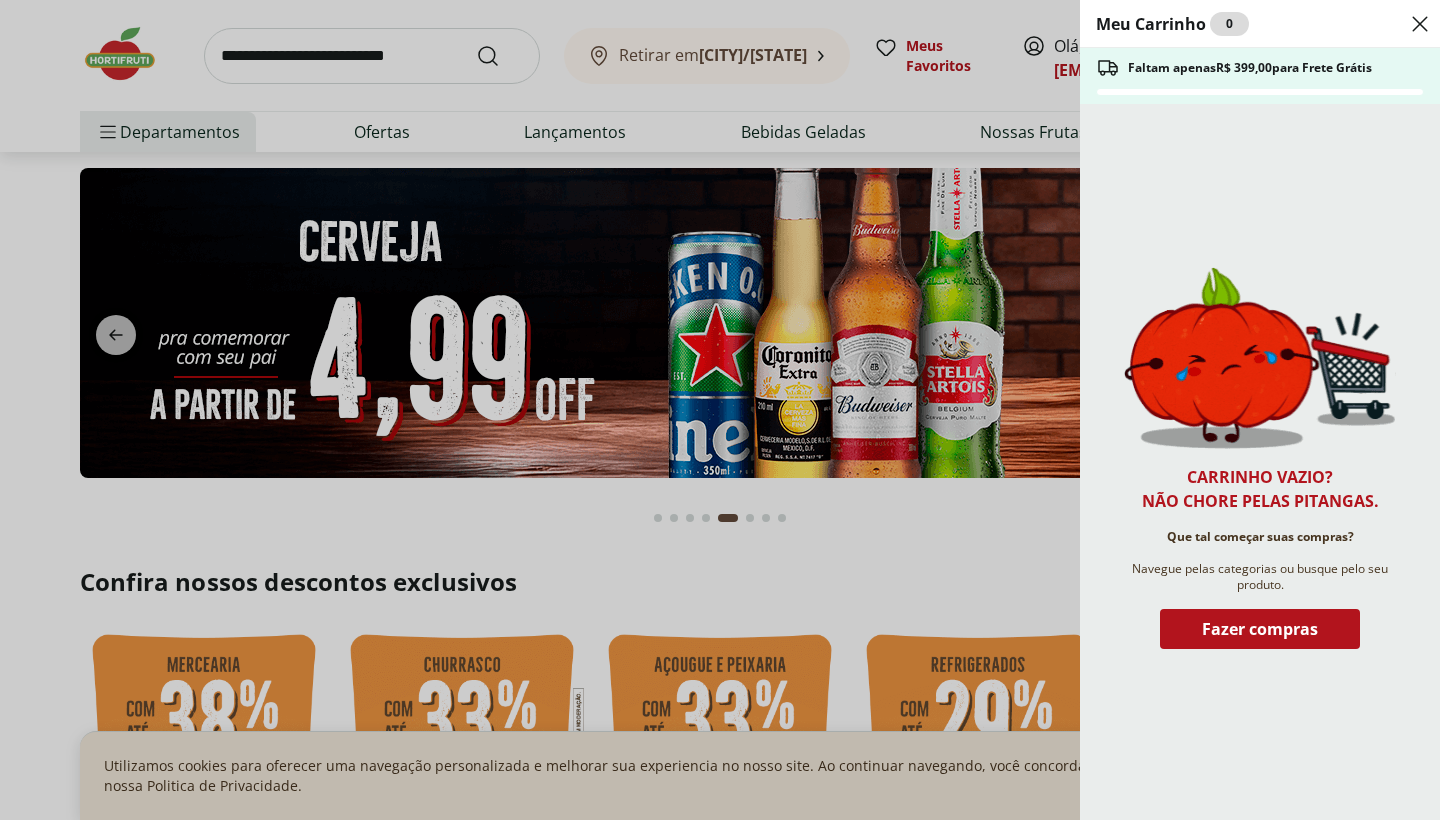 click on "Meu Carrinho 0 Faltam apenas  R$ 399,00  para Frete Grátis Carrinho vazio?   Não chore pelas pitangas. Que tal começar suas compras? Navegue pelas categorias ou busque pelo seu produto. Fazer compras" at bounding box center (720, 410) 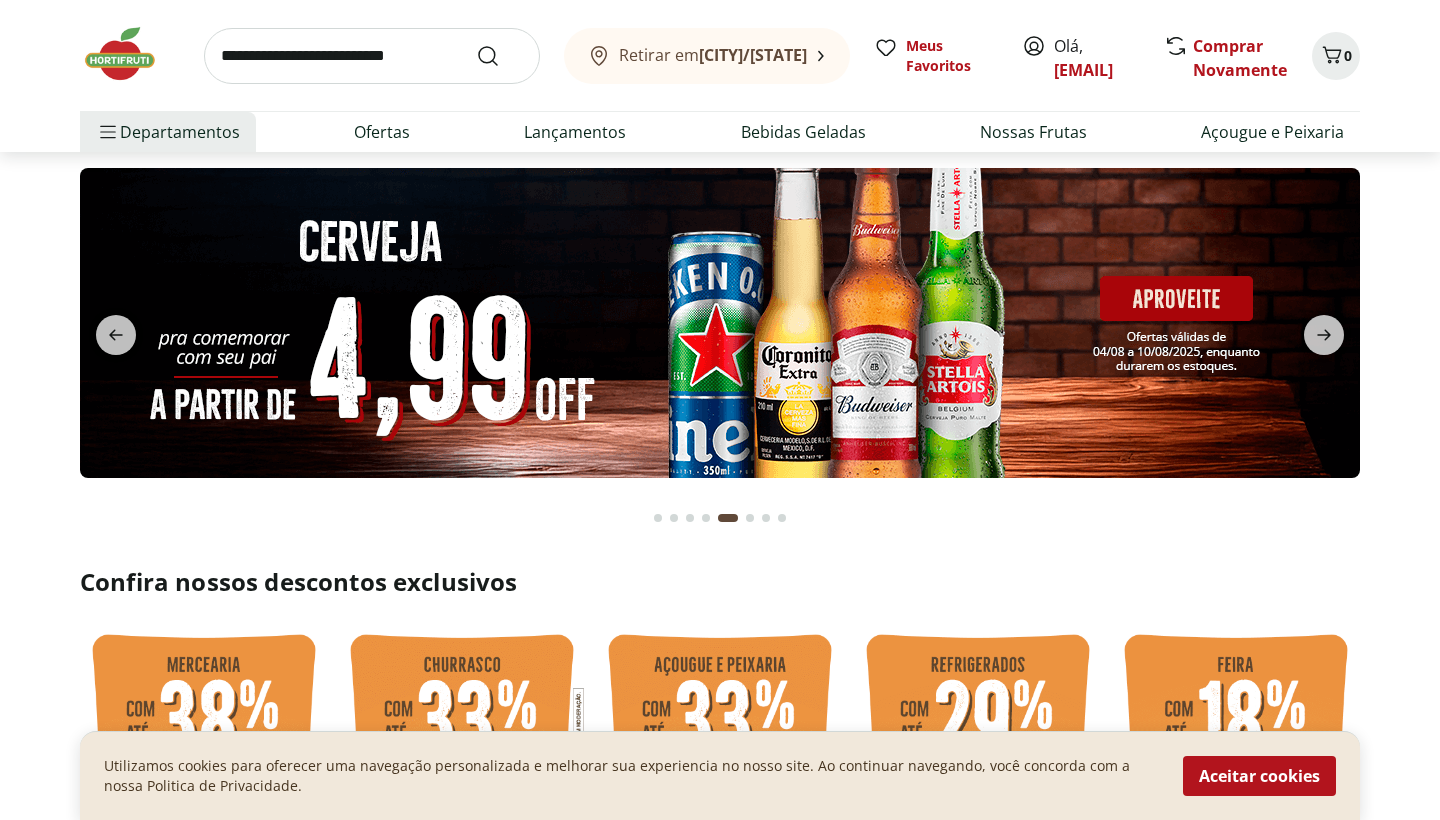 click at bounding box center [372, 56] 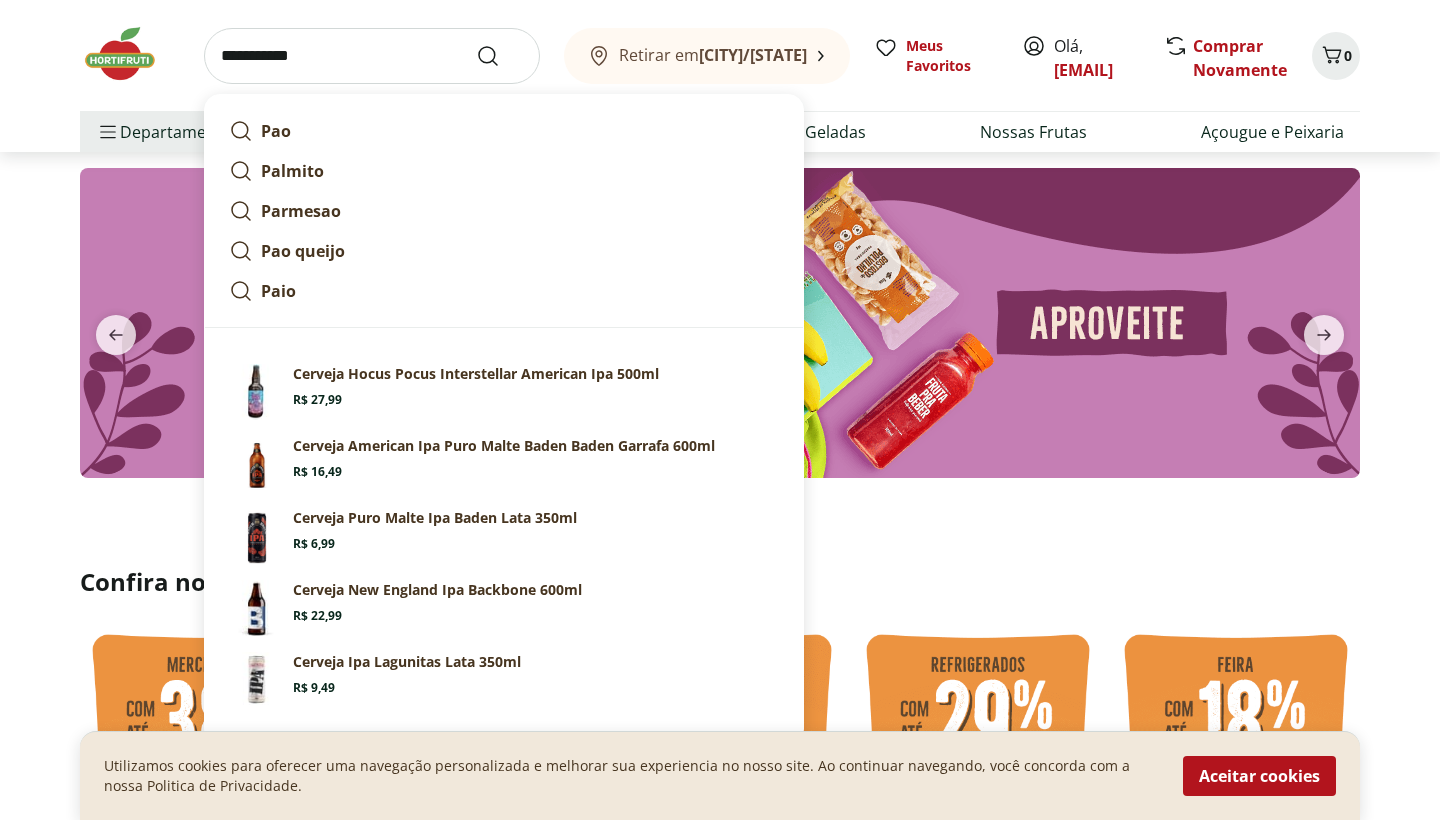type on "**********" 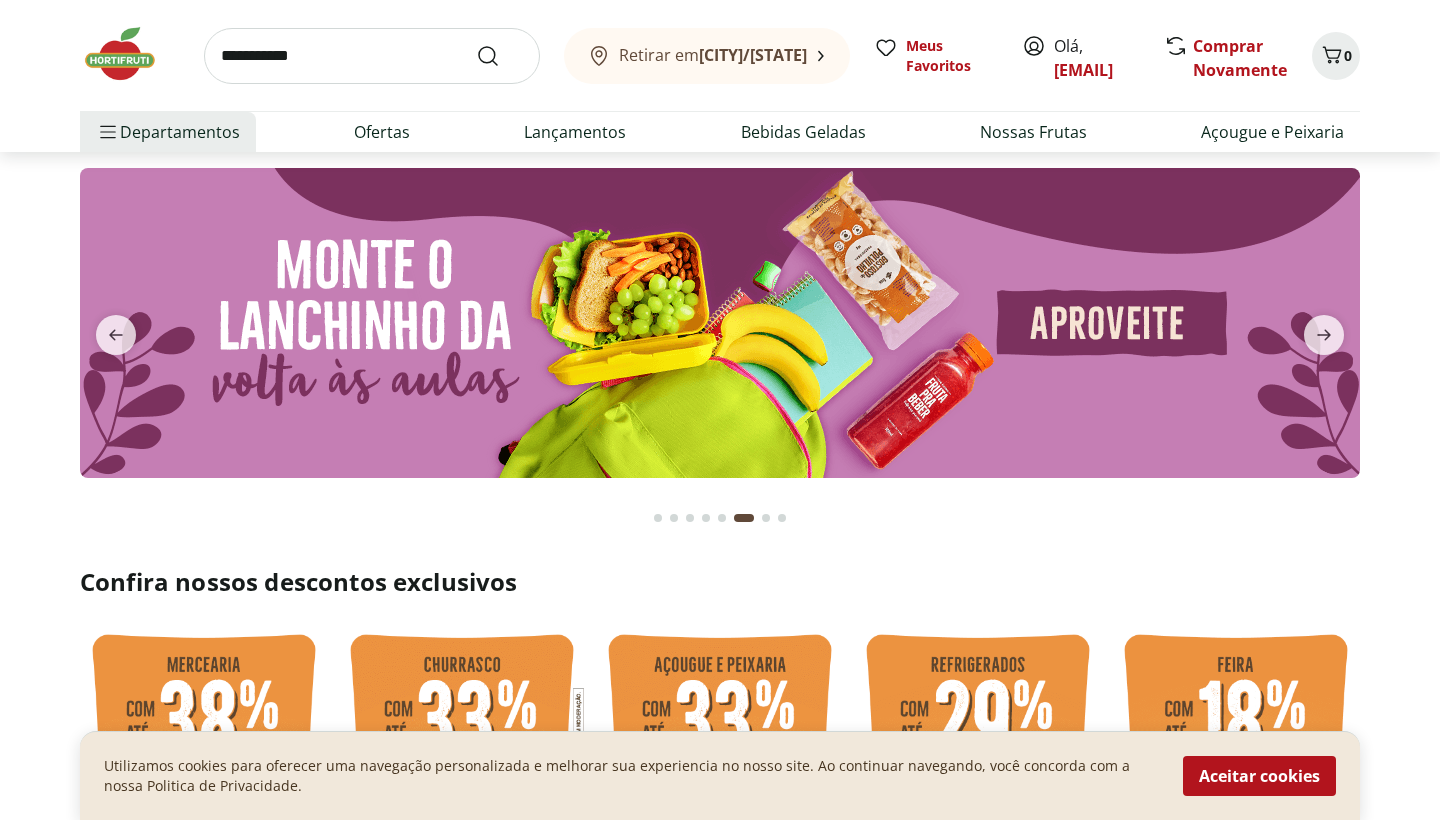 scroll, scrollTop: 0, scrollLeft: 0, axis: both 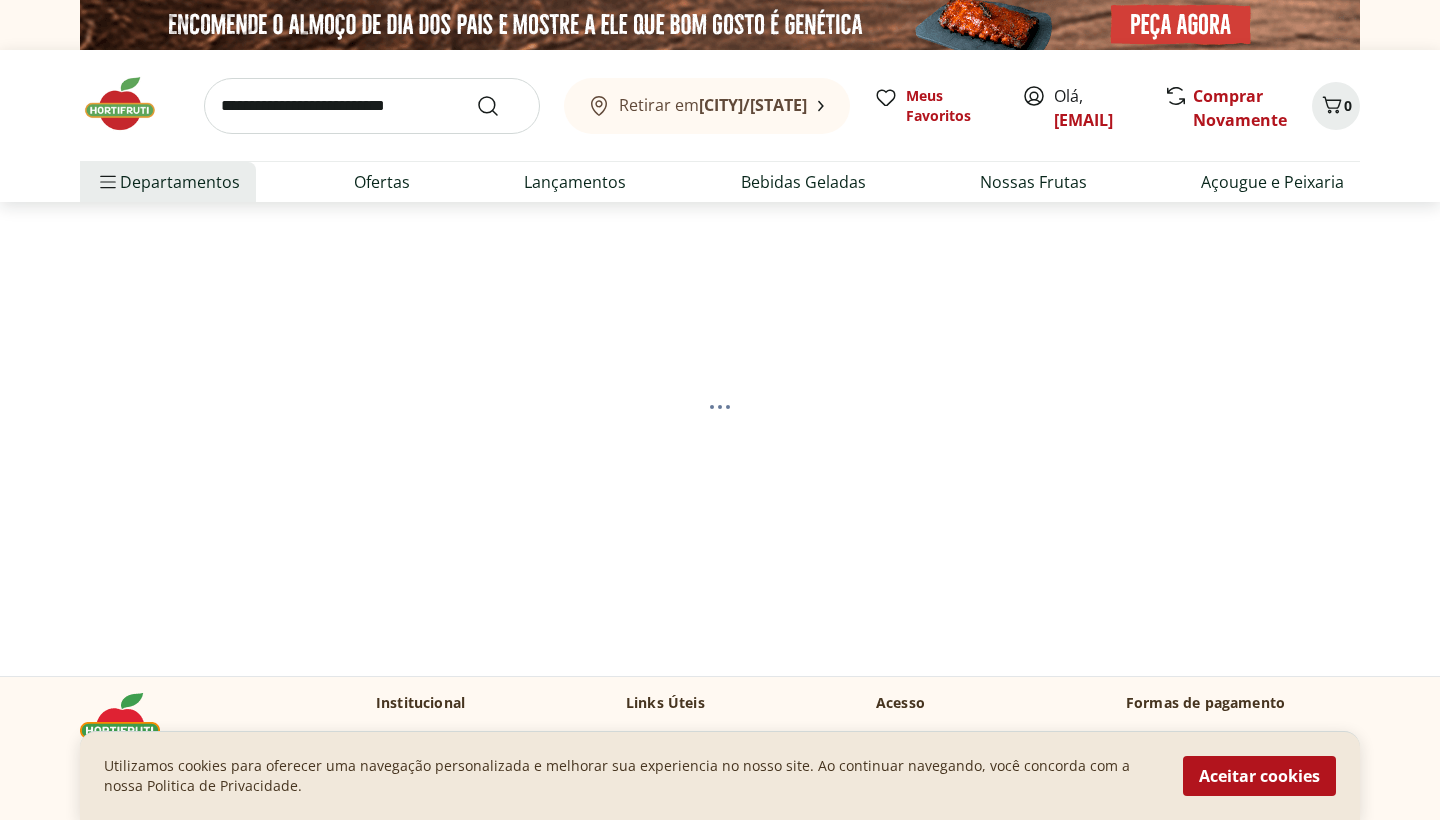 select on "**********" 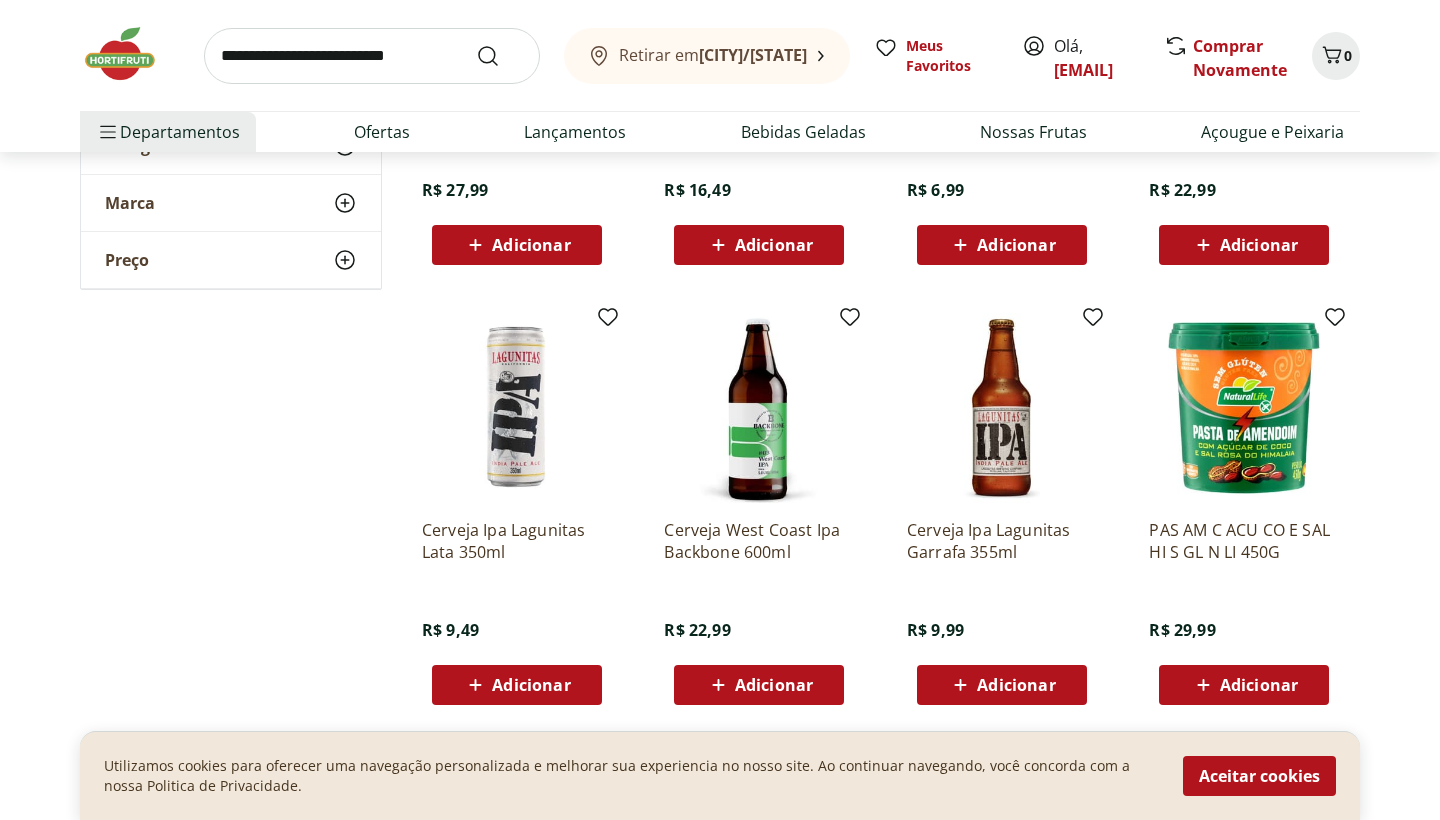 scroll, scrollTop: 0, scrollLeft: 0, axis: both 